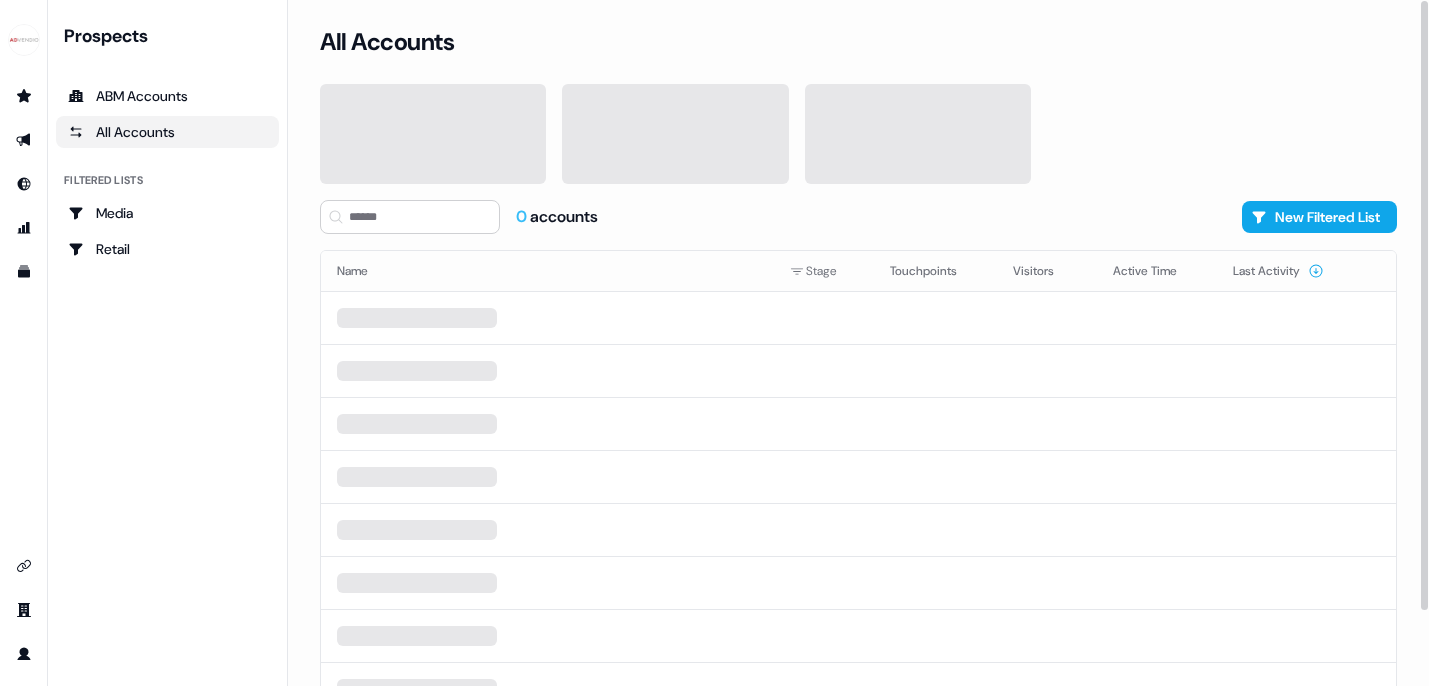 scroll, scrollTop: 0, scrollLeft: 0, axis: both 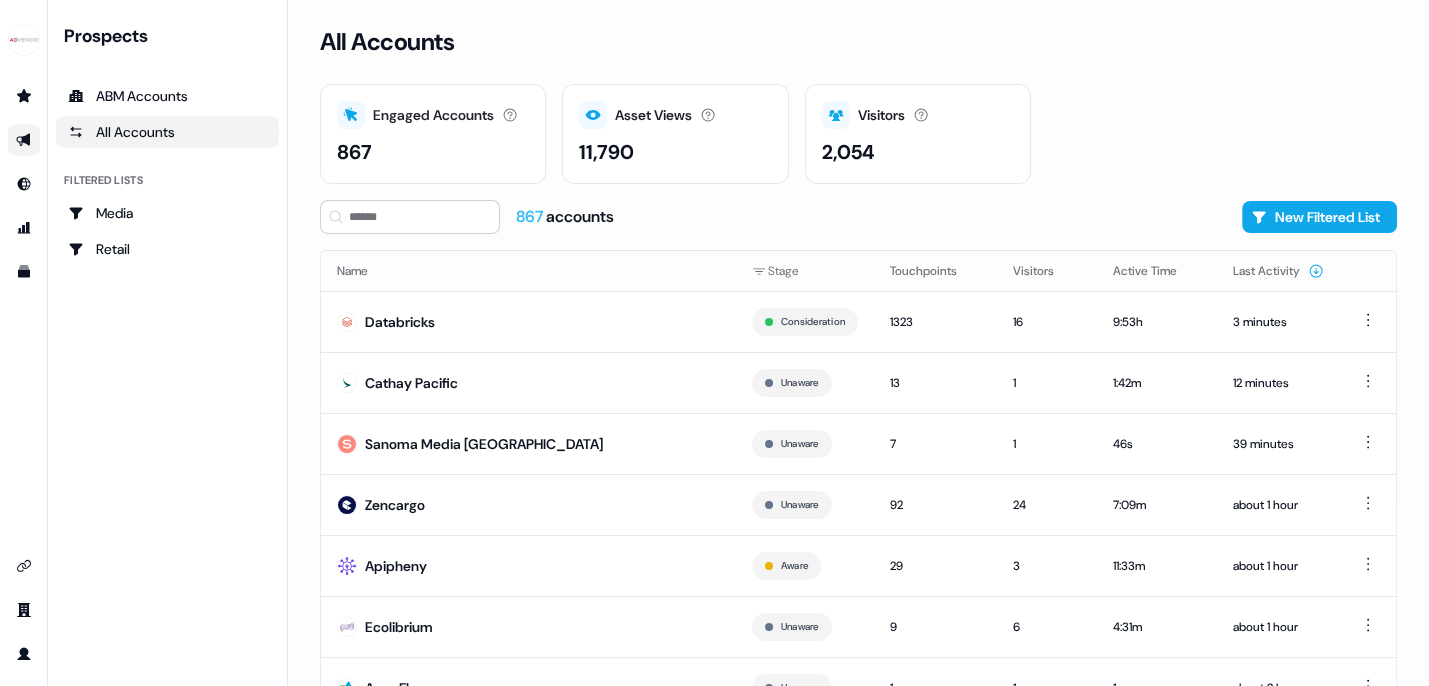 click 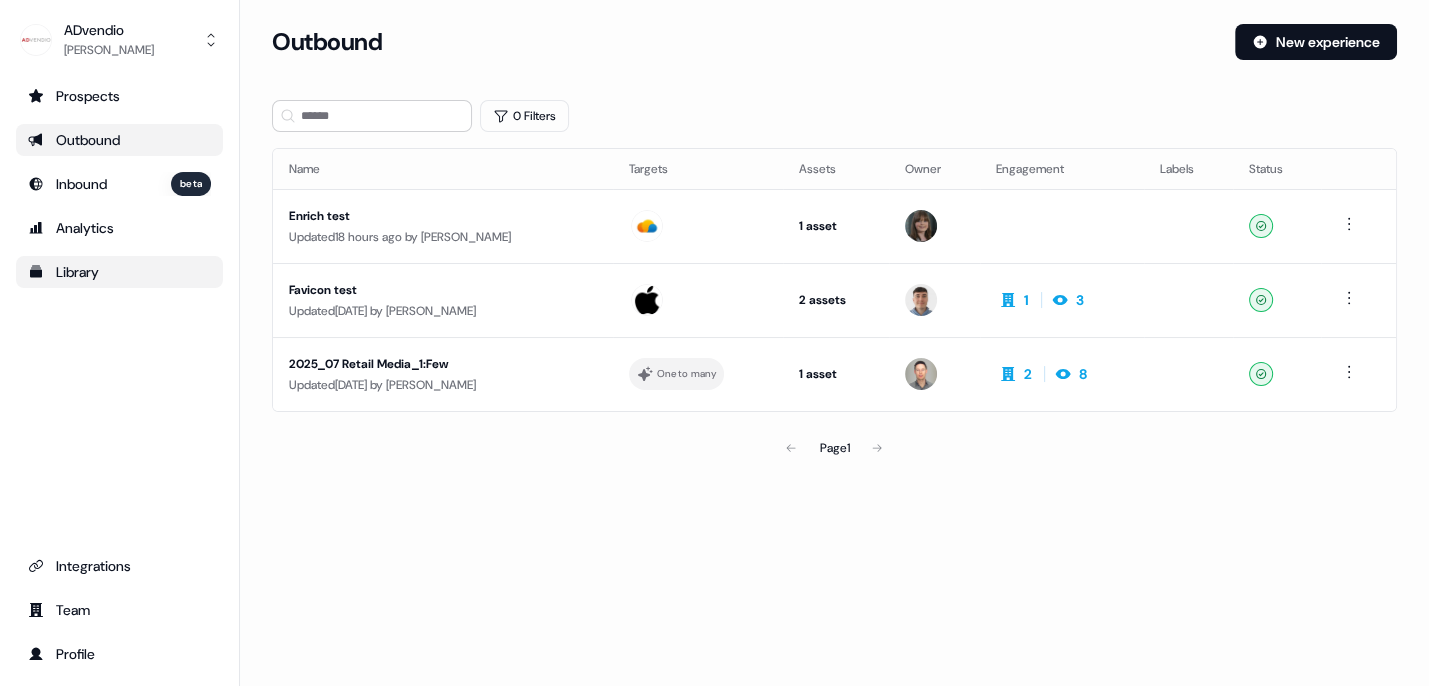 click on "Library" at bounding box center [119, 272] 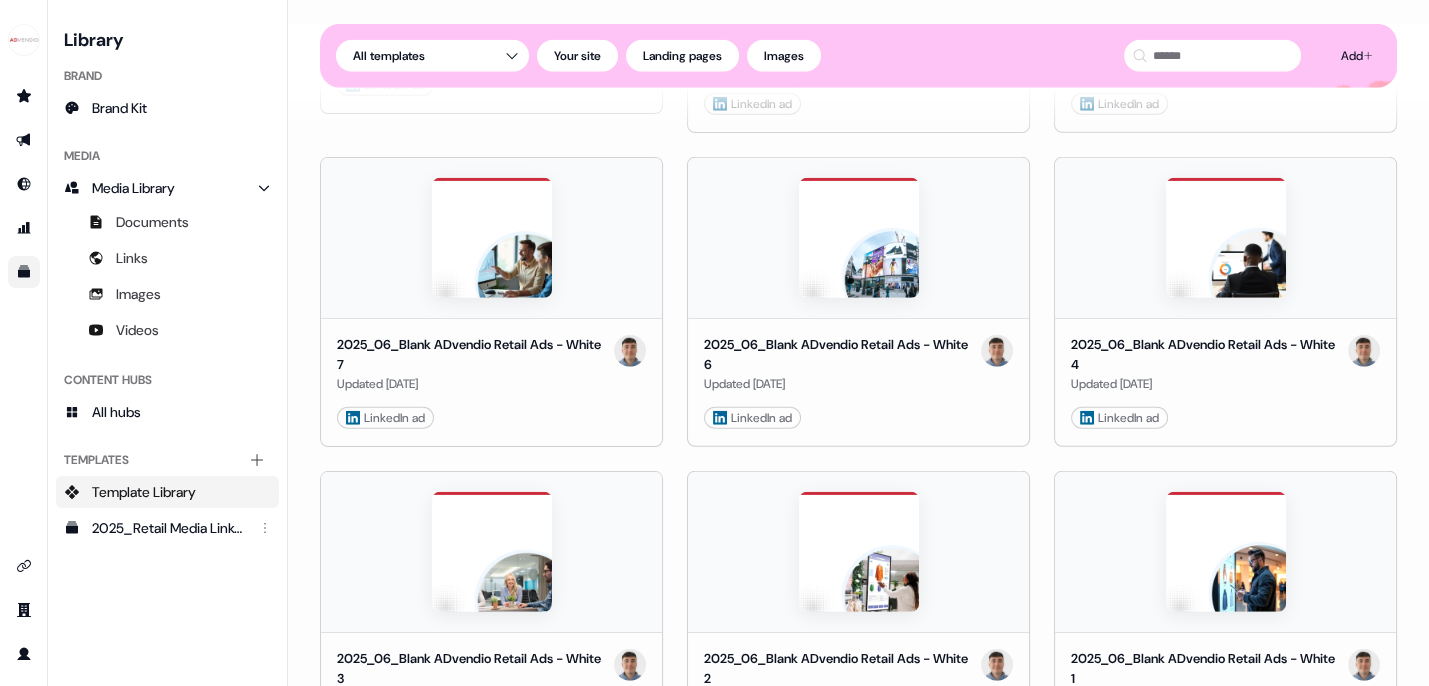 scroll, scrollTop: 5082, scrollLeft: 0, axis: vertical 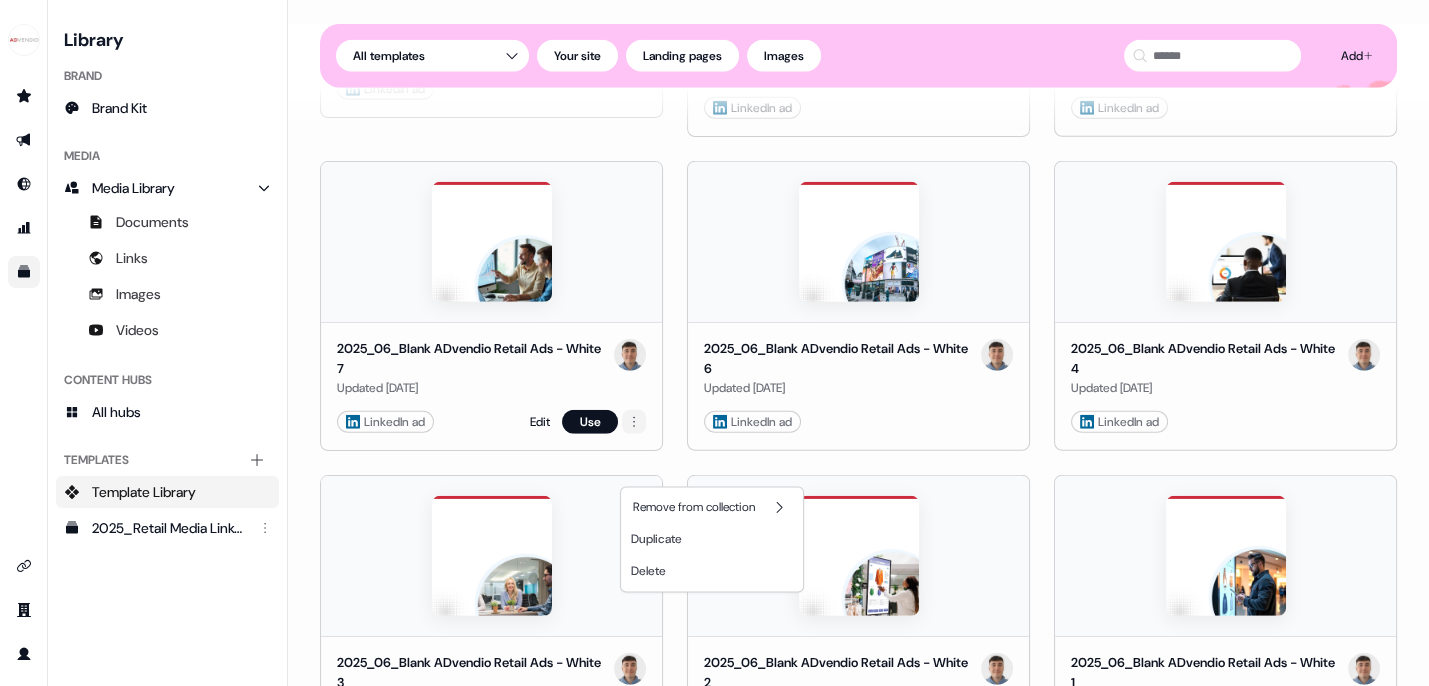 click on "For the best experience switch devices to a bigger screen. Go to Userled.io   Library Brand Brand Kit Media Media Library Documents Links Images Videos Content Hubs All hubs Templates   Add collection Template Library 2025_Retail Media LinkedIn Ad Templates_1080X1080 Loading... Add Templates All   templates Your site Landing pages Images Retail Media_Consideration Updated 13 minutes ago Landing page Edit Use Retail Media Landing Page 2 Copy Used 20 hours ago Landing page Edit Use eBook (2025) Landing Page Updated 2 days ago Landing page Edit Use Whitepaper (2025) Landing Page  Updated 2 days ago Landing page Edit Use New template Created 13 days ago Your site Edit Use Sales Discovery Used 13 days ago Landing page Edit Use Userled Sales Outbound Example Created 20 days ago Landing page Edit Use Retail Media Landing Page 2 Updated 28 days ago Landing page Edit Use New template Copy Created 1 month ago Landing page Edit Use test 2 Created 1 month ago Landing page Edit Use Updated 1 month ago   LinkedIn ad Edit" at bounding box center [714, 343] 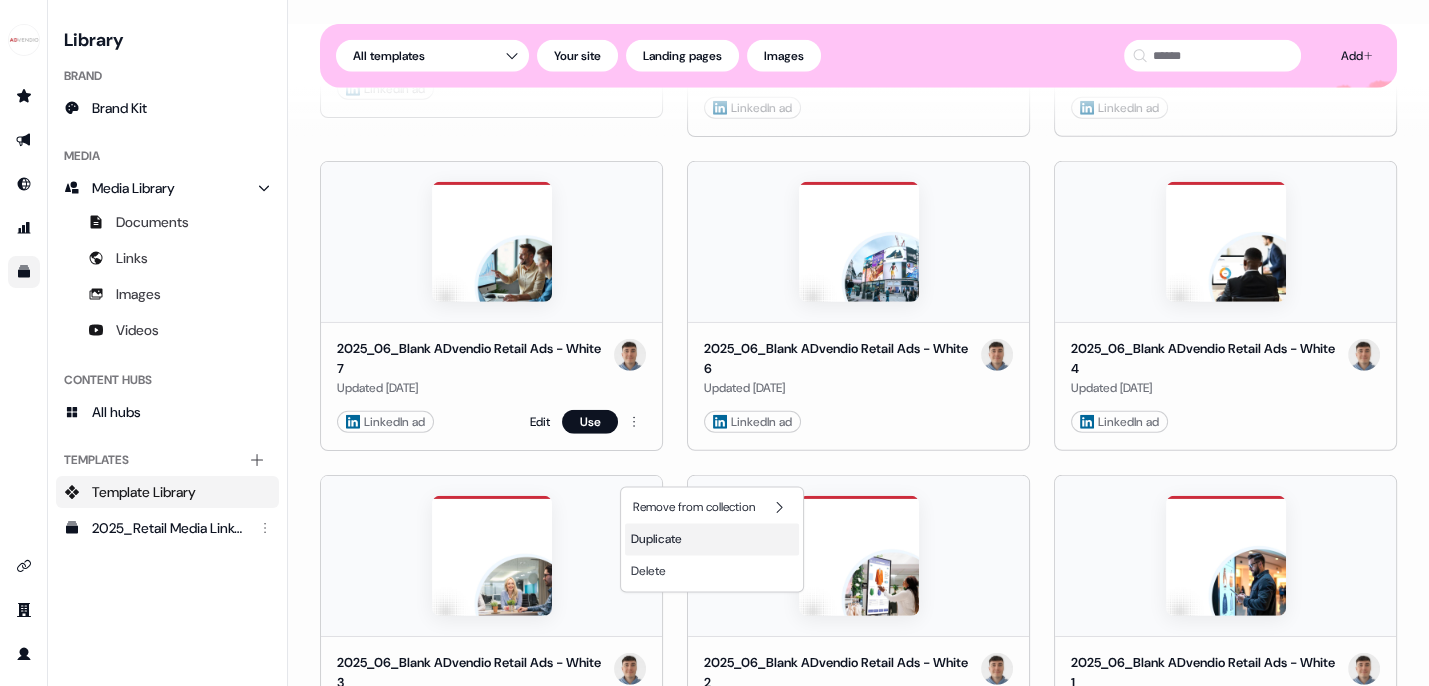 click on "Duplicate" at bounding box center [656, 539] 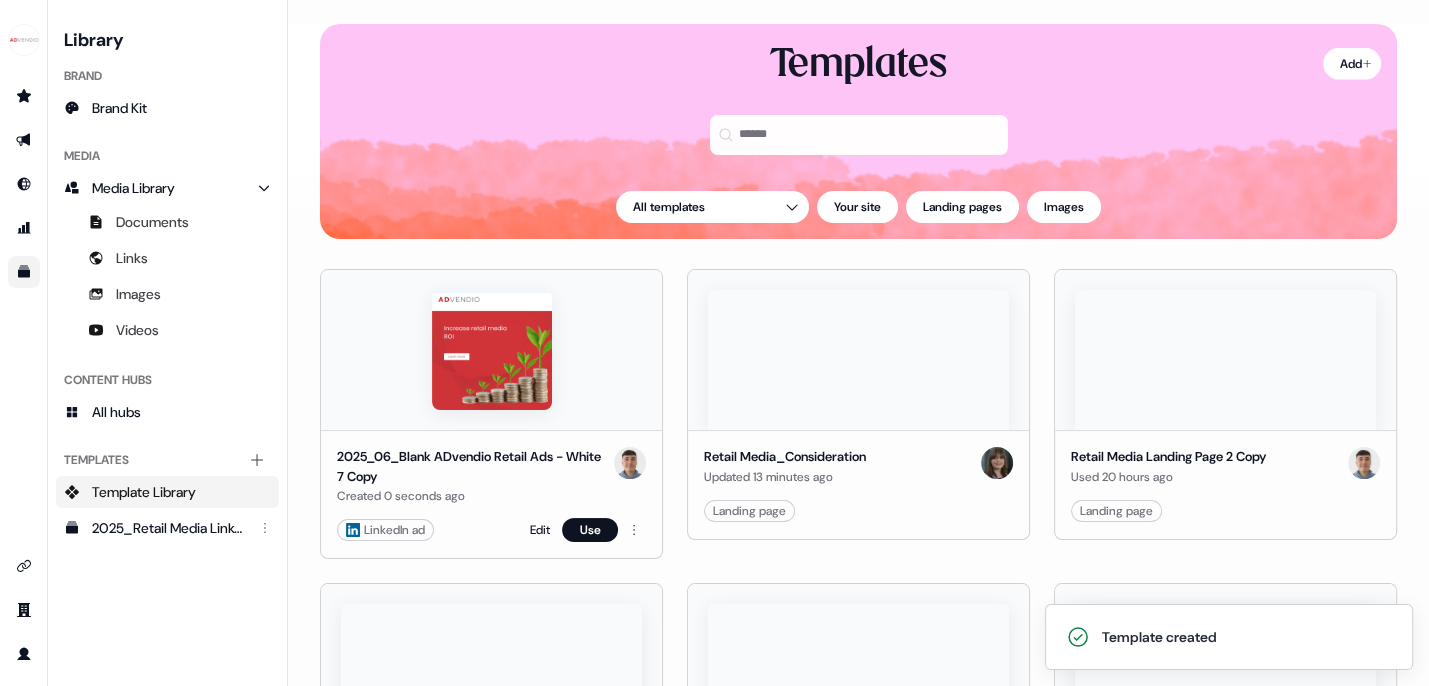 scroll, scrollTop: 9, scrollLeft: 0, axis: vertical 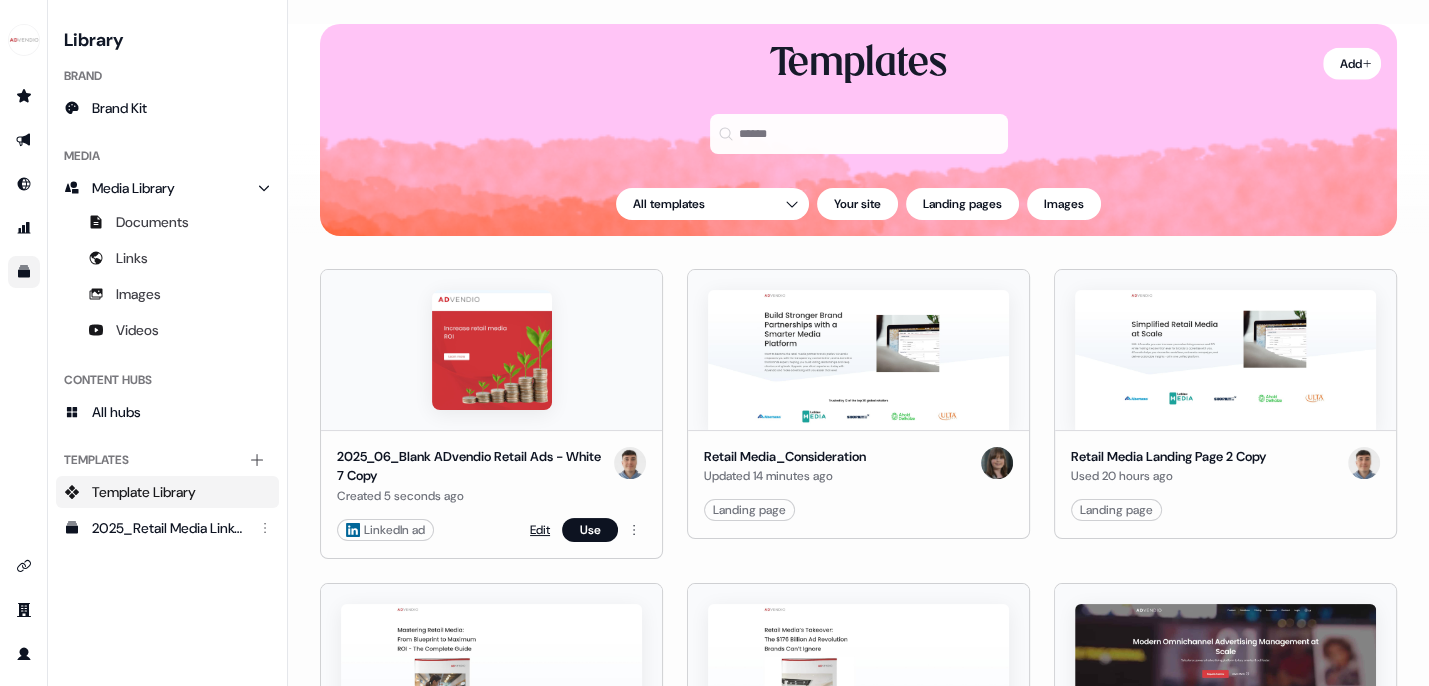 click on "Edit" at bounding box center [540, 530] 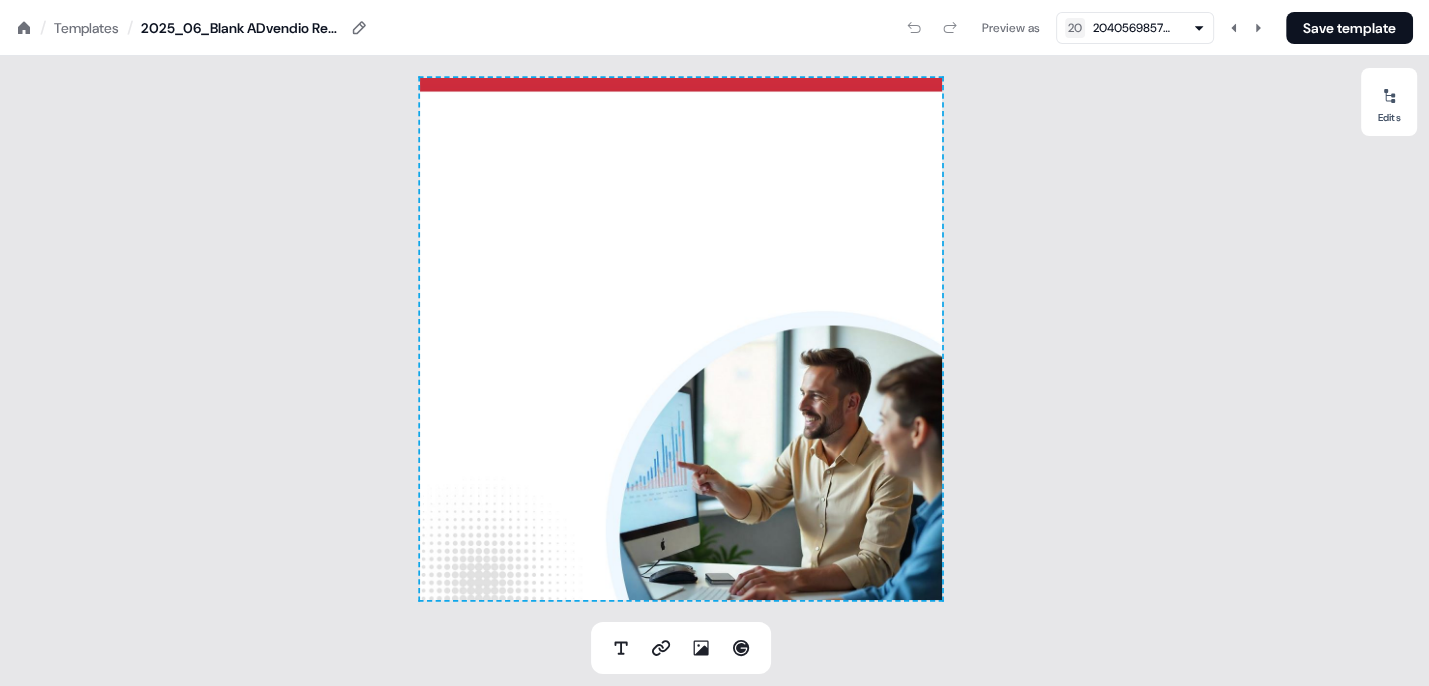 click 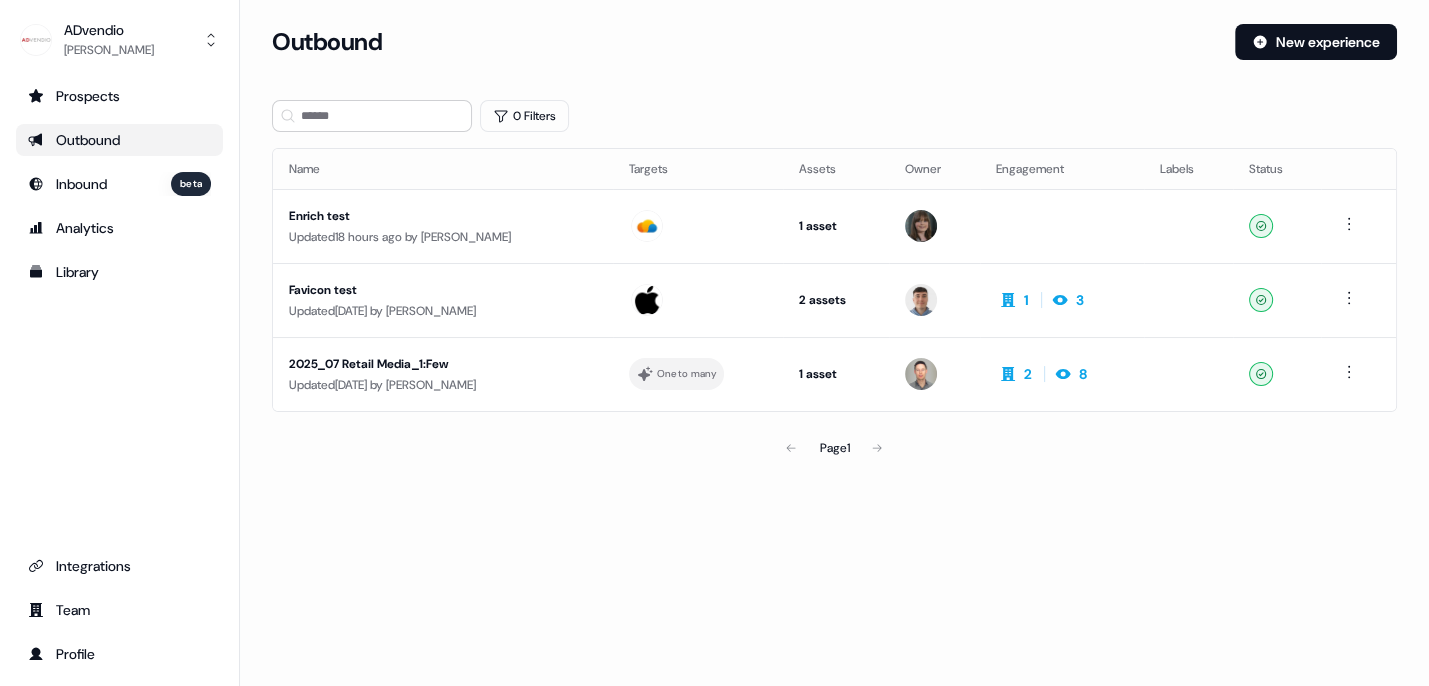 click on "Outbound" at bounding box center [119, 140] 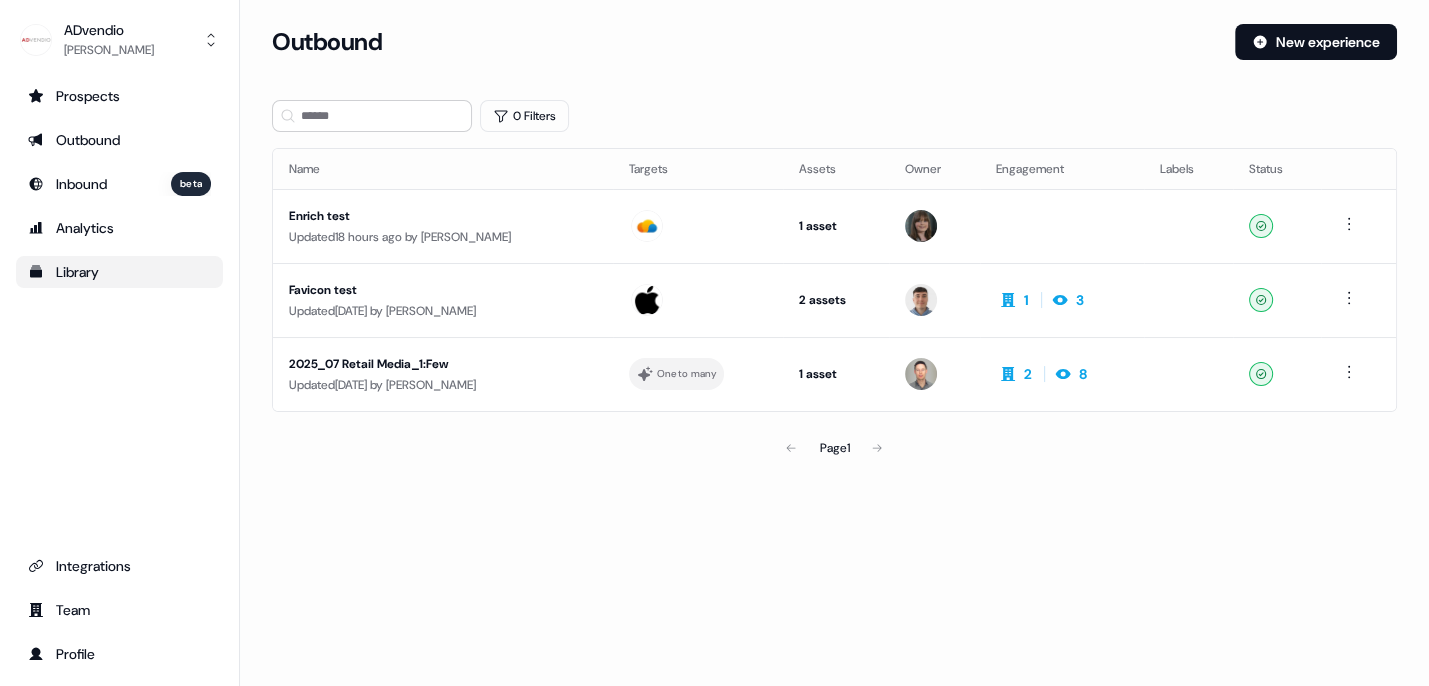 click on "Library" at bounding box center [119, 272] 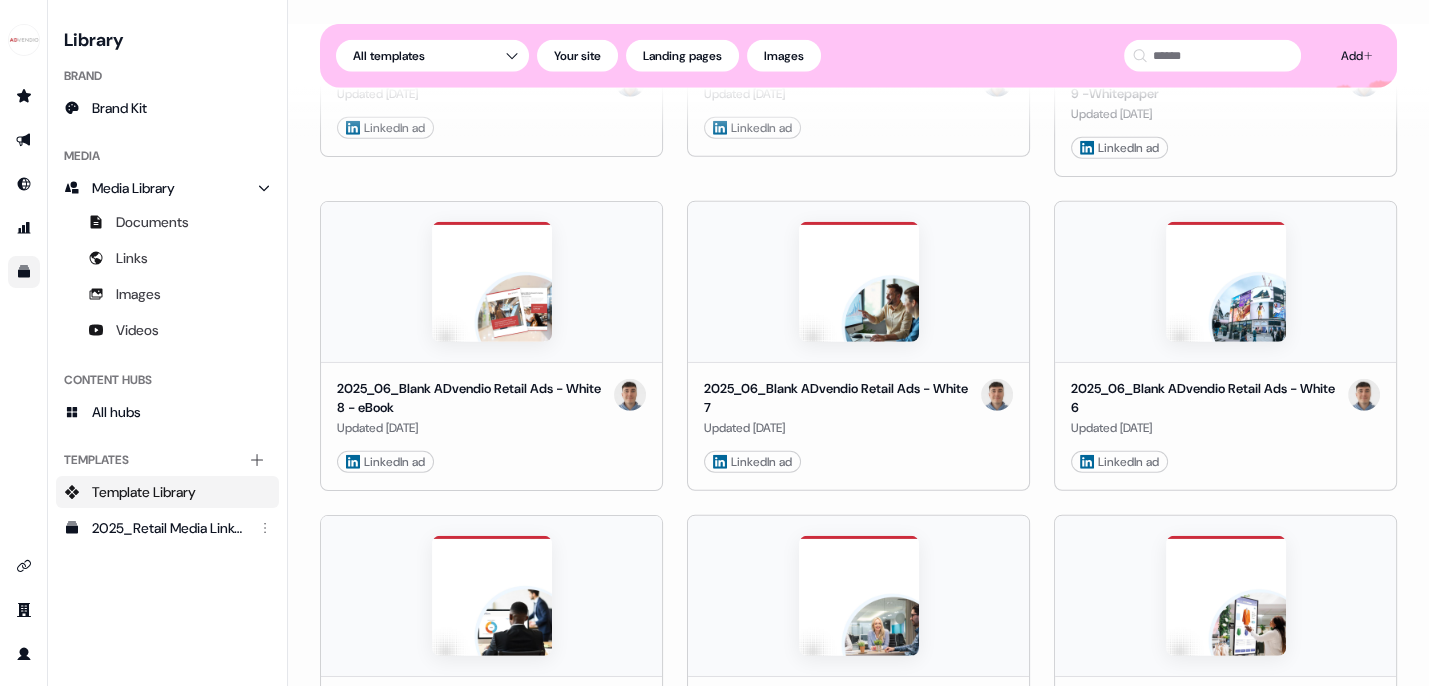 scroll, scrollTop: 5109, scrollLeft: 0, axis: vertical 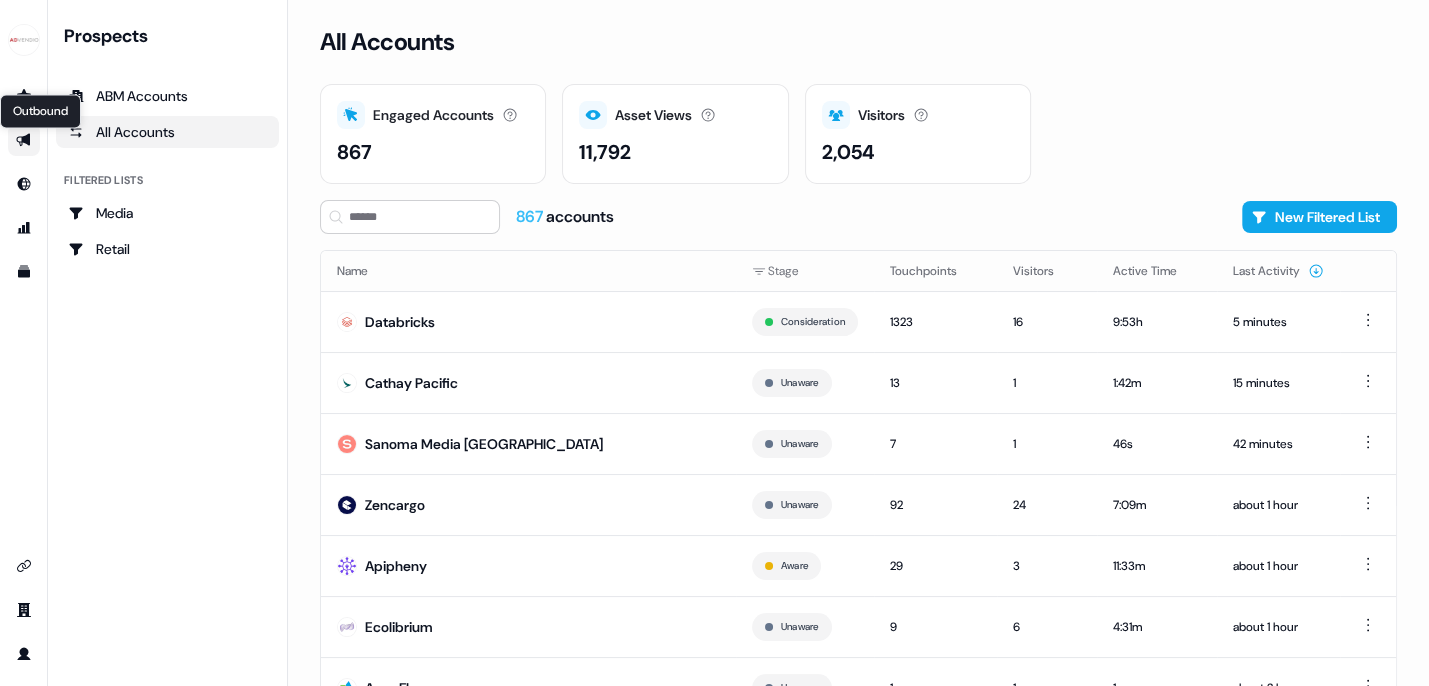click 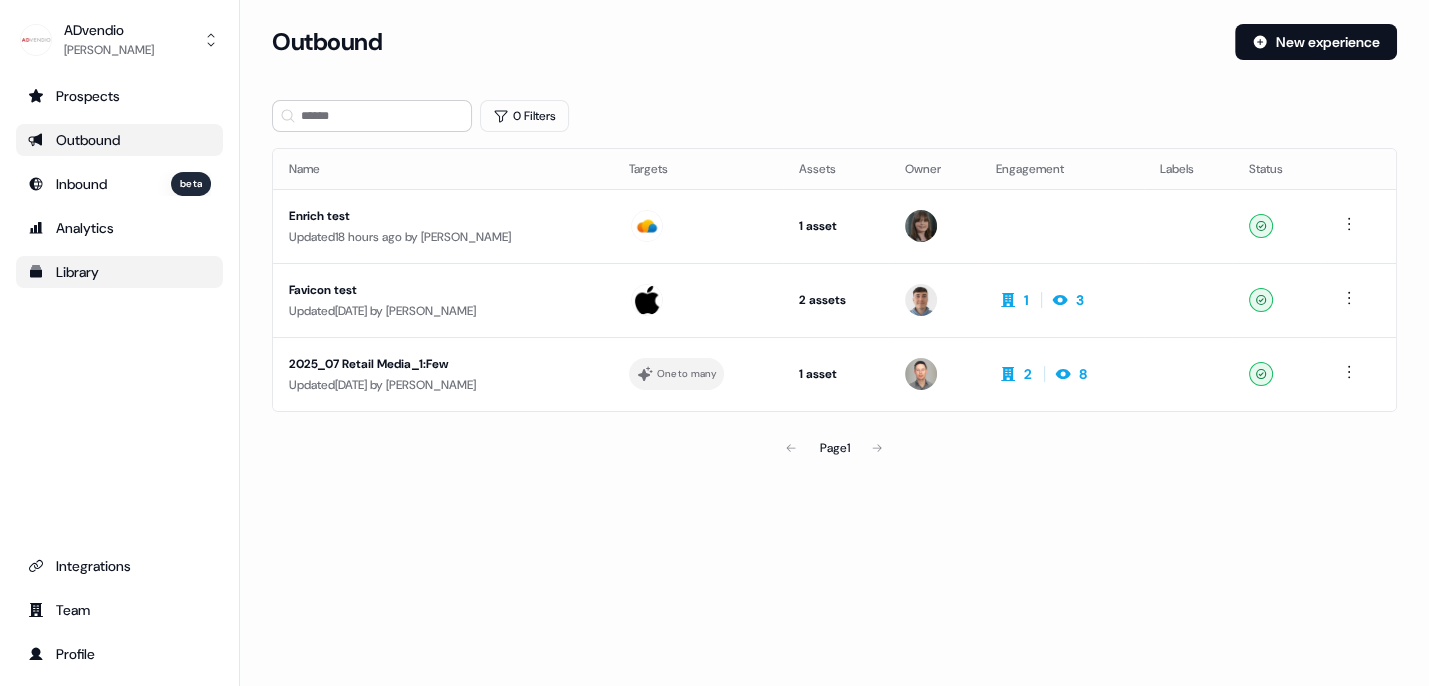 click on "Library" at bounding box center [119, 272] 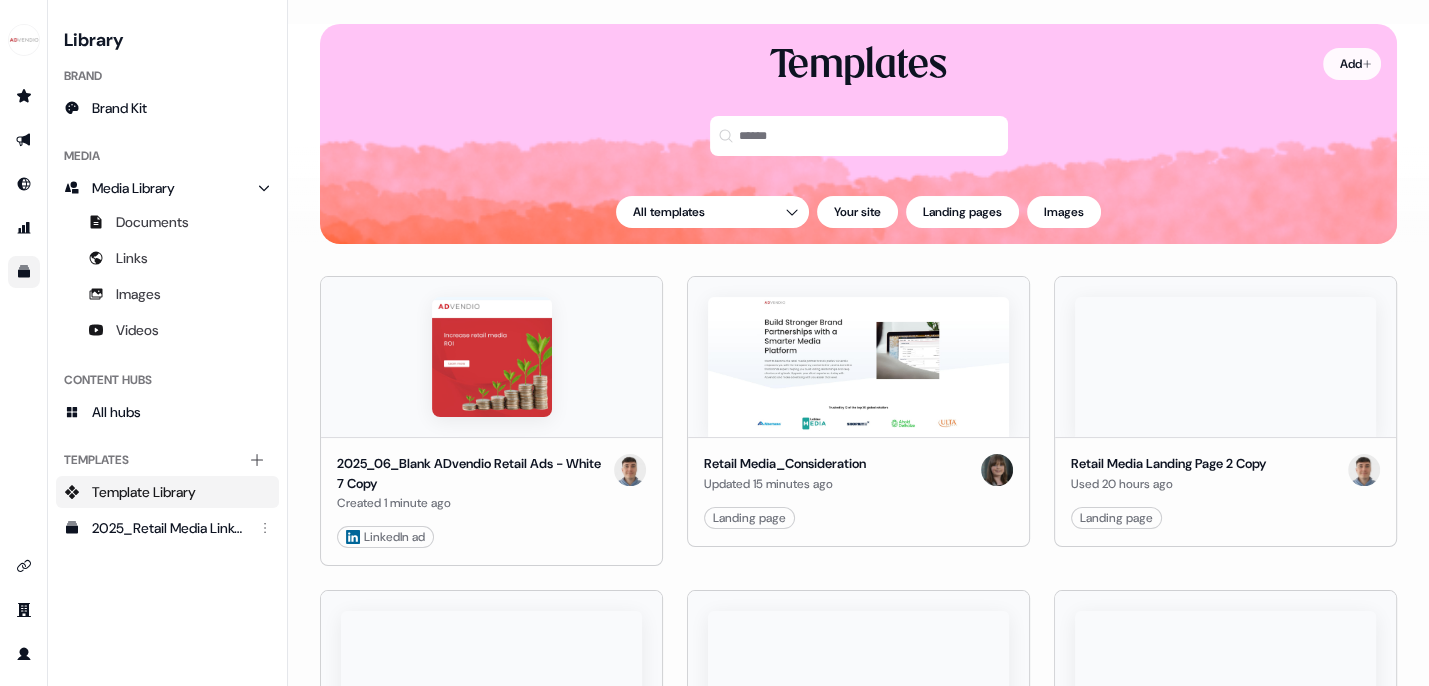 click on "For the best experience switch devices to a bigger screen. Go to Userled.io   Library Brand Brand Kit Media Media Library Documents Links Images Videos Content Hubs All hubs Templates   Add collection Template Library 2025_Retail Media LinkedIn Ad Templates_1080X1080 Loading... Add Templates All   templates Your site Landing pages Images 2025_06_Blank ADvendio Retail Ads - White 7 Copy Created 1 minute ago   LinkedIn ad Edit Use Retail Media_Consideration Updated 15 minutes ago Landing page Edit Use Retail Media Landing Page 2 Copy Used 20 hours ago Landing page Edit Use eBook (2025) Landing Page Updated 2 days ago Landing page Edit Use Whitepaper (2025) Landing Page  Updated 2 days ago Landing page Edit Use New template Created 13 days ago Your site Edit Use Sales Discovery Used 13 days ago Landing page Edit Use Userled Sales Outbound Example Created 20 days ago Landing page Edit Use Retail Media Landing Page 2 Updated 28 days ago Landing page Edit Use New template Copy Created 1 month ago Landing page Edit" at bounding box center (714, 343) 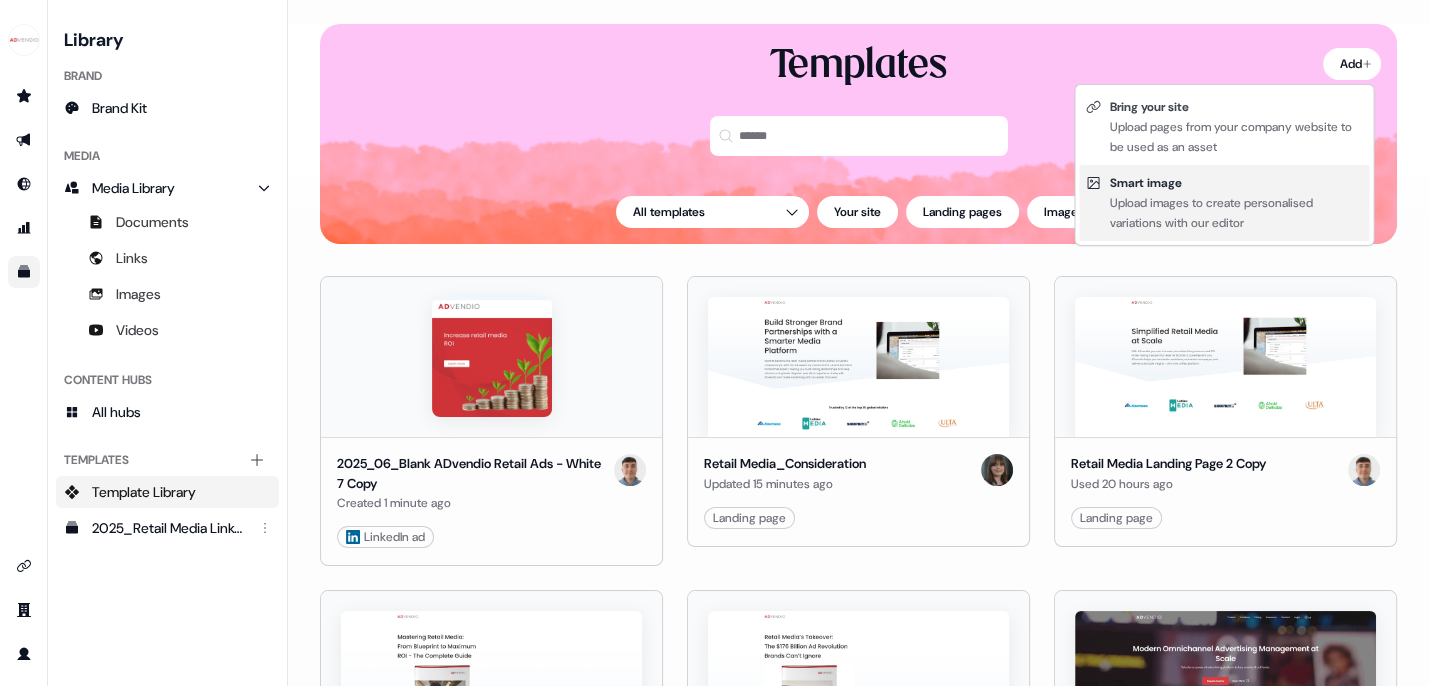 click on "Upload images to create personalised variations with our editor" at bounding box center [1236, 213] 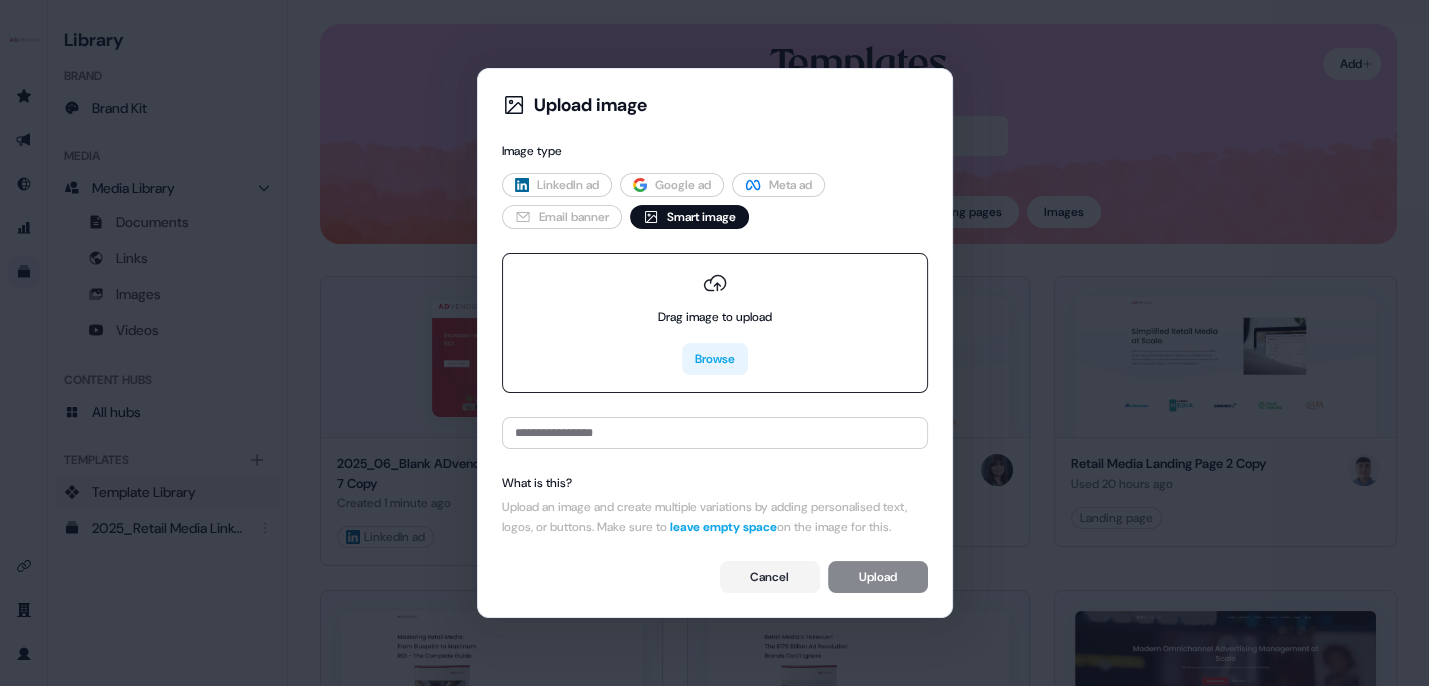click on "Browse" at bounding box center [715, 359] 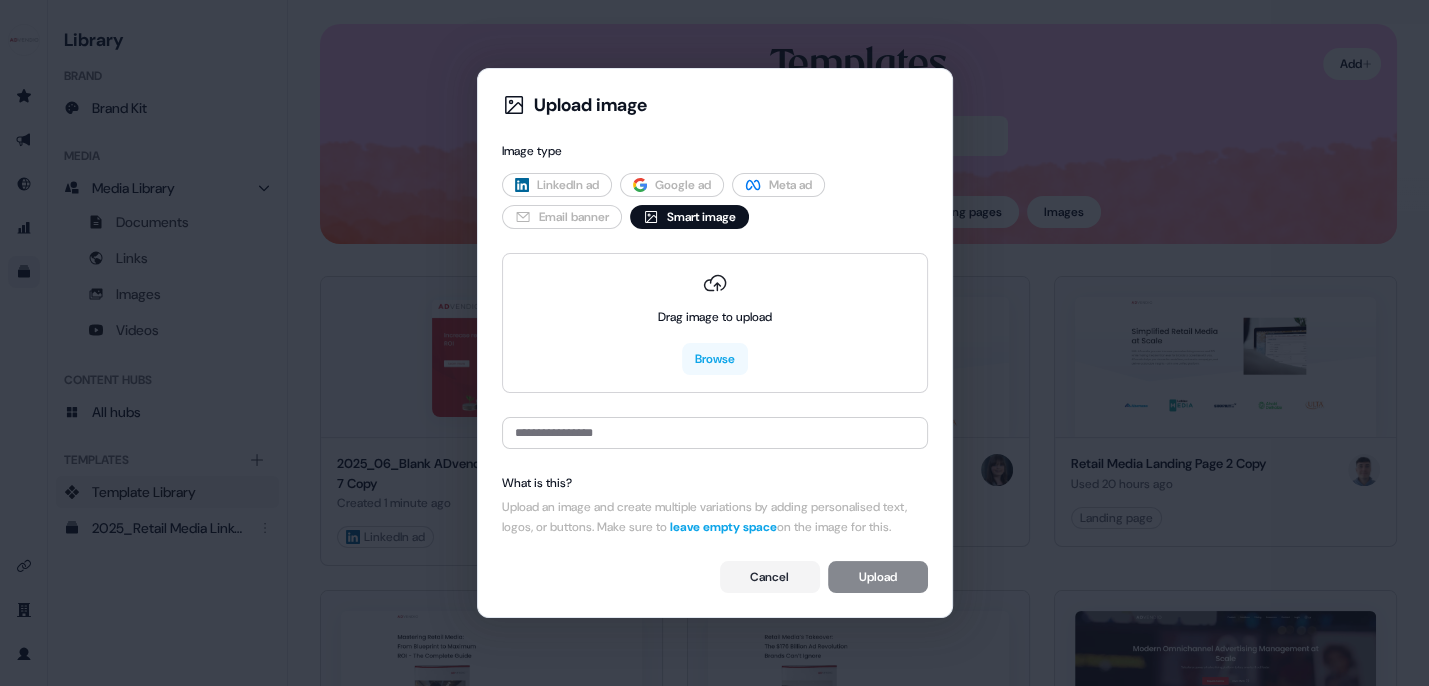 click on "LinkedIn ad" at bounding box center (568, 185) 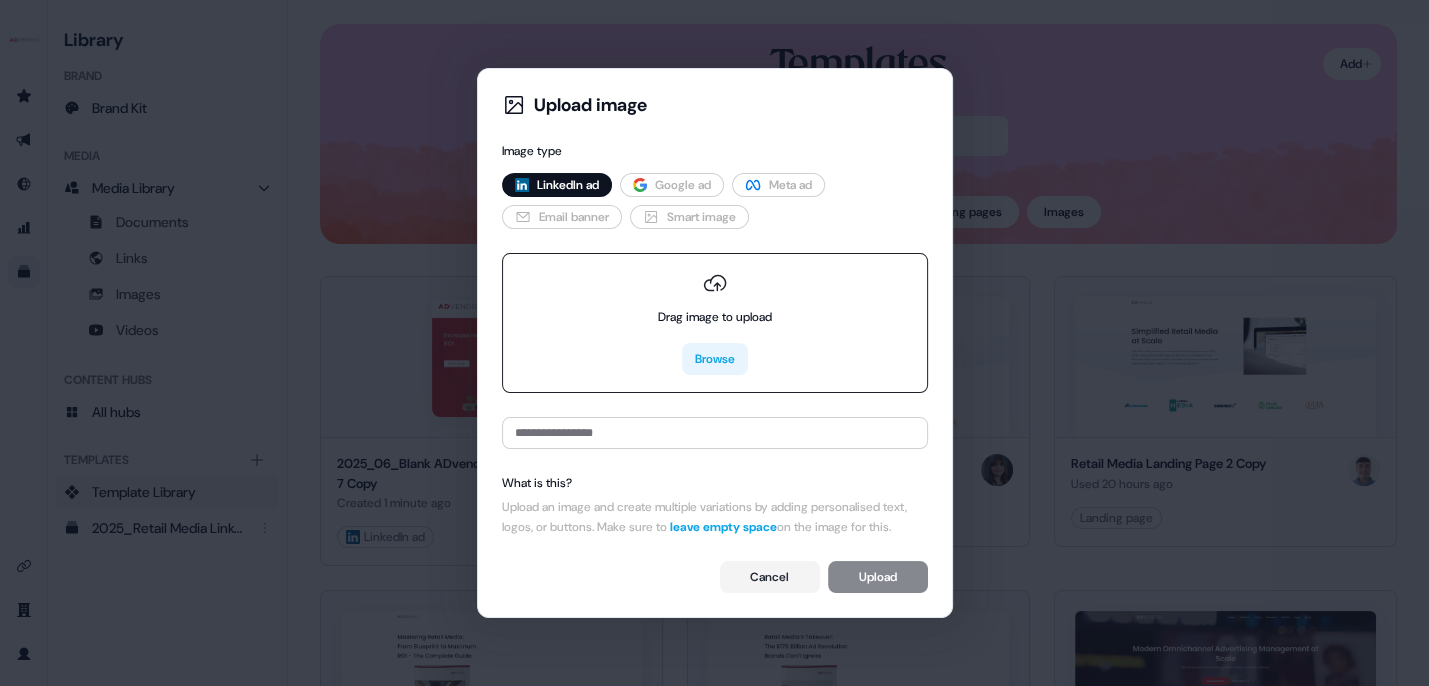 click on "Browse" at bounding box center [715, 359] 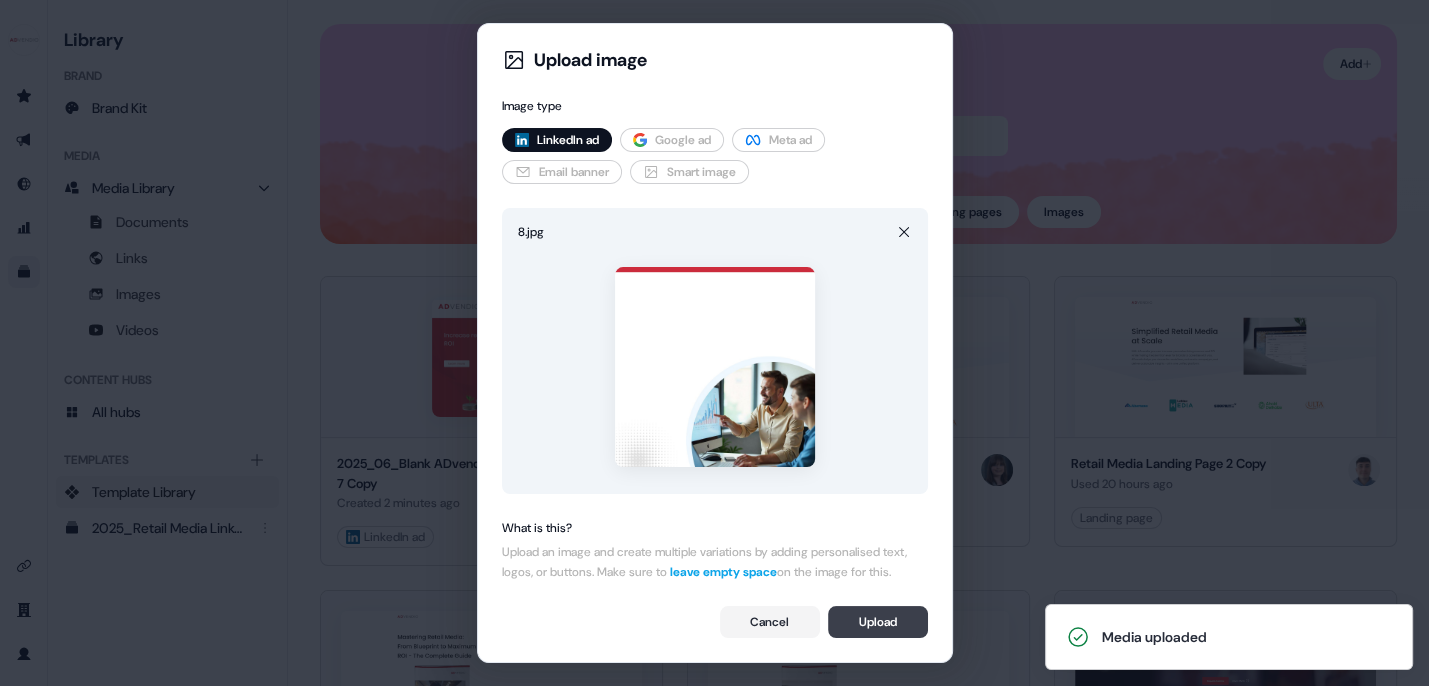 click on "Upload" at bounding box center (878, 622) 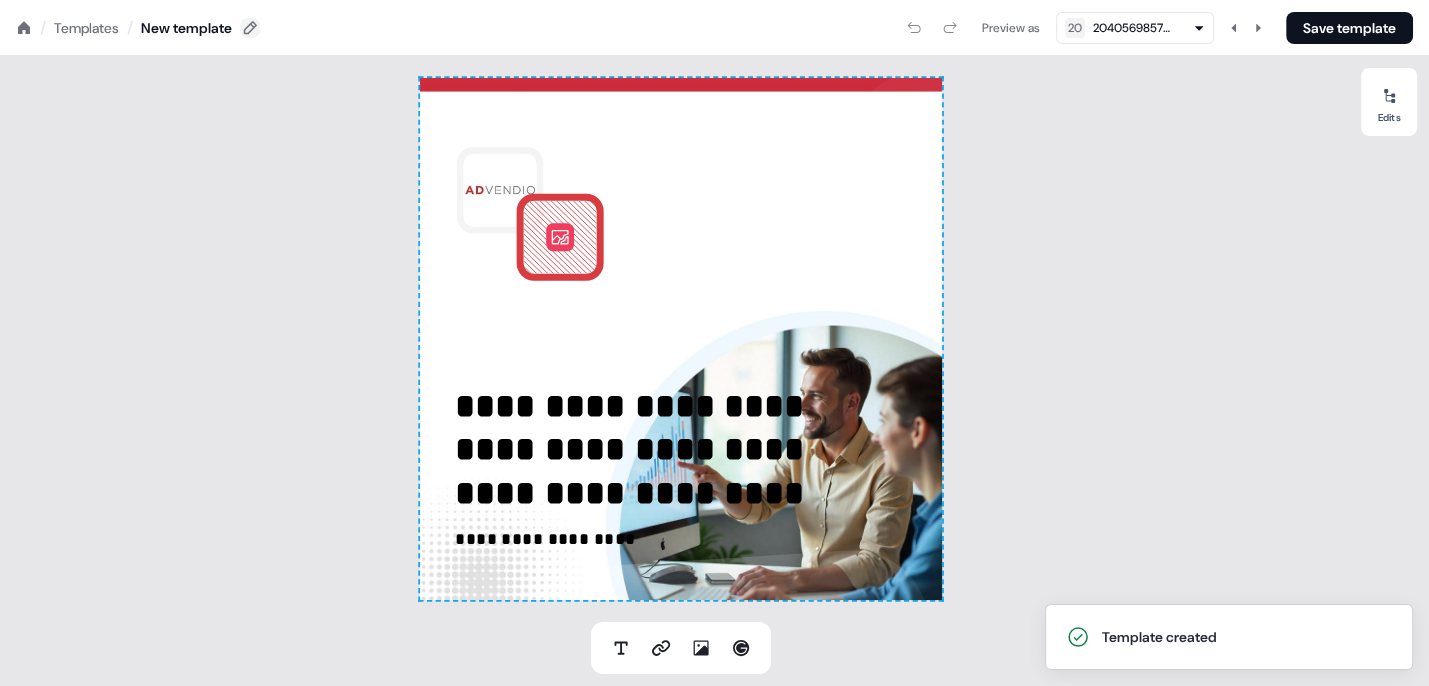 click 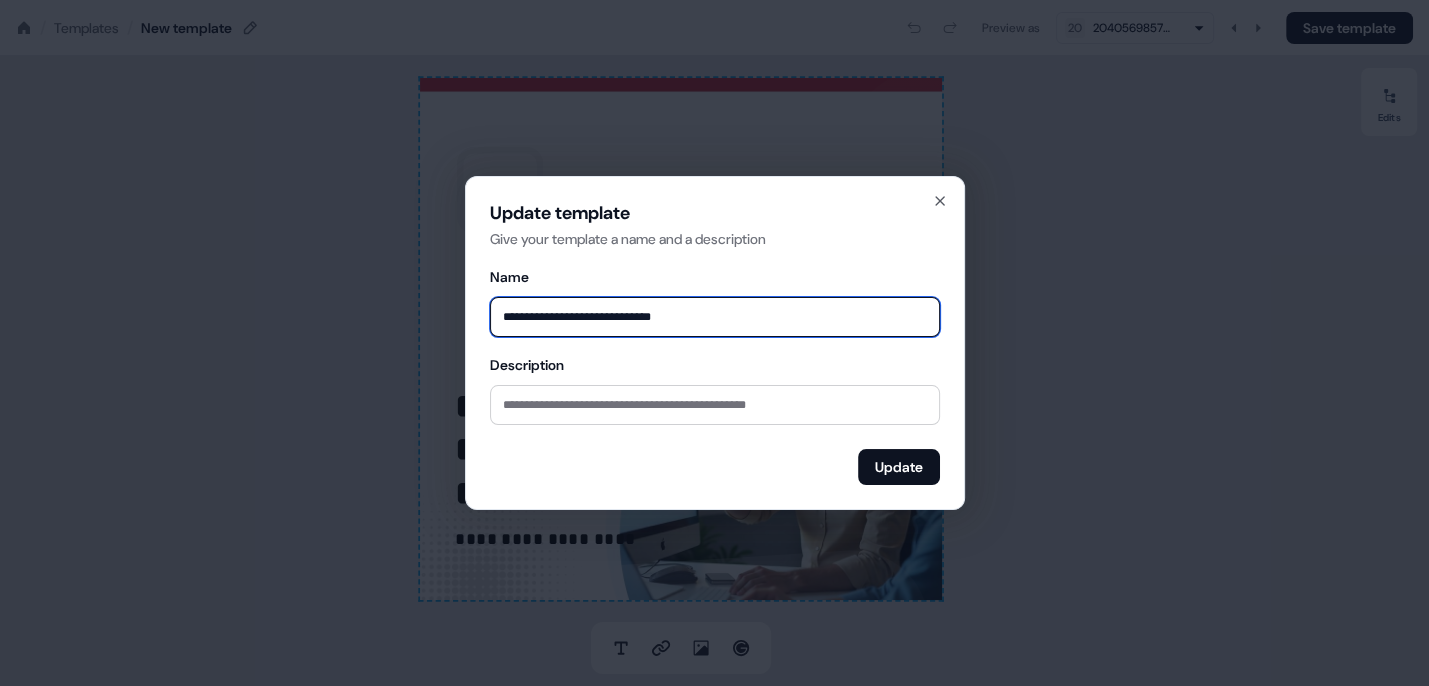 click on "**********" at bounding box center (715, 317) 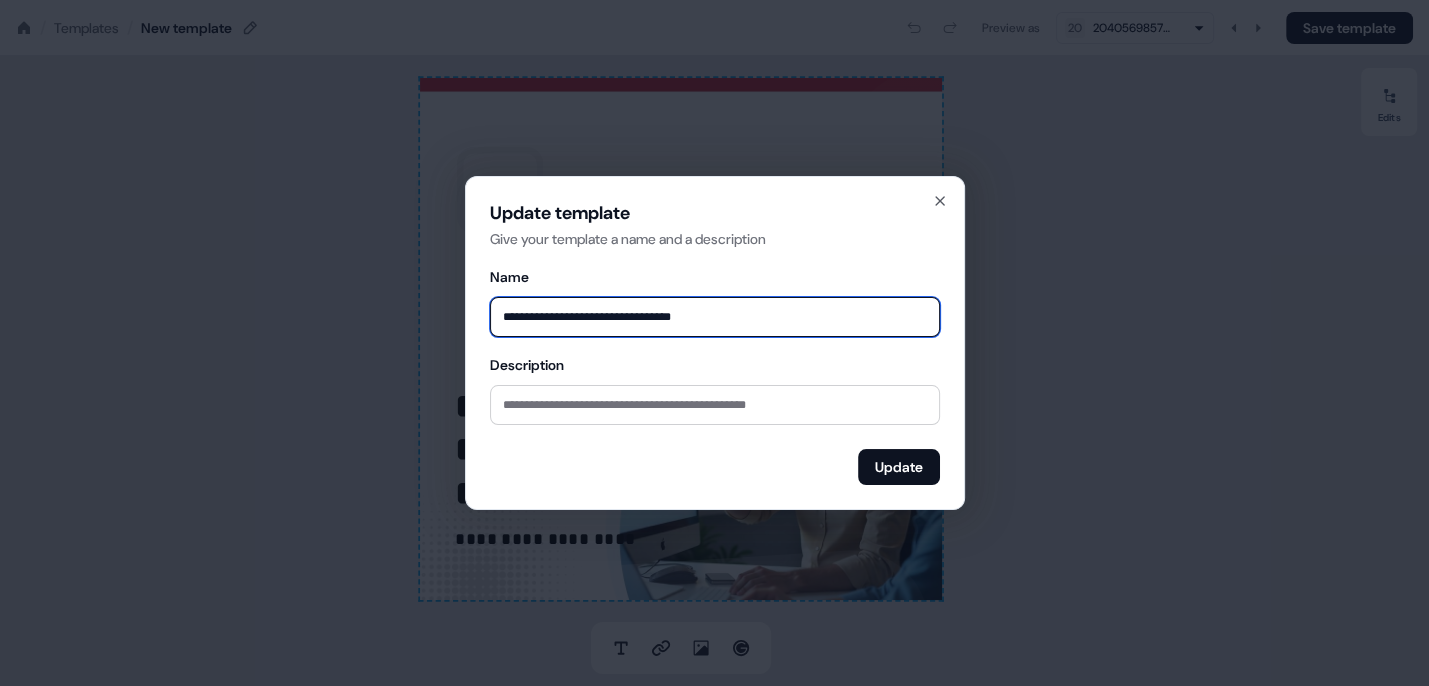 click on "**********" at bounding box center (715, 317) 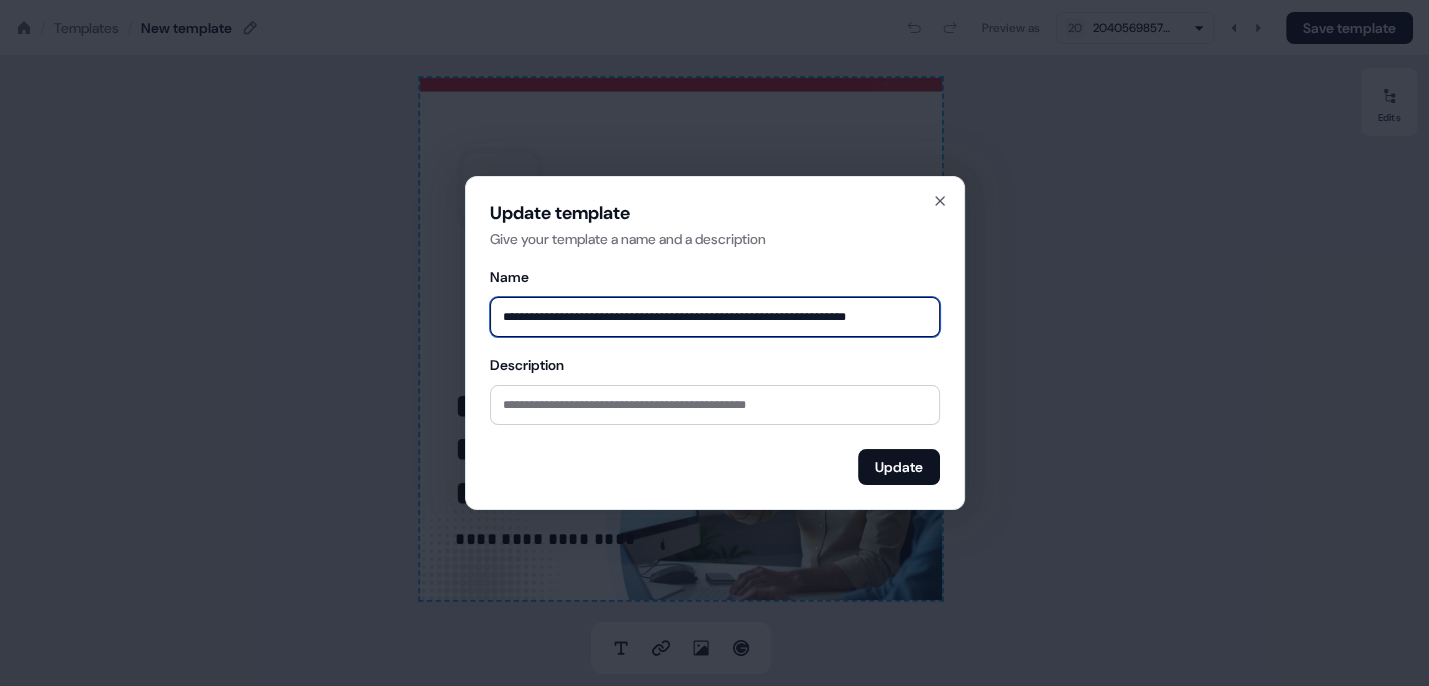 click on "**********" at bounding box center [715, 317] 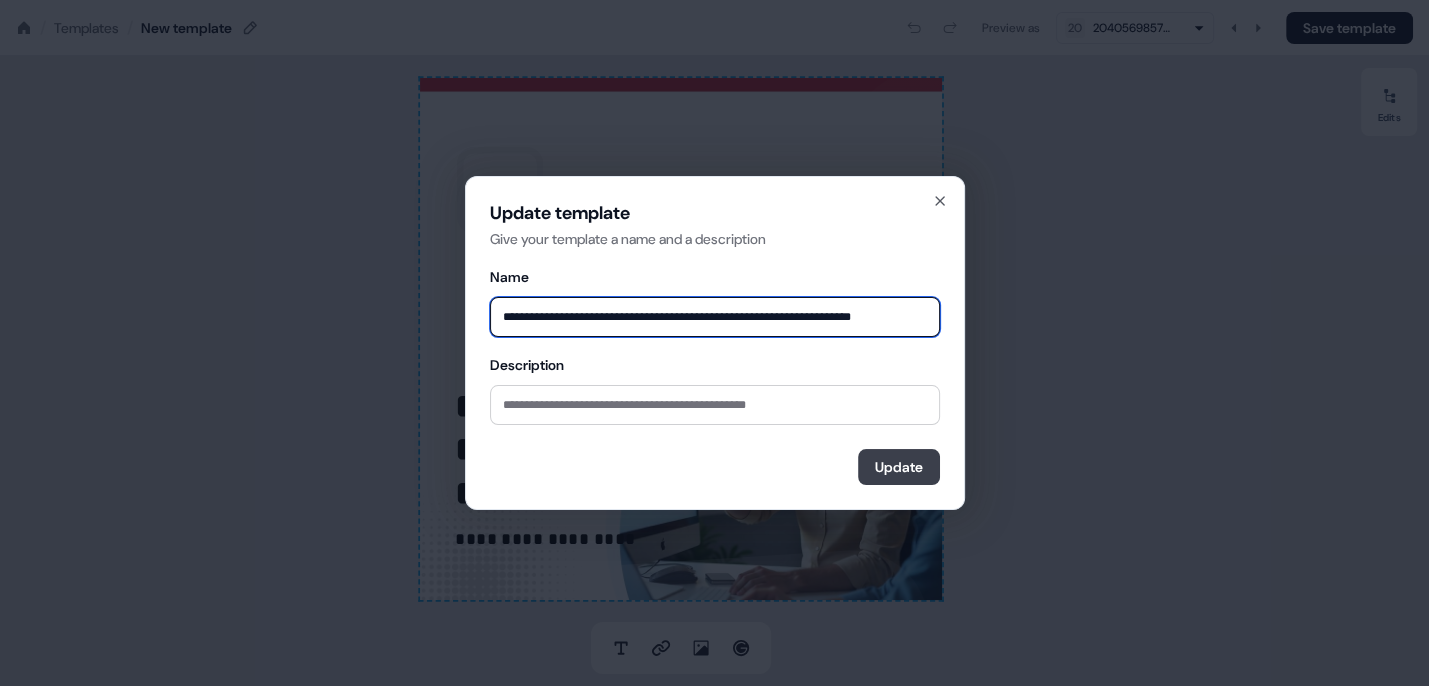 type on "**********" 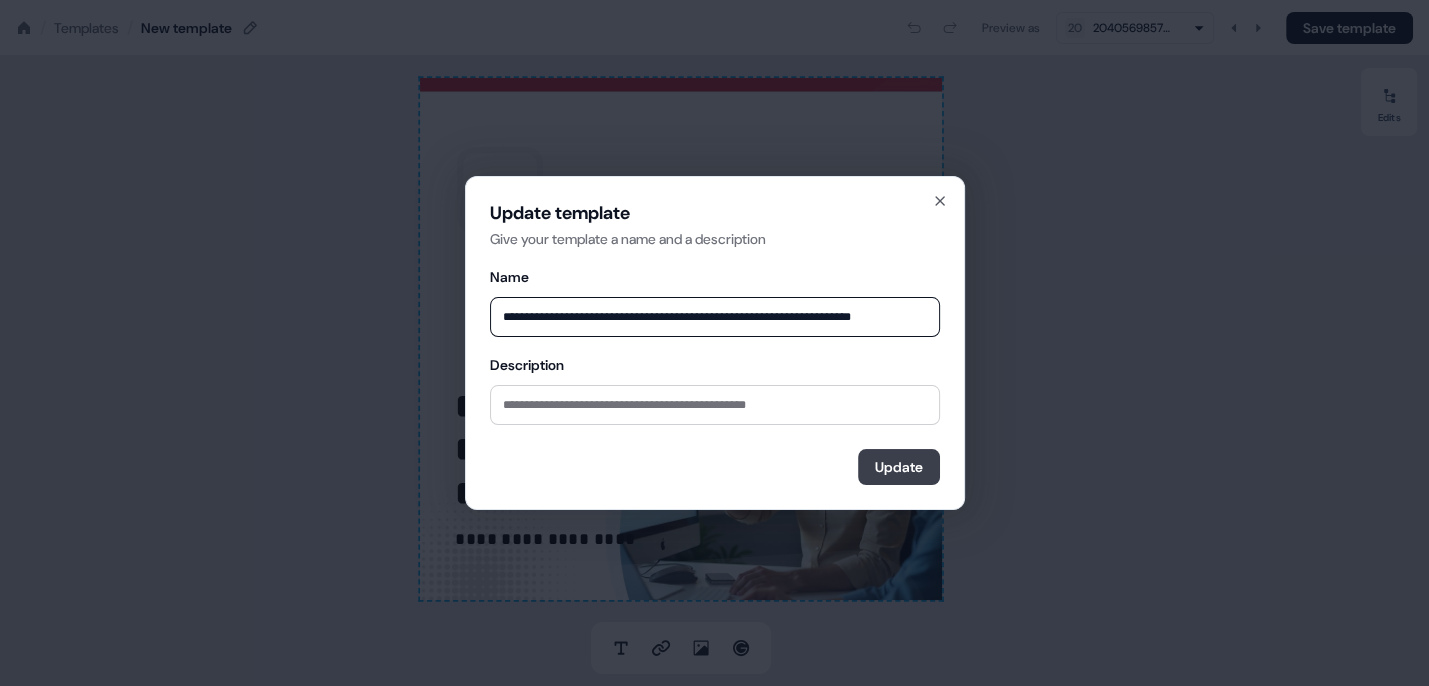 click on "Update" at bounding box center [899, 467] 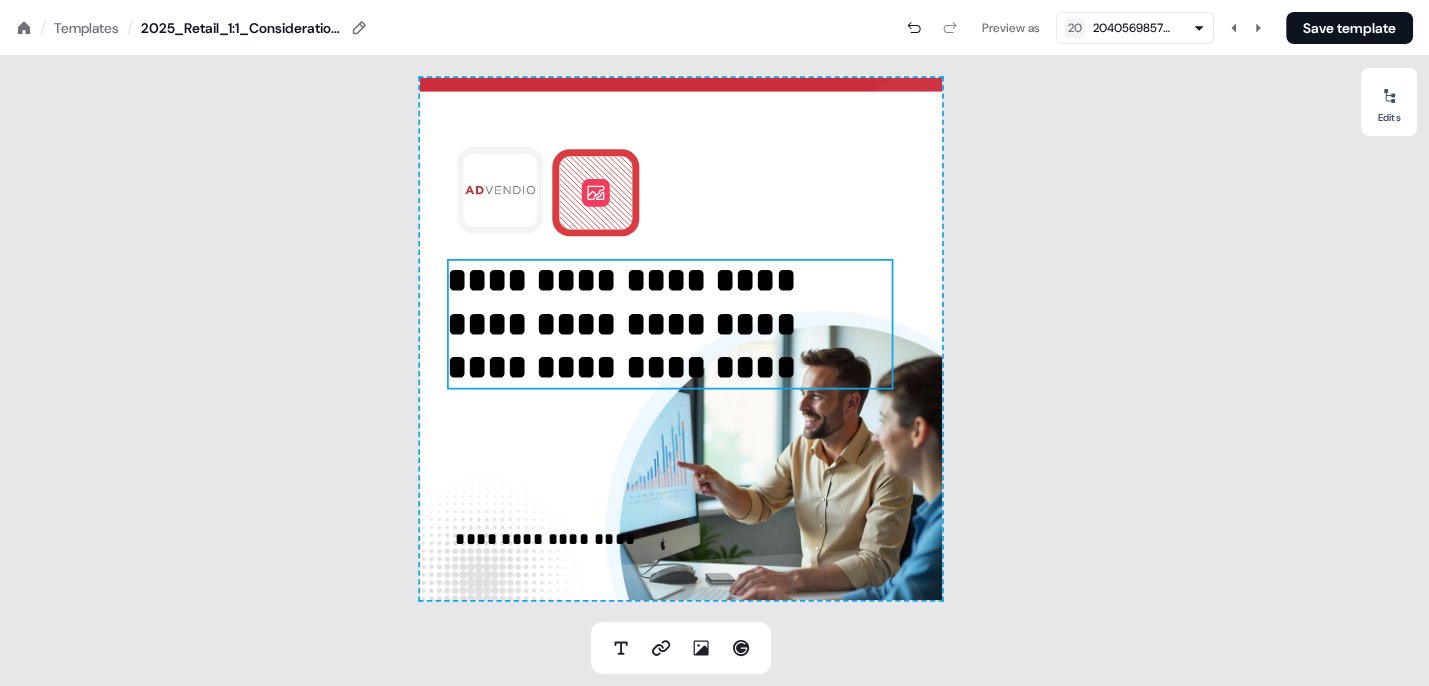 click on "20 204056985798" at bounding box center [1135, 28] 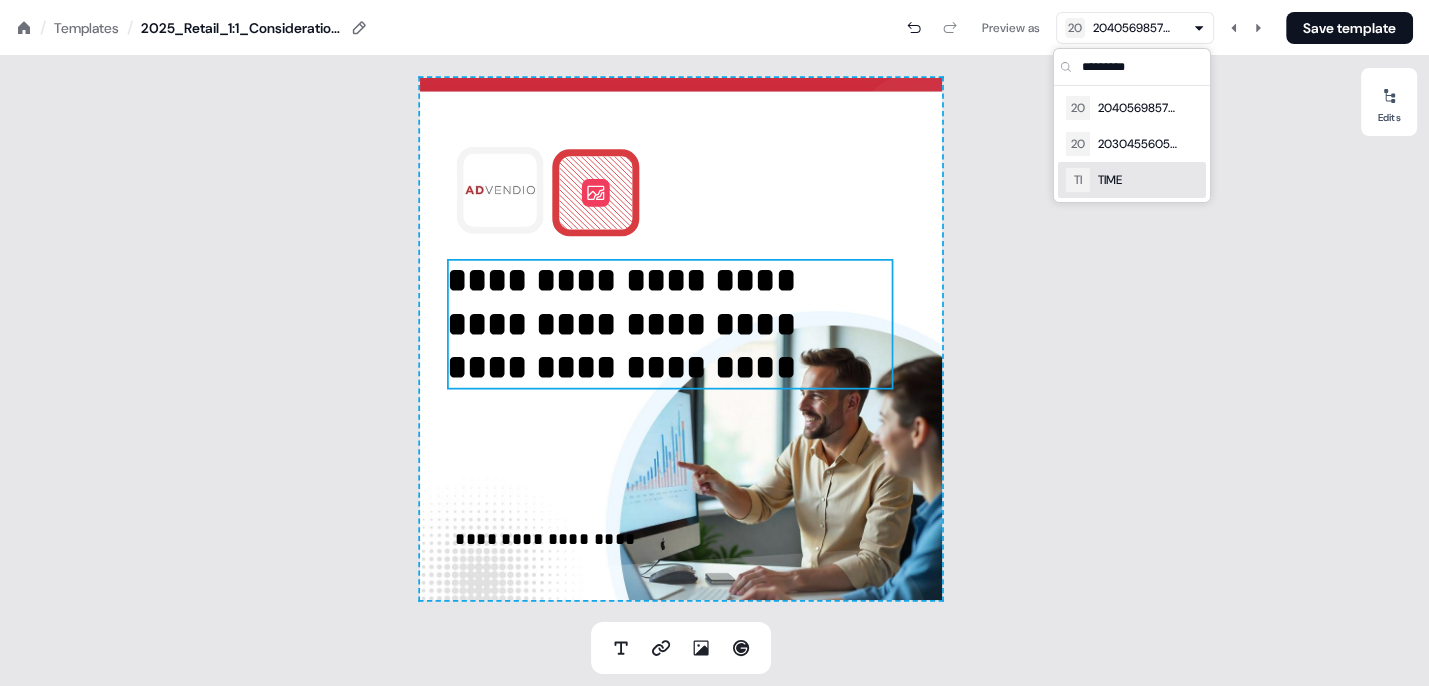 click on "TI TIME" at bounding box center [1132, 180] 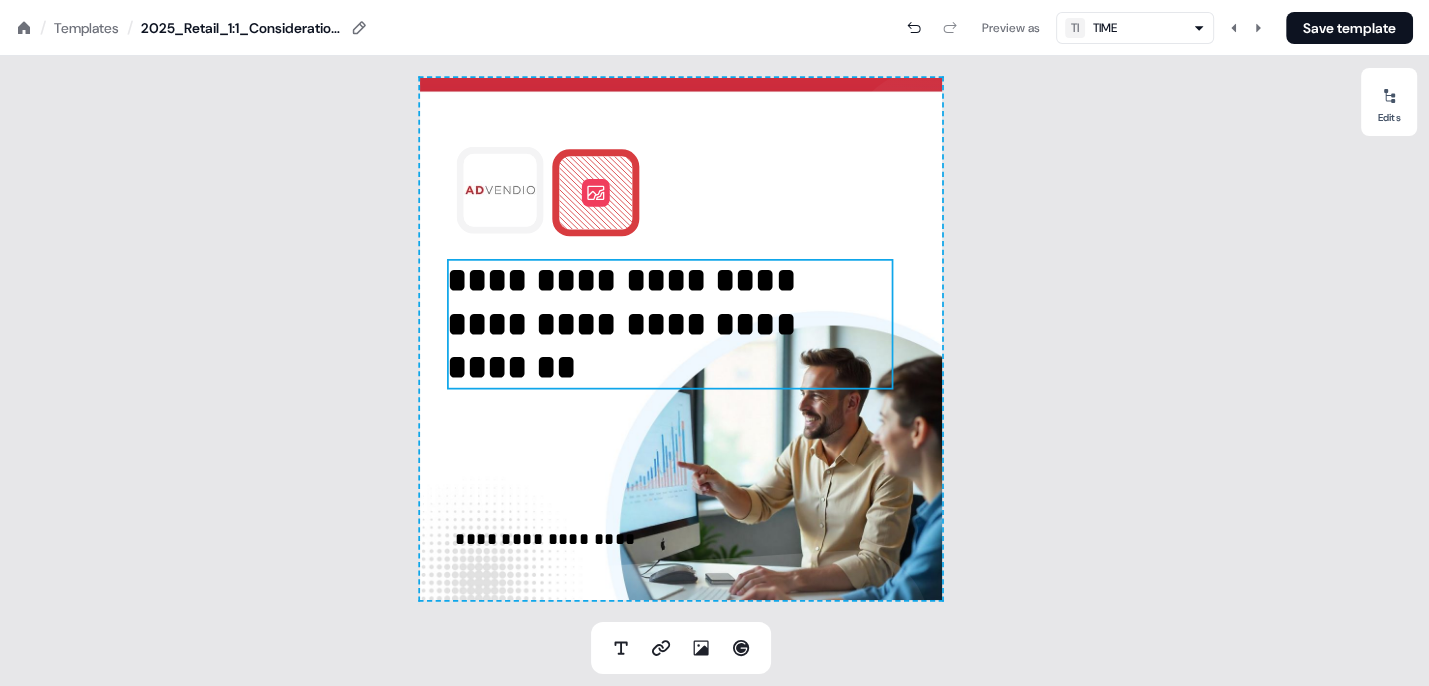 click on "**********" at bounding box center [669, 324] 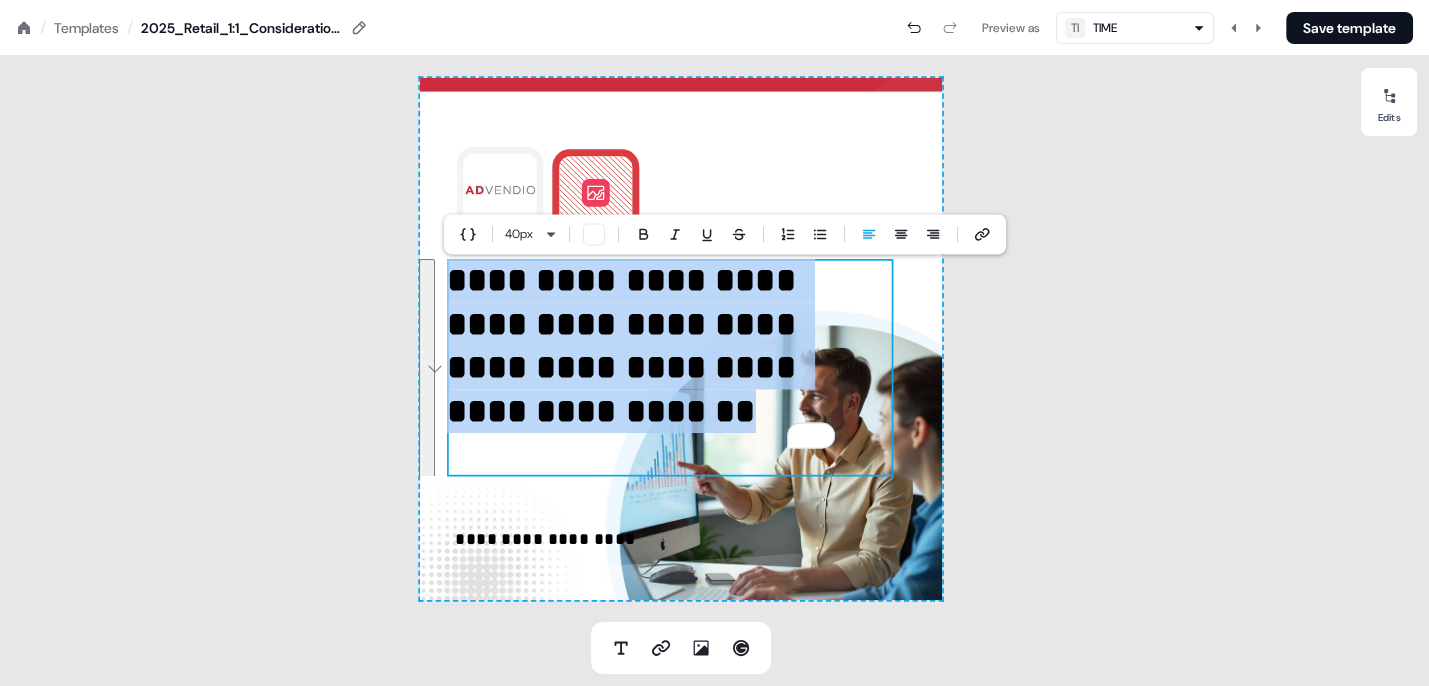 type 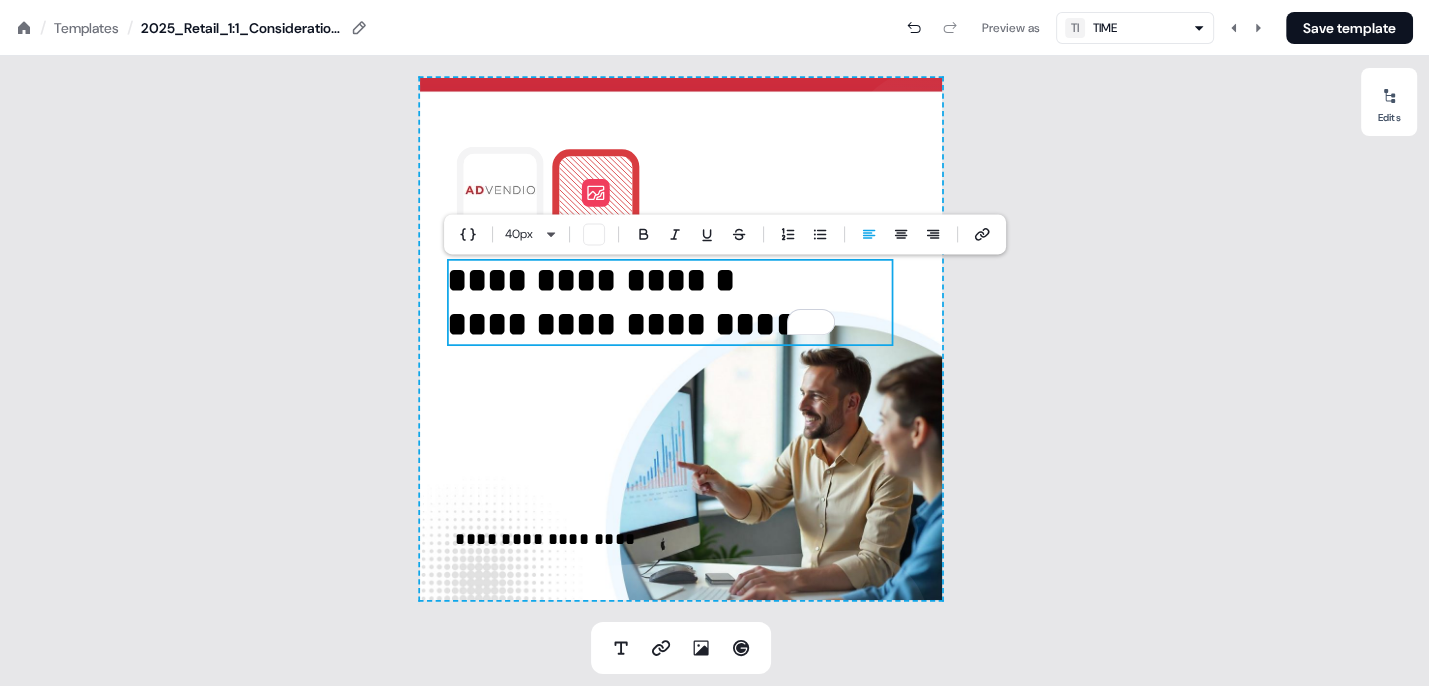 click on "**********" at bounding box center [669, 302] 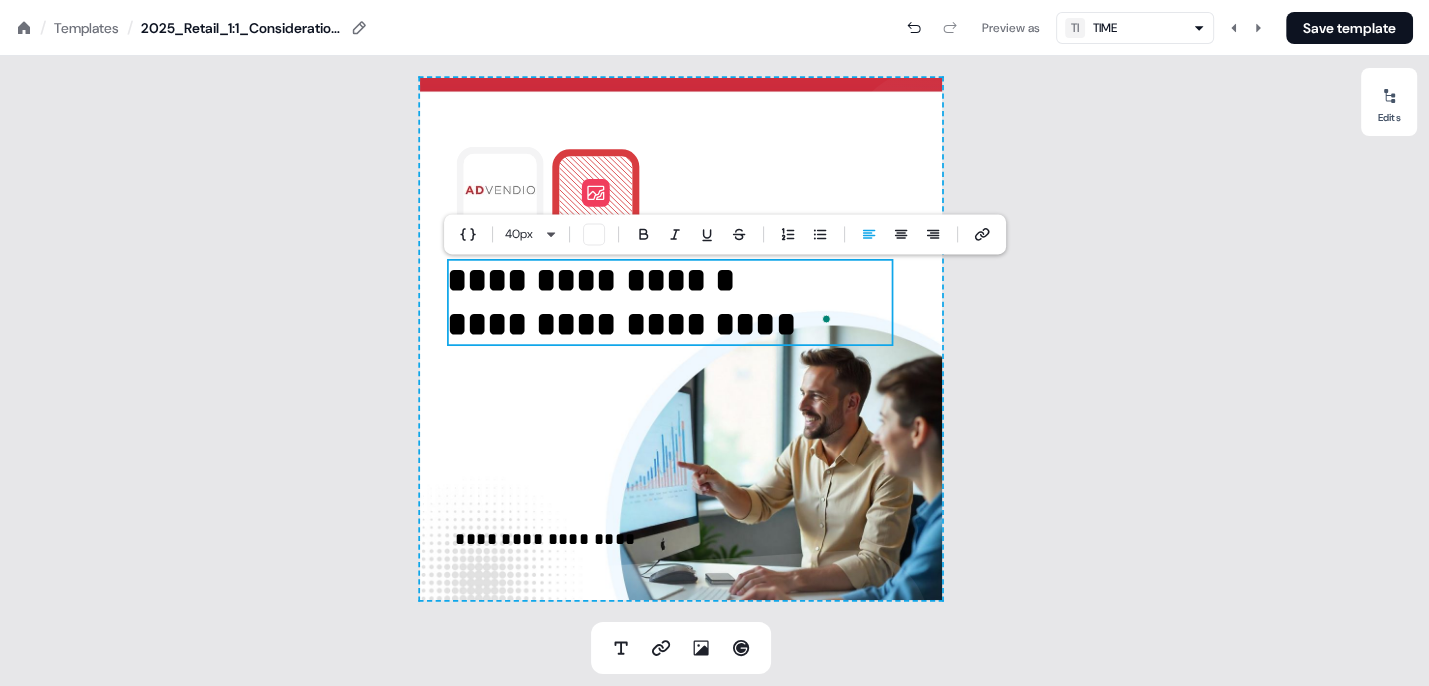 click at bounding box center (0, 0) 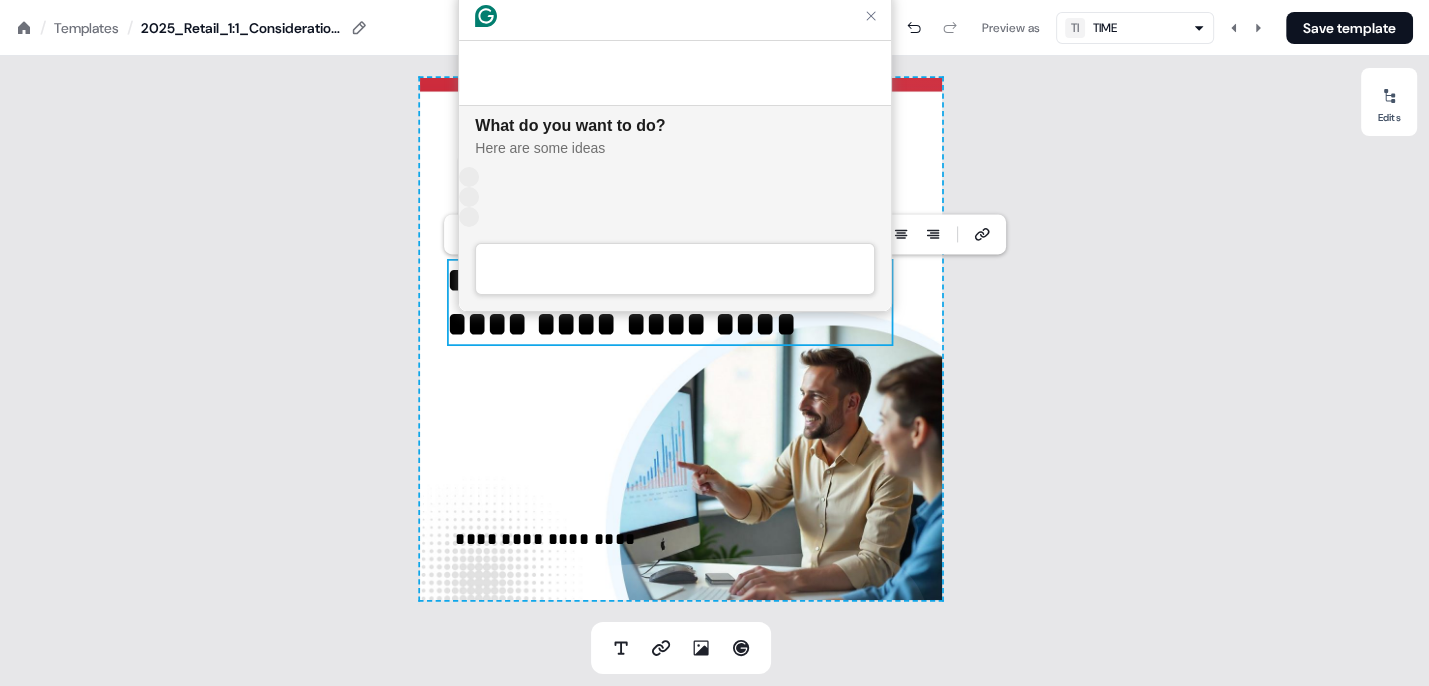scroll, scrollTop: 0, scrollLeft: 0, axis: both 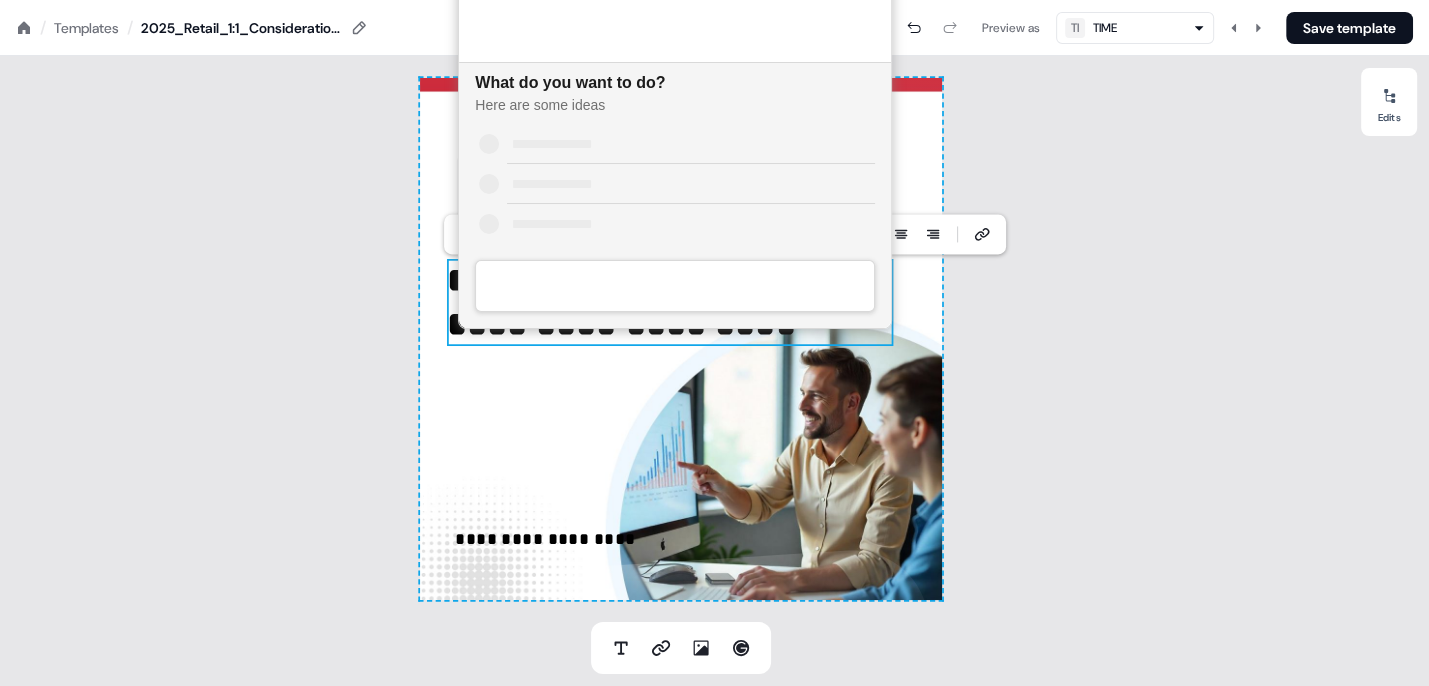 click 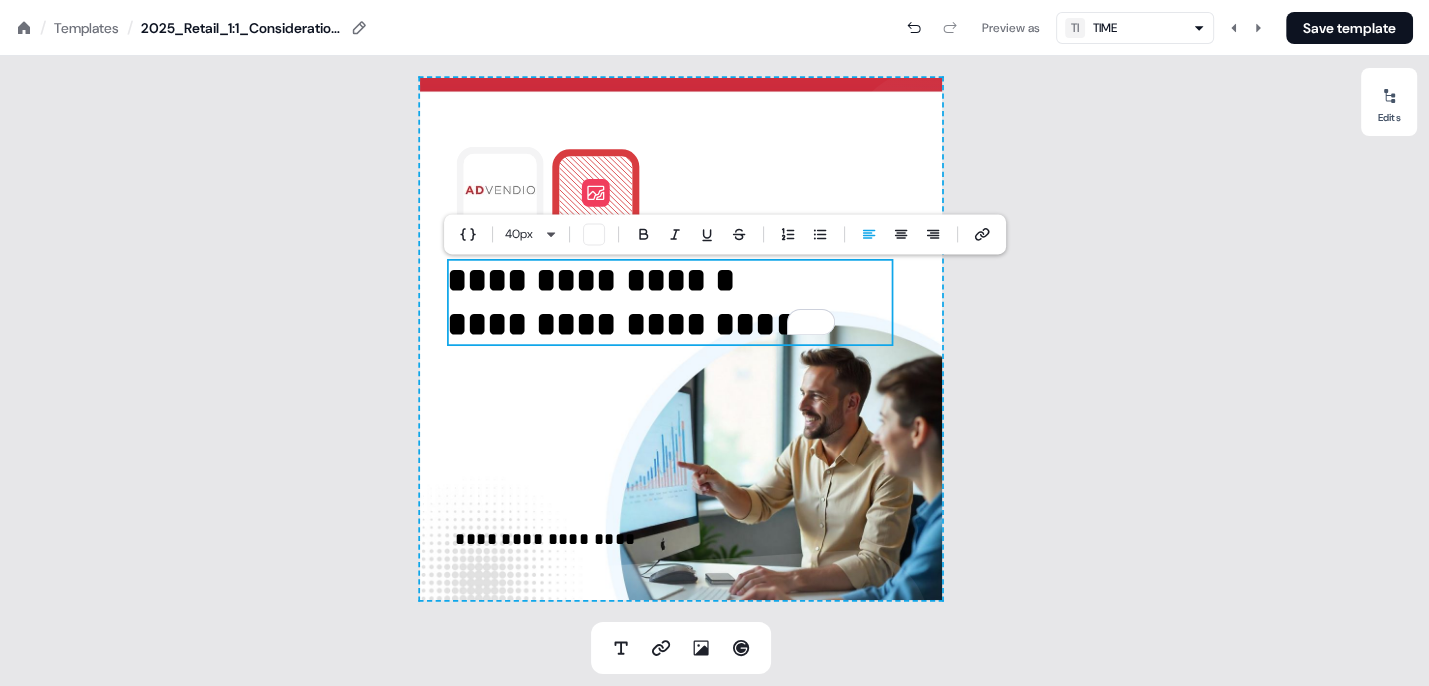 click on "**********" at bounding box center [669, 302] 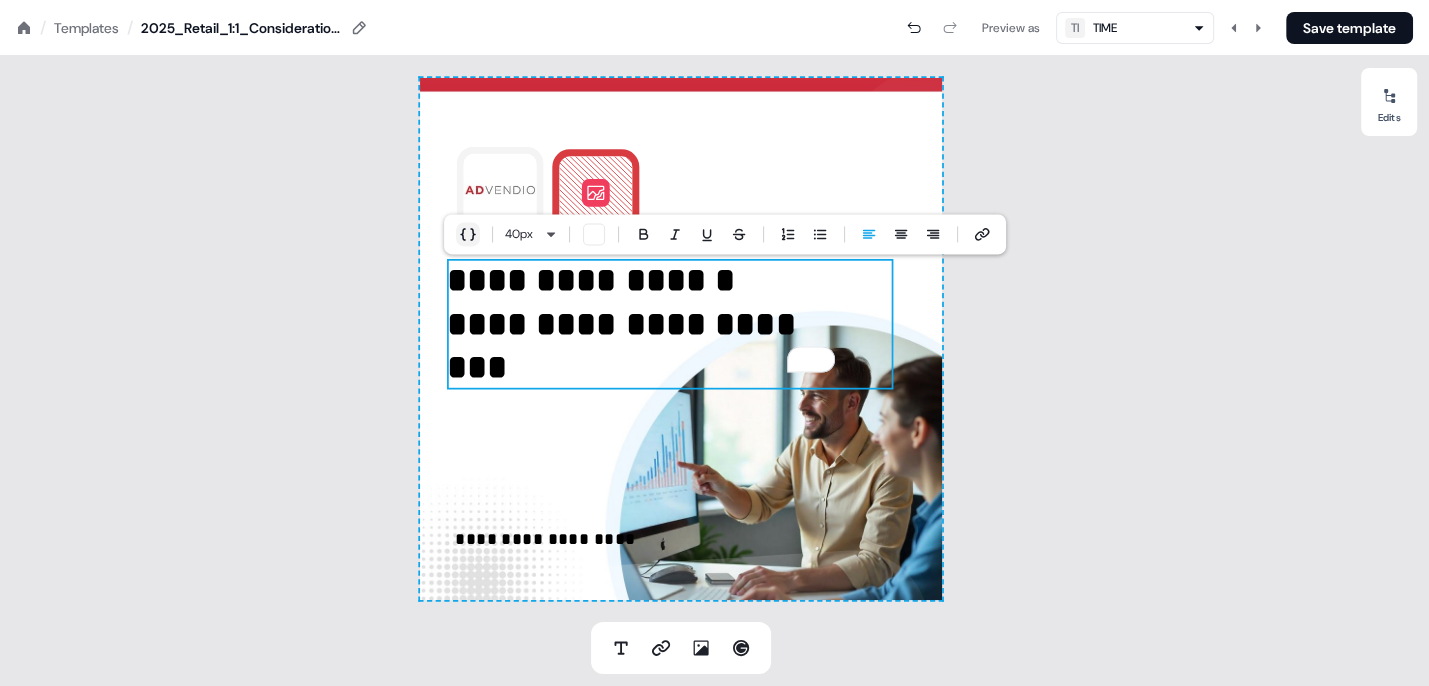 click 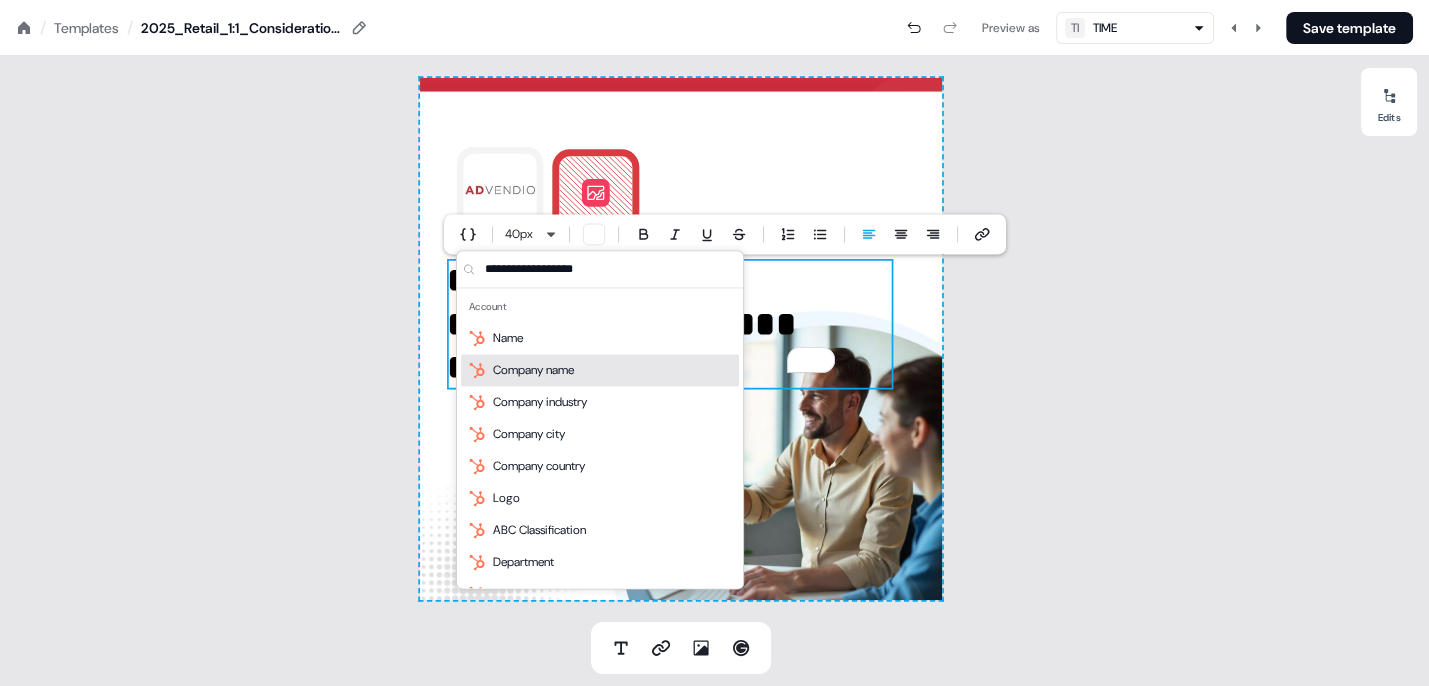 click on "Company name" at bounding box center (533, 370) 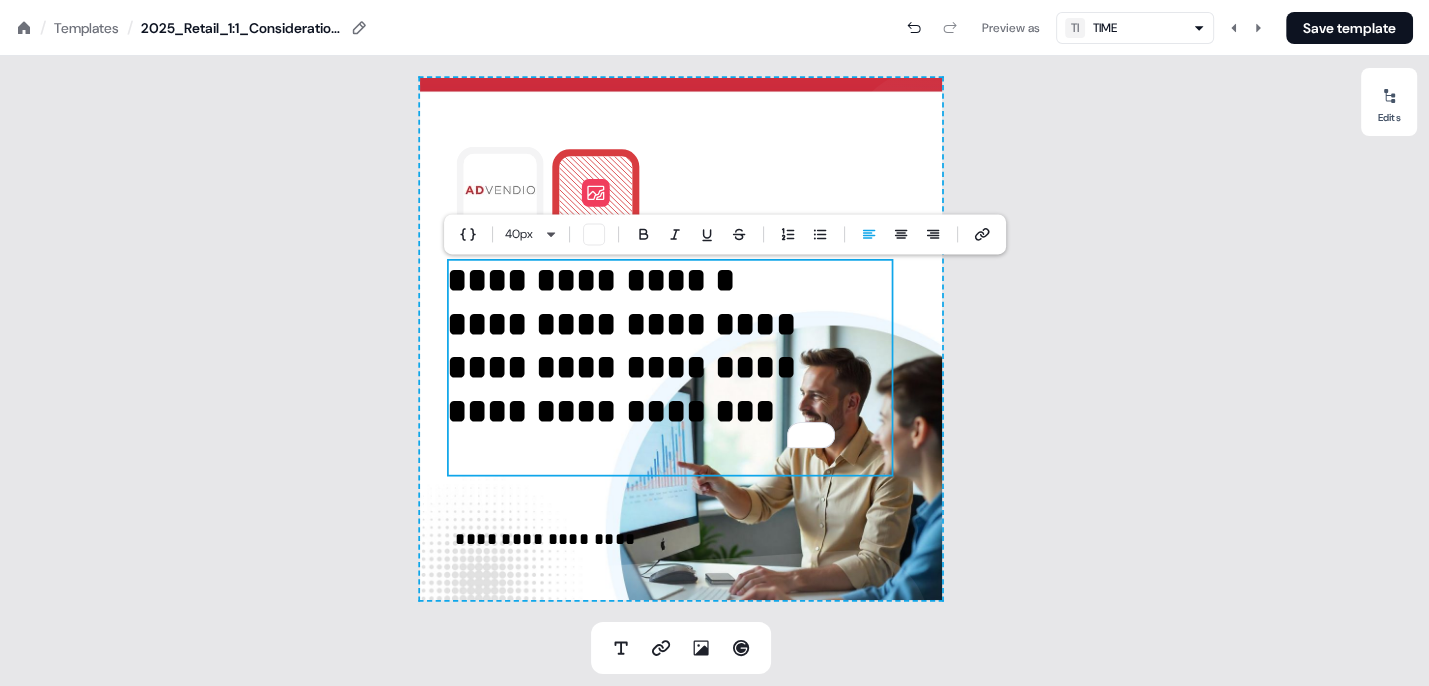 click on "**********" at bounding box center [680, 339] 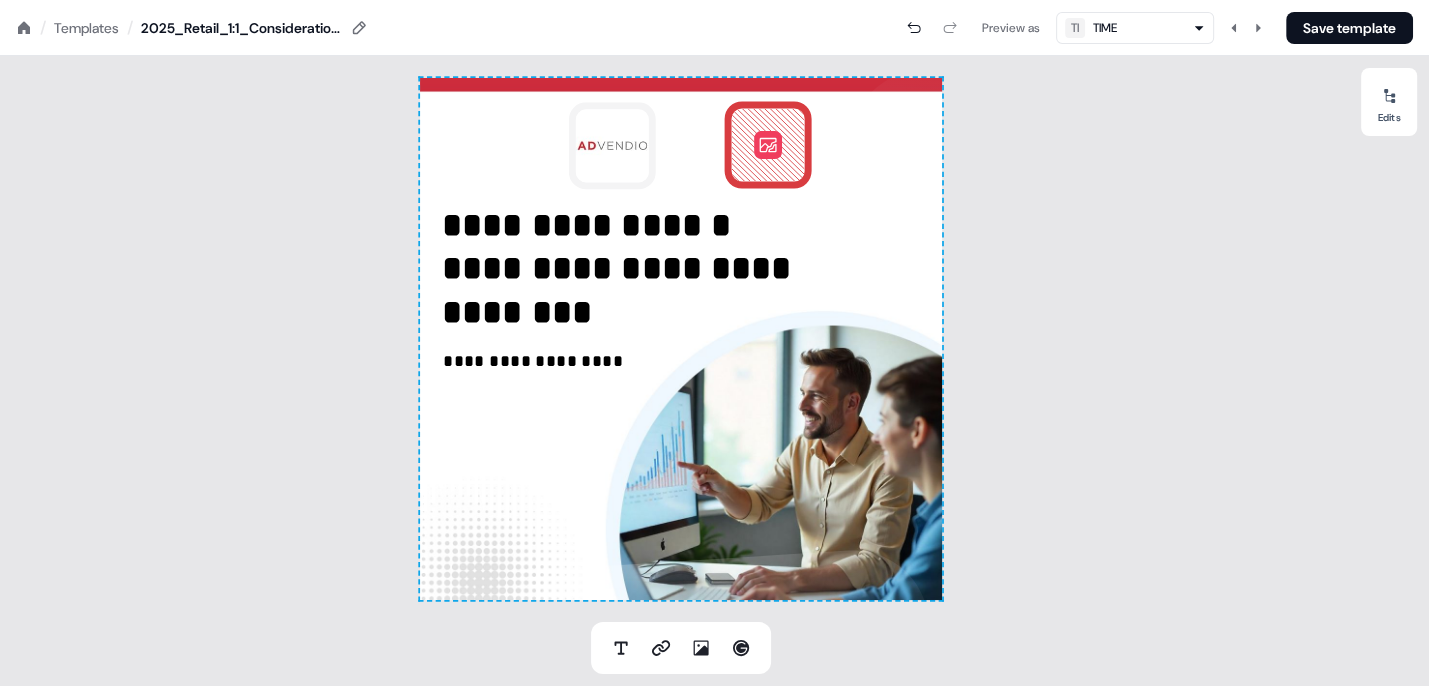 click on "**********" at bounding box center (680, 339) 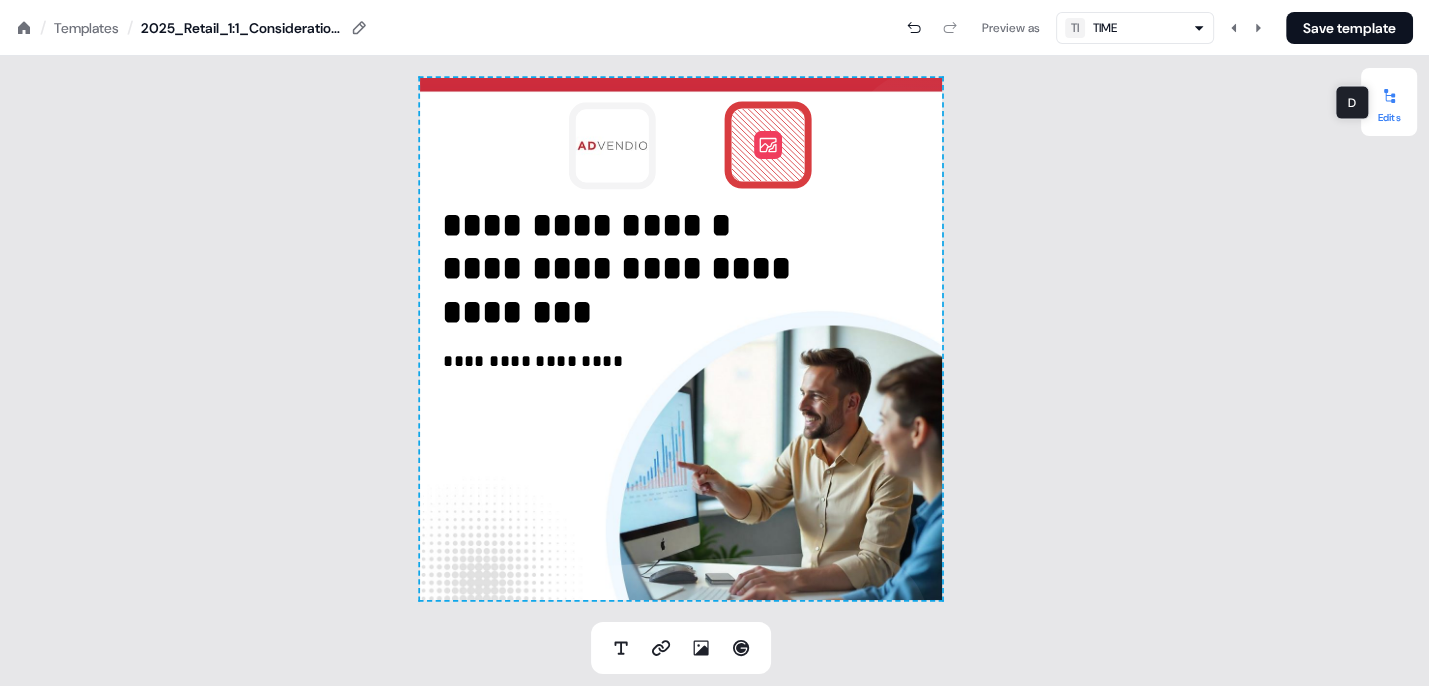 click on "Edits" at bounding box center [1389, 102] 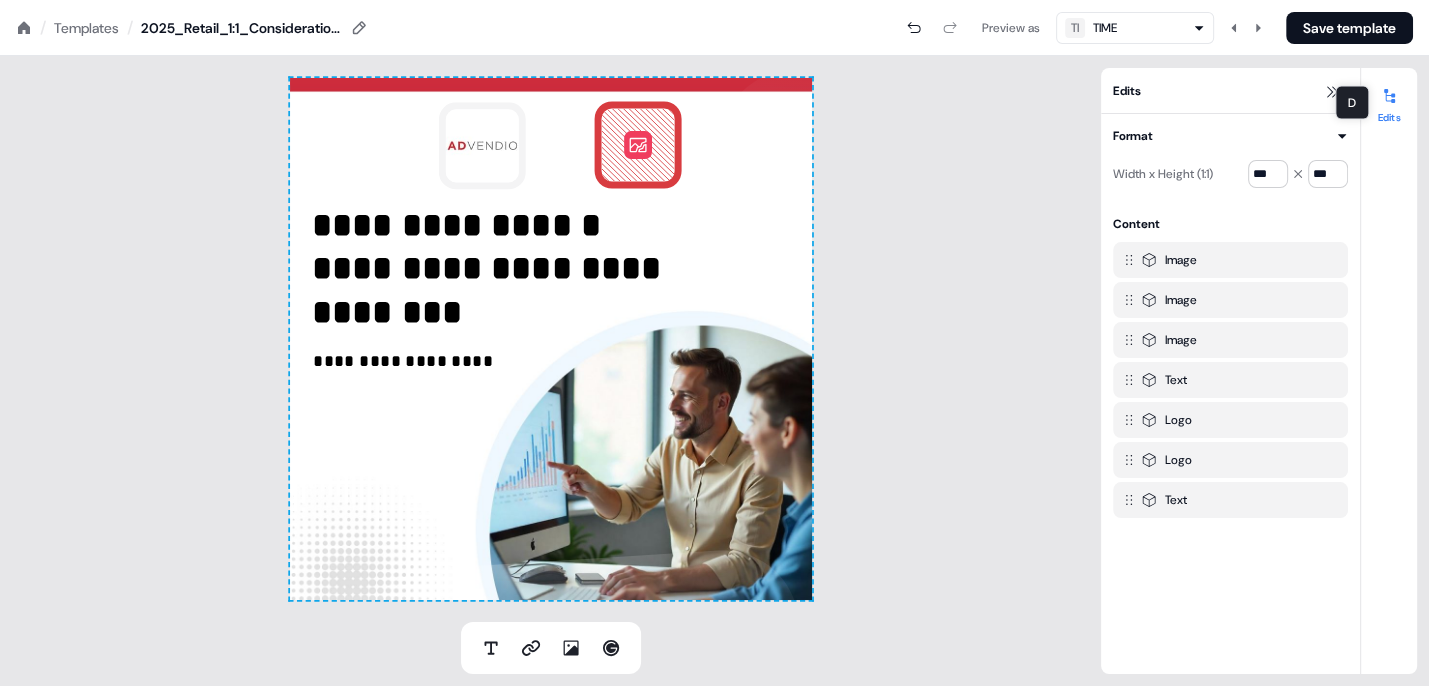 click 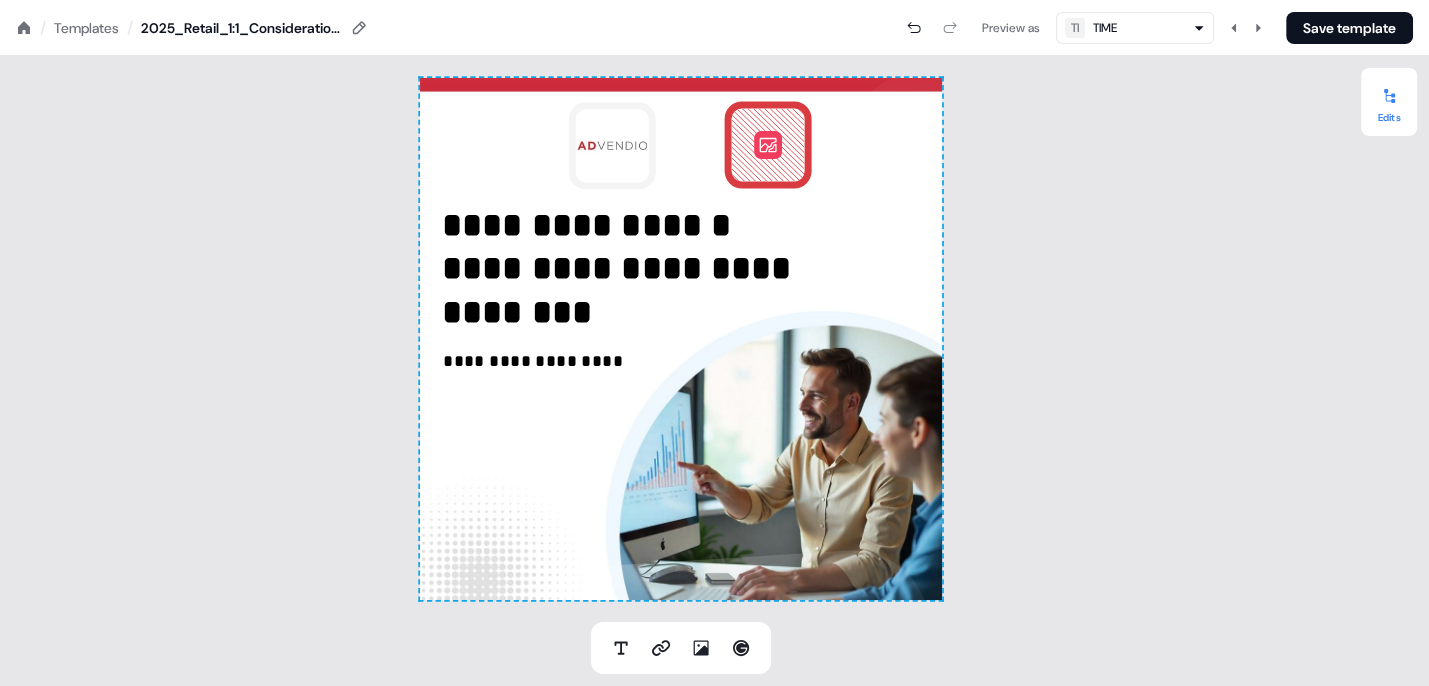 click 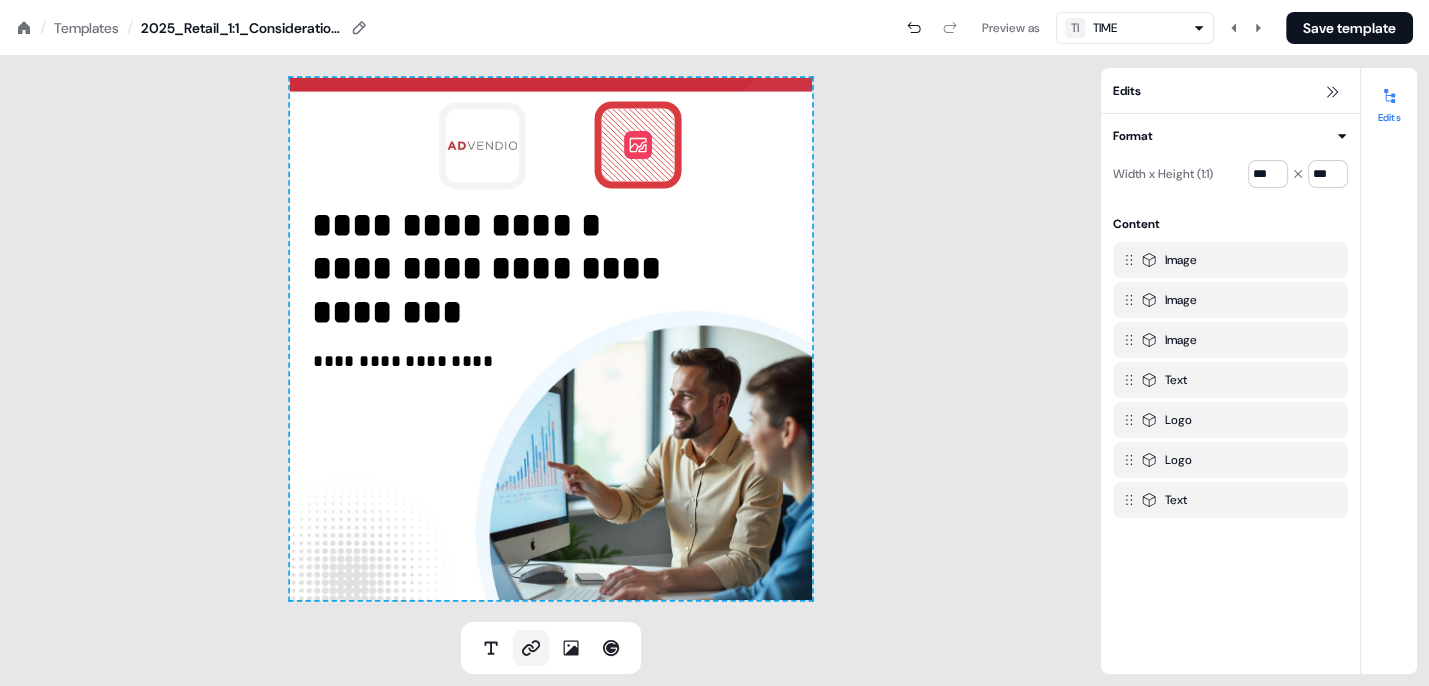 click 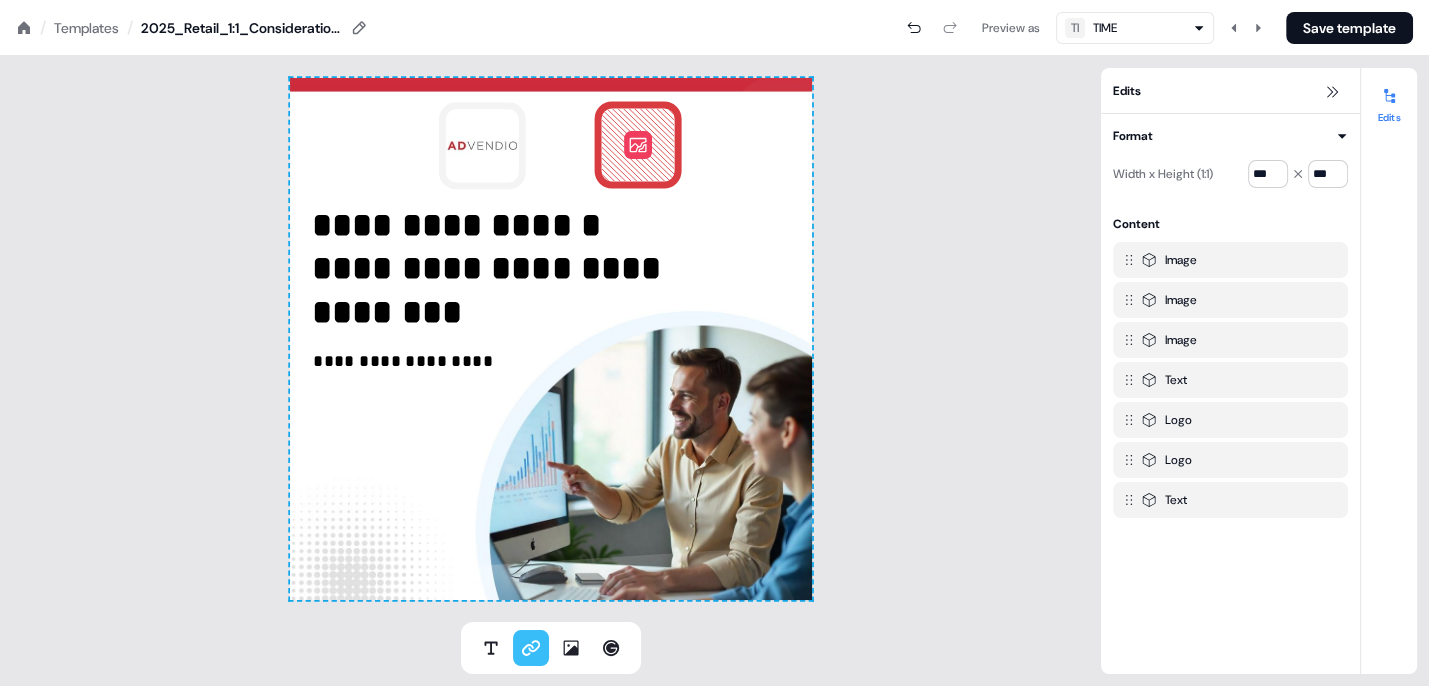 drag, startPoint x: 328, startPoint y: 424, endPoint x: 435, endPoint y: 472, distance: 117.273186 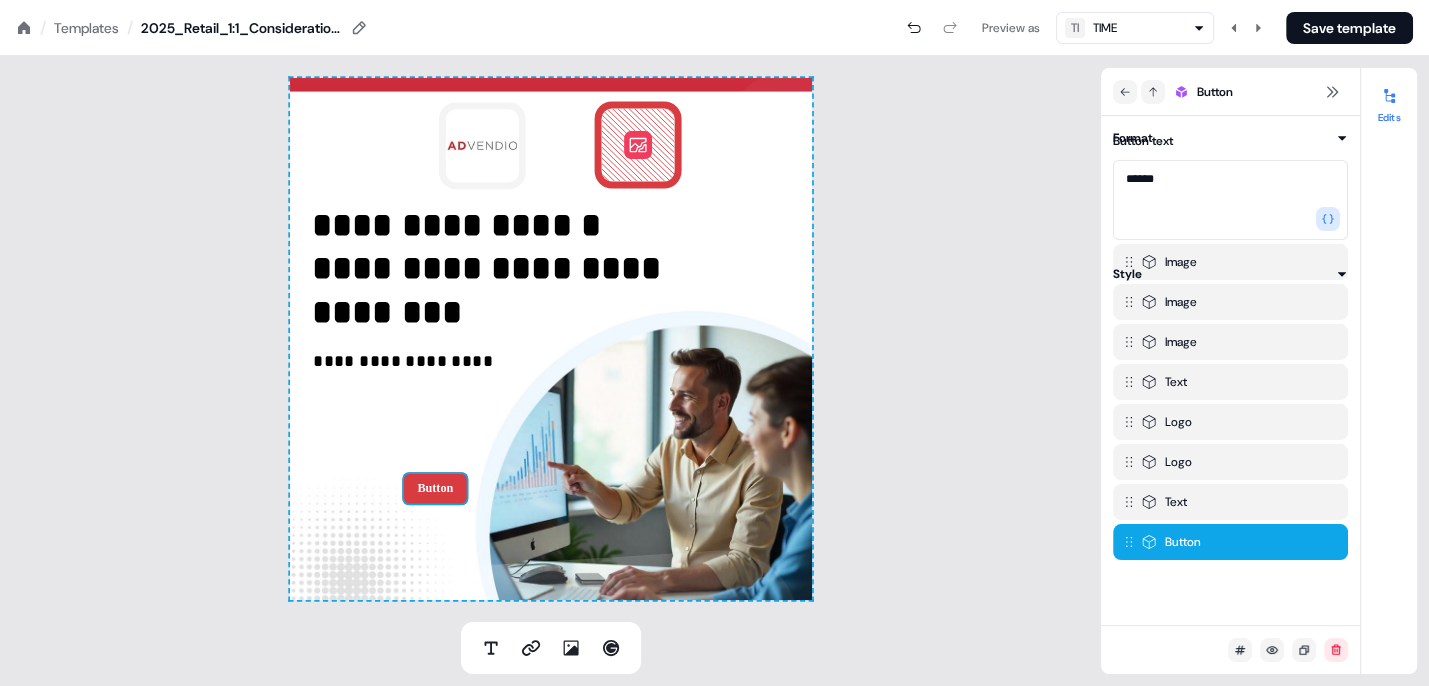 drag, startPoint x: 449, startPoint y: 490, endPoint x: 418, endPoint y: 446, distance: 53.823788 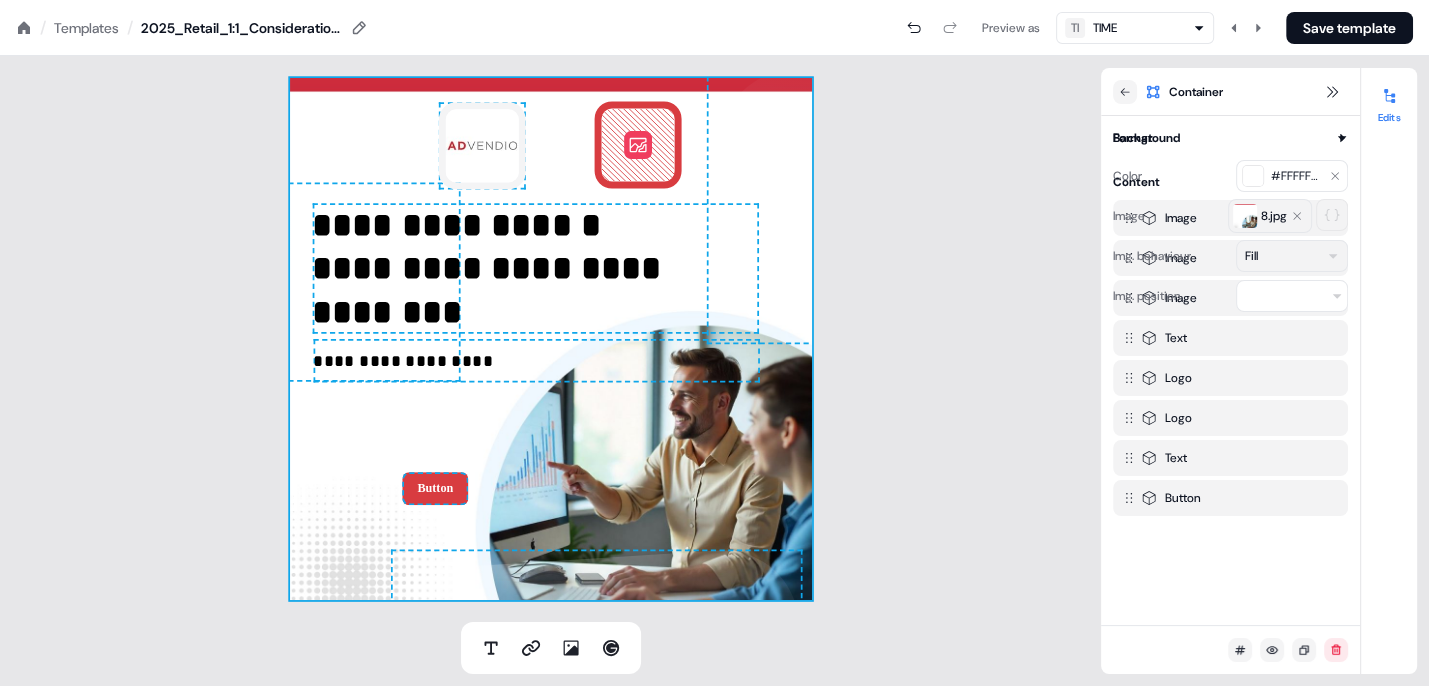 drag, startPoint x: 427, startPoint y: 491, endPoint x: 394, endPoint y: 455, distance: 48.83646 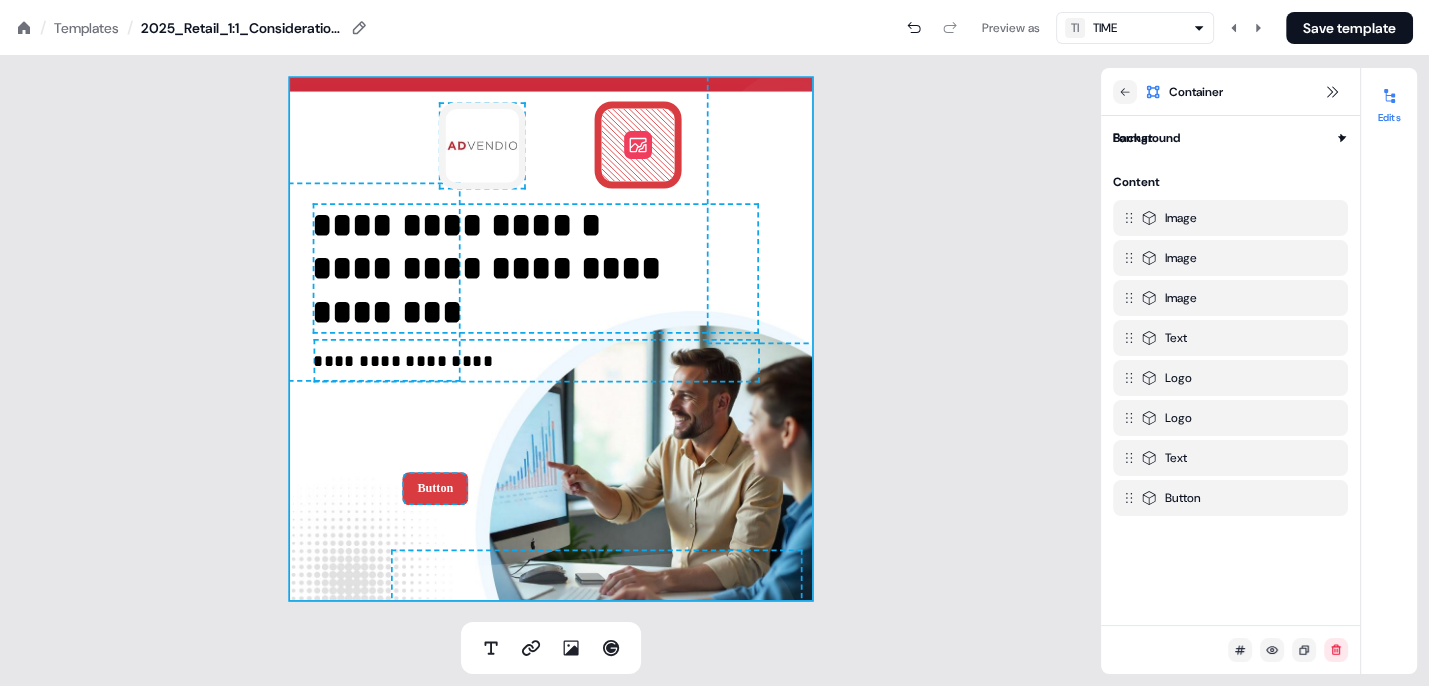 click on "**********" at bounding box center [550, 339] 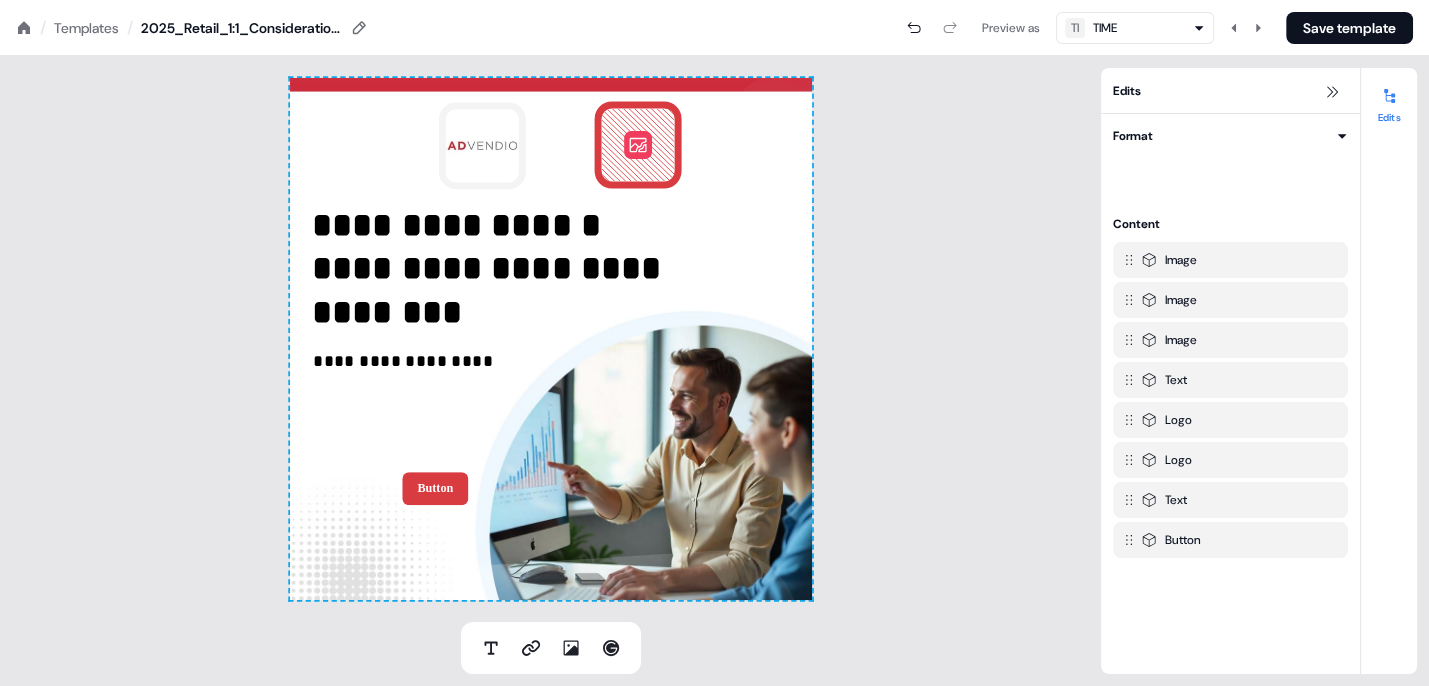 drag, startPoint x: 439, startPoint y: 492, endPoint x: 384, endPoint y: 454, distance: 66.85058 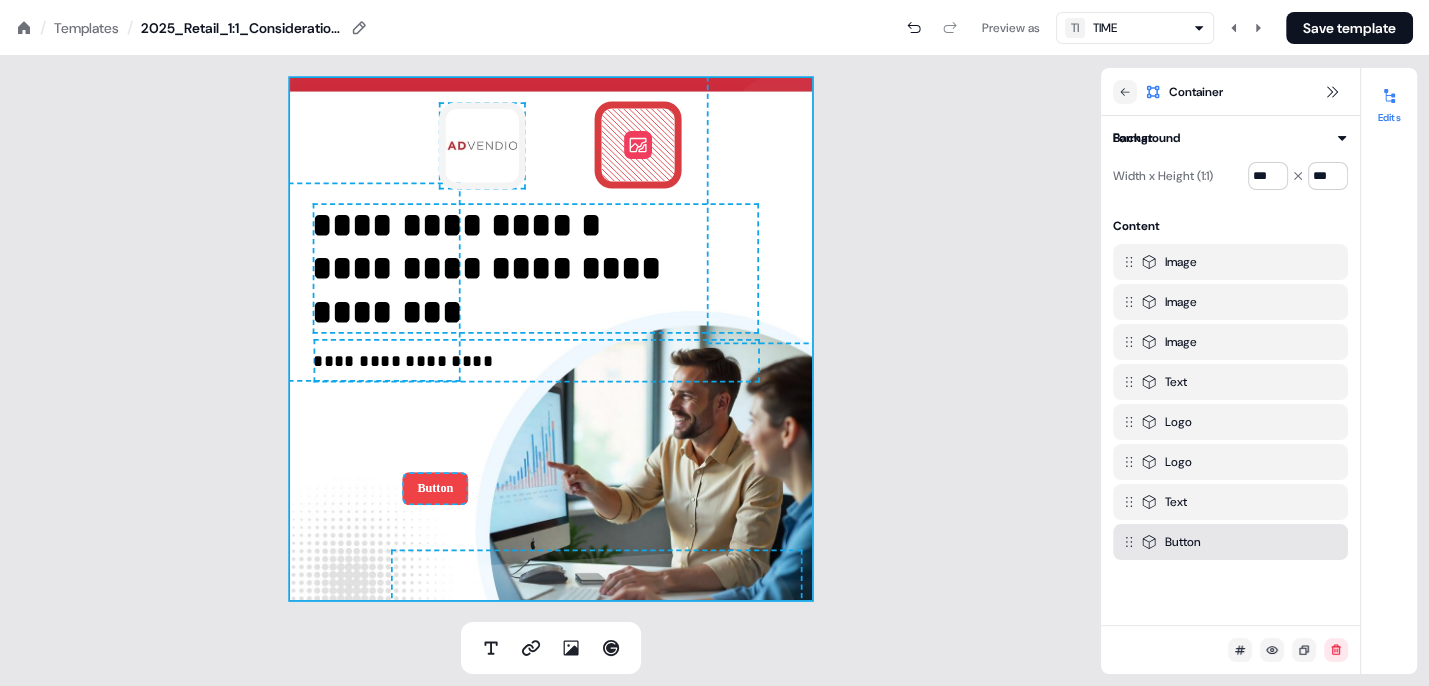 click on "Button" at bounding box center [434, 488] 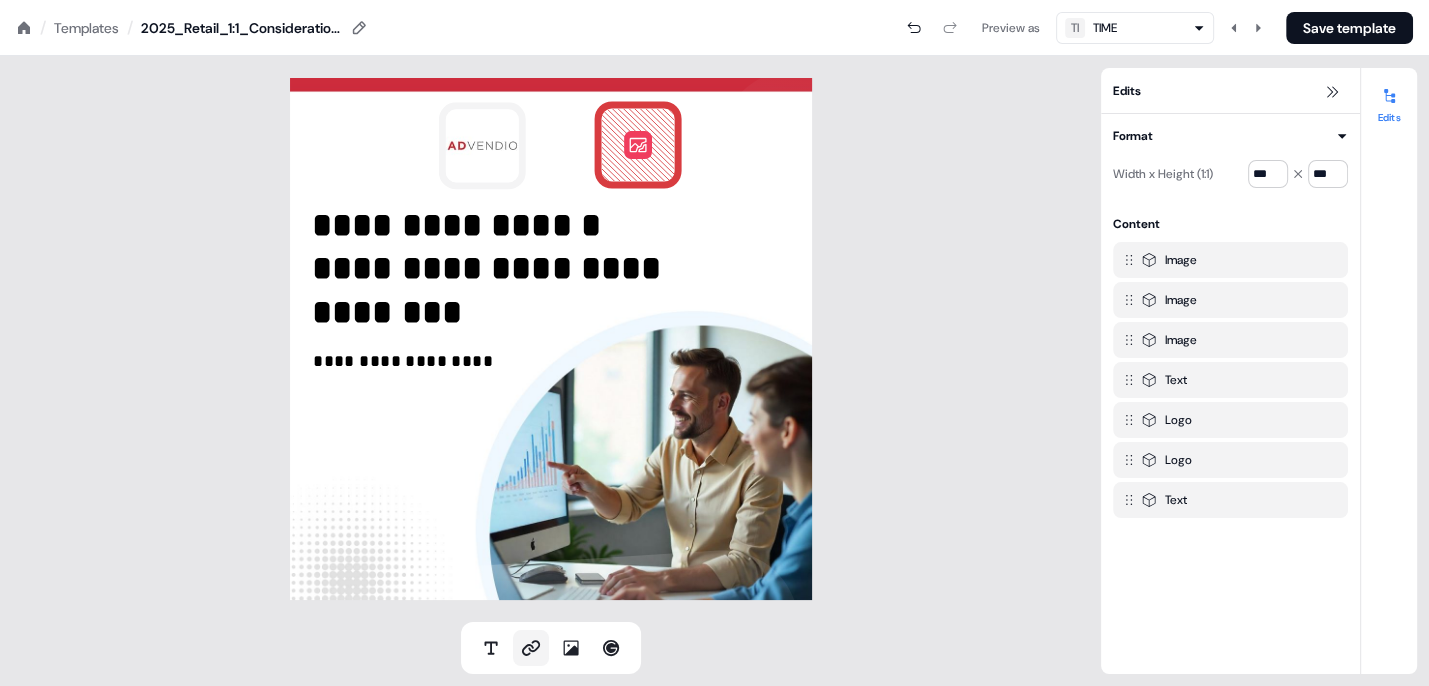 click 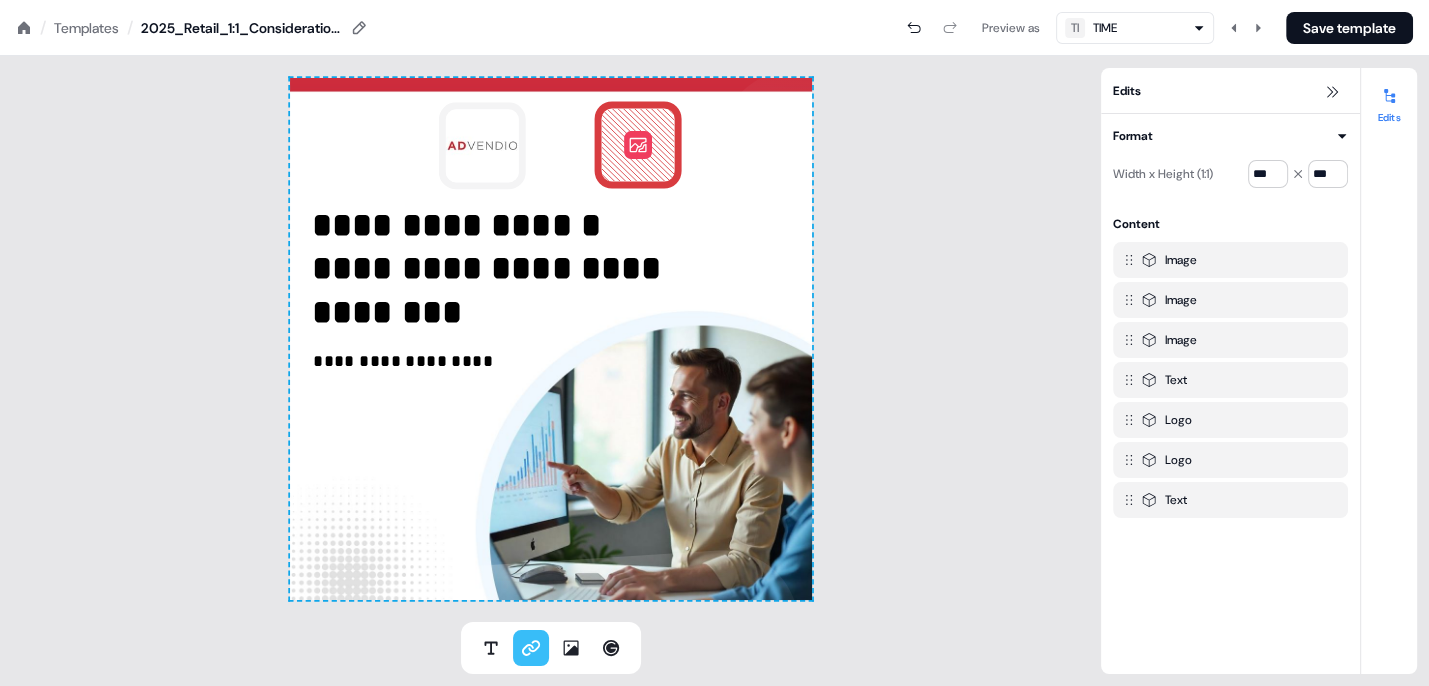 click at bounding box center (551, 339) 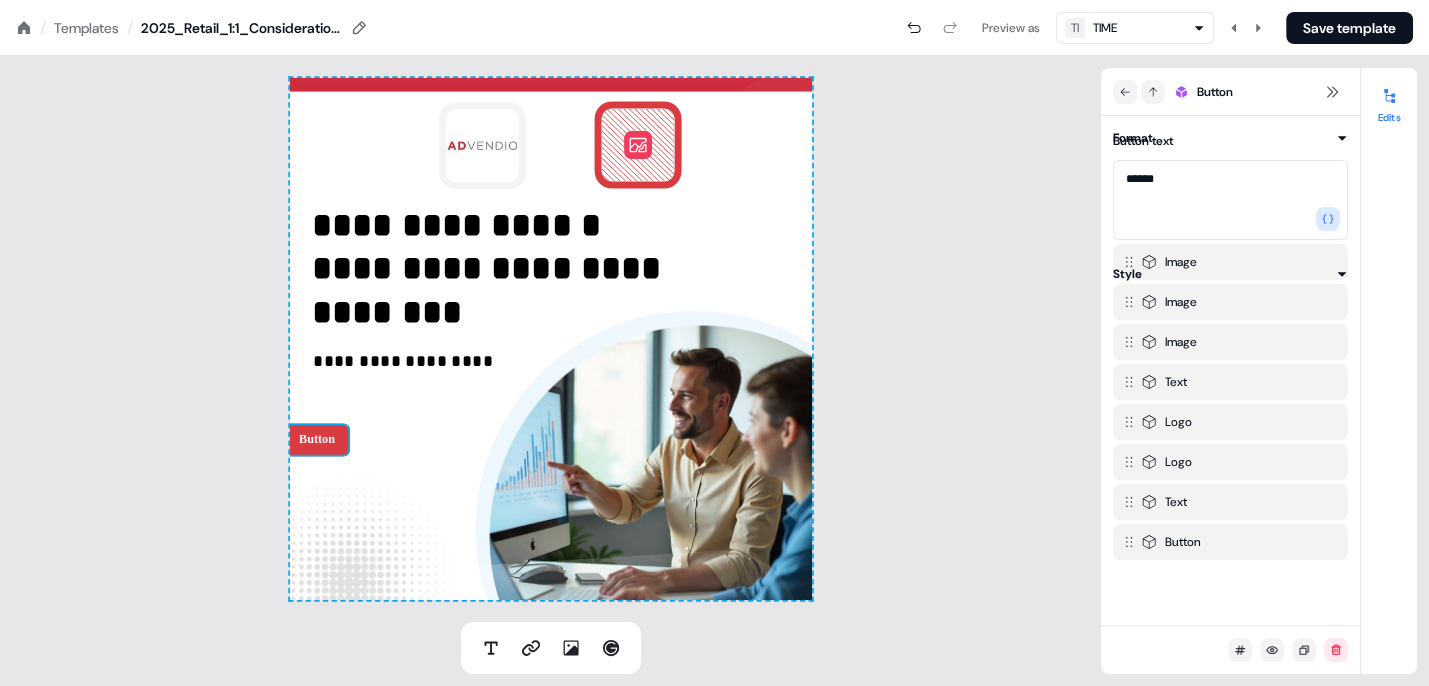 click on "**********" at bounding box center [551, 339] 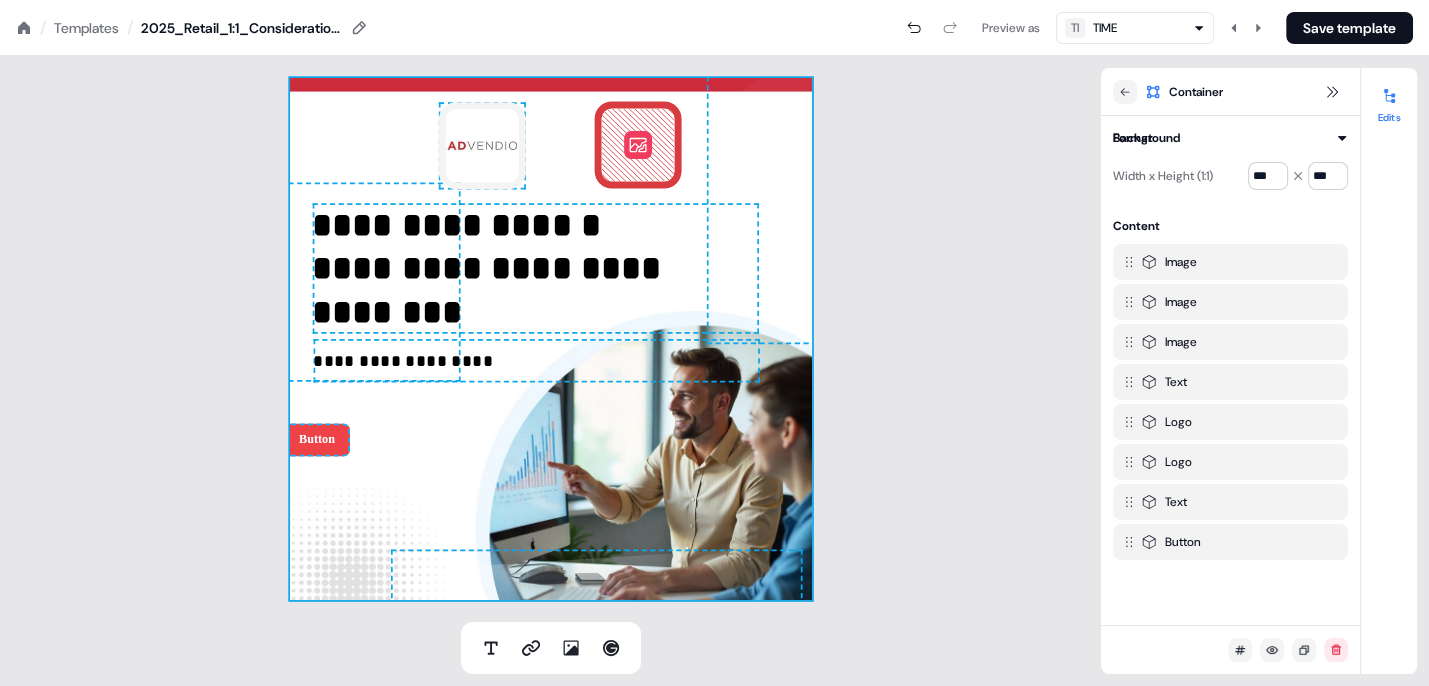 click on "Button" at bounding box center (316, 439) 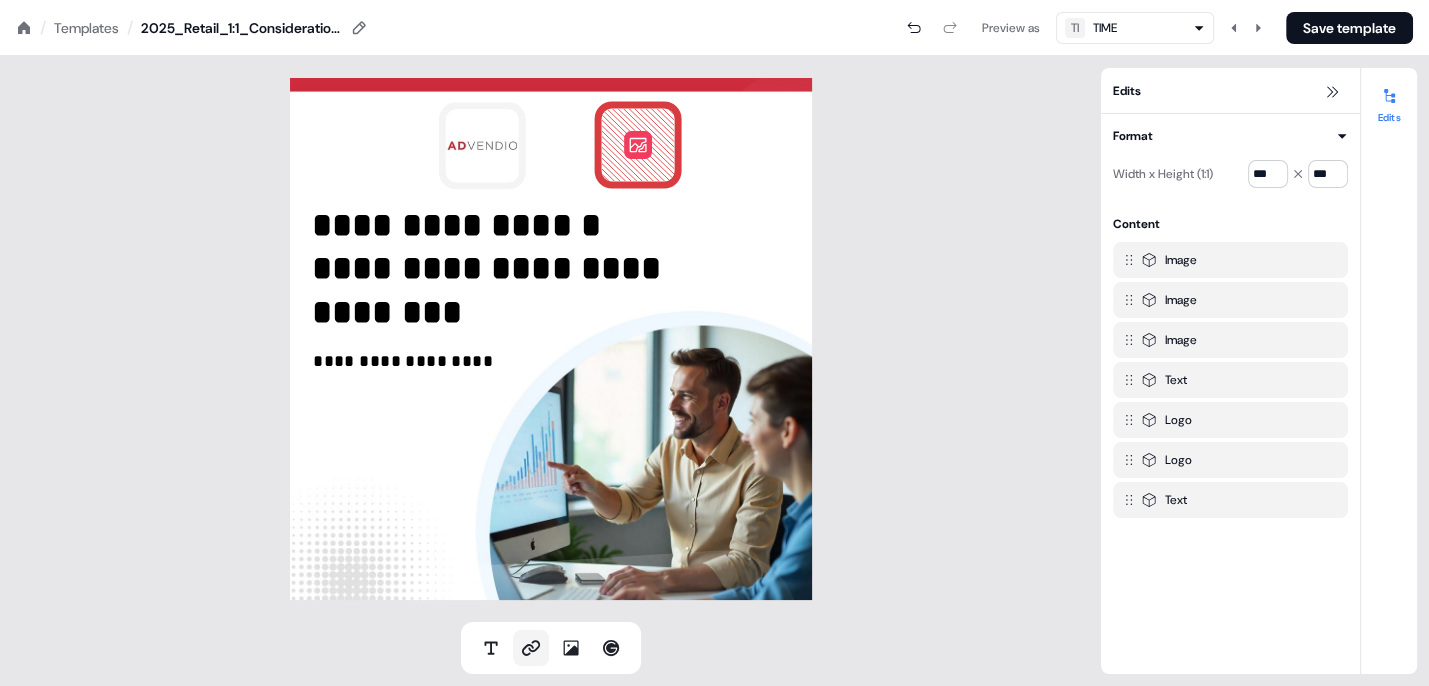 click 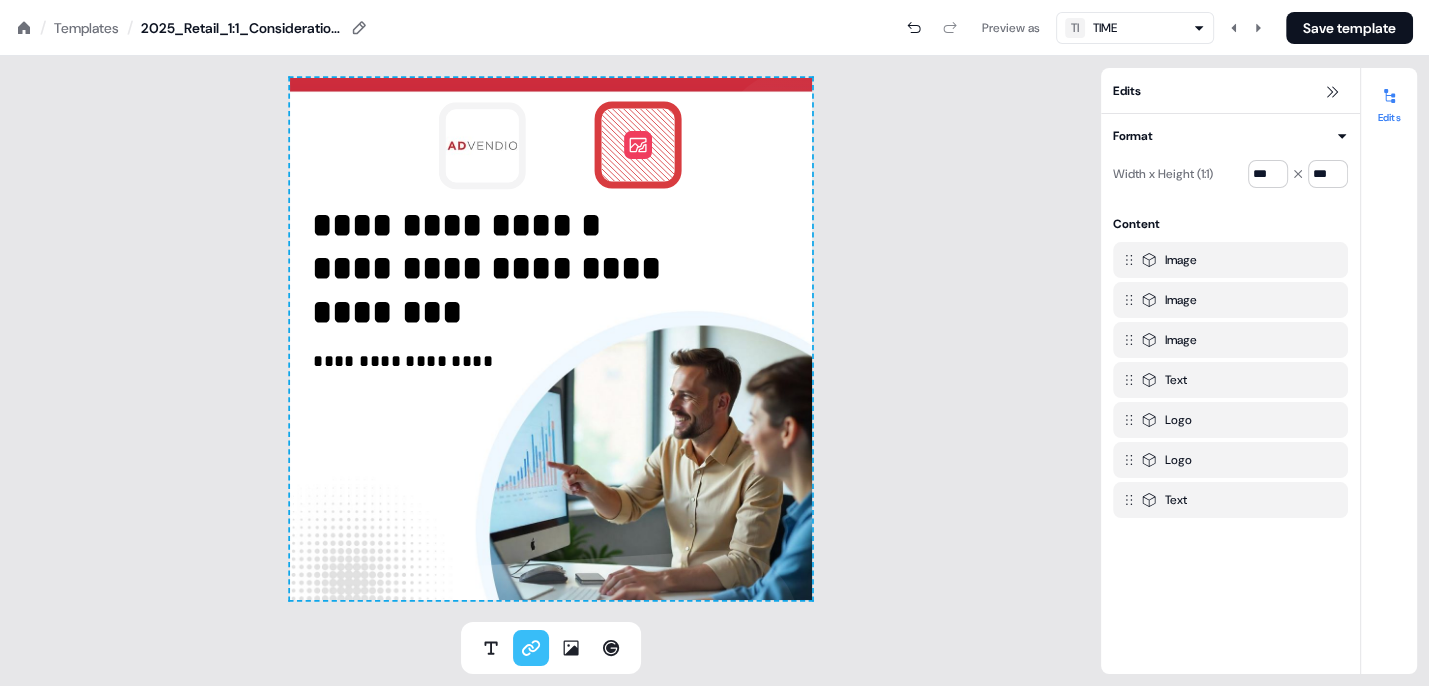 click at bounding box center [551, 339] 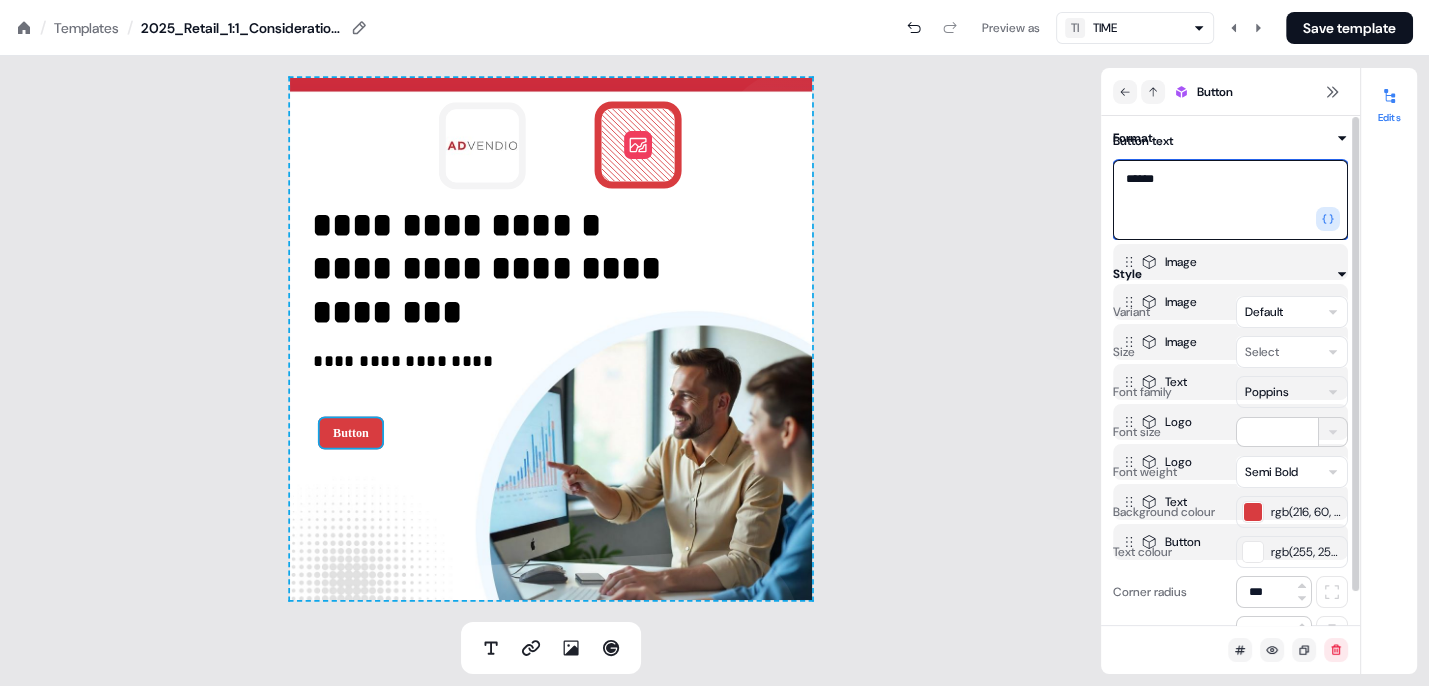 drag, startPoint x: 1170, startPoint y: 184, endPoint x: 1124, endPoint y: 181, distance: 46.09772 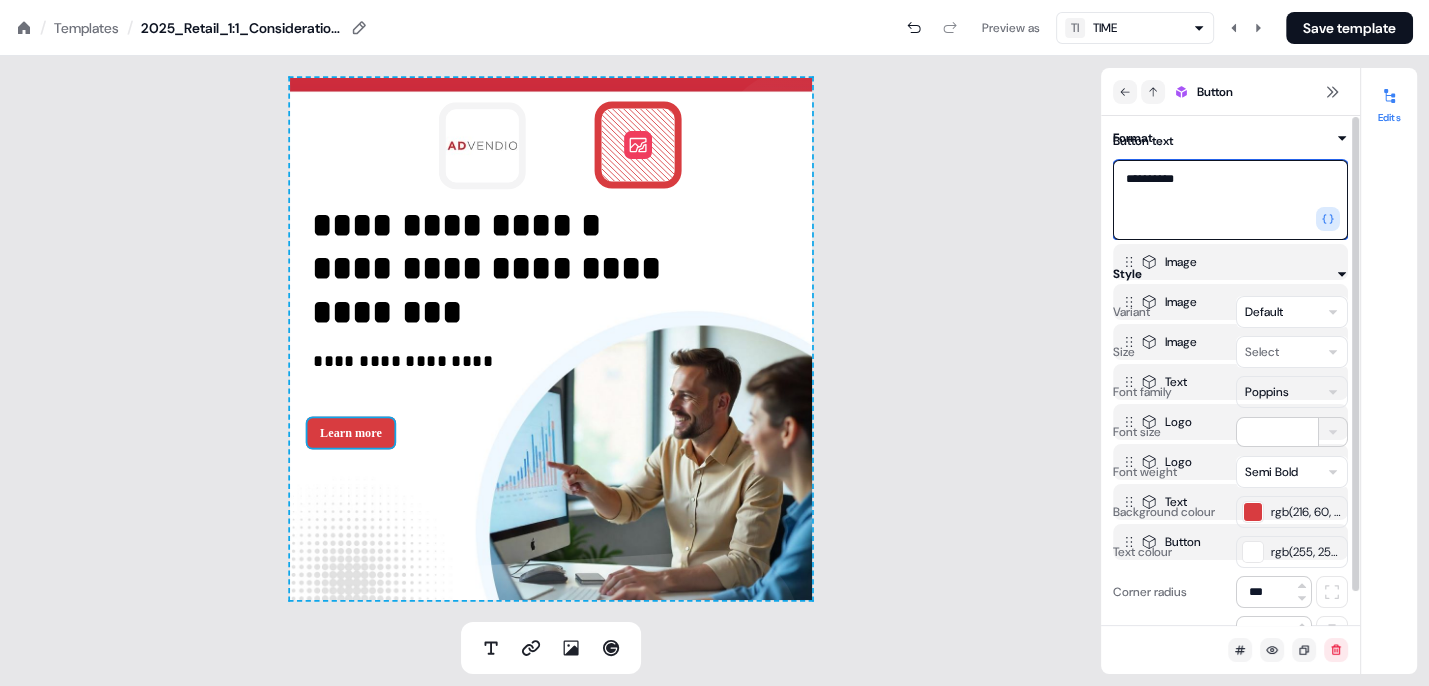 type on "**********" 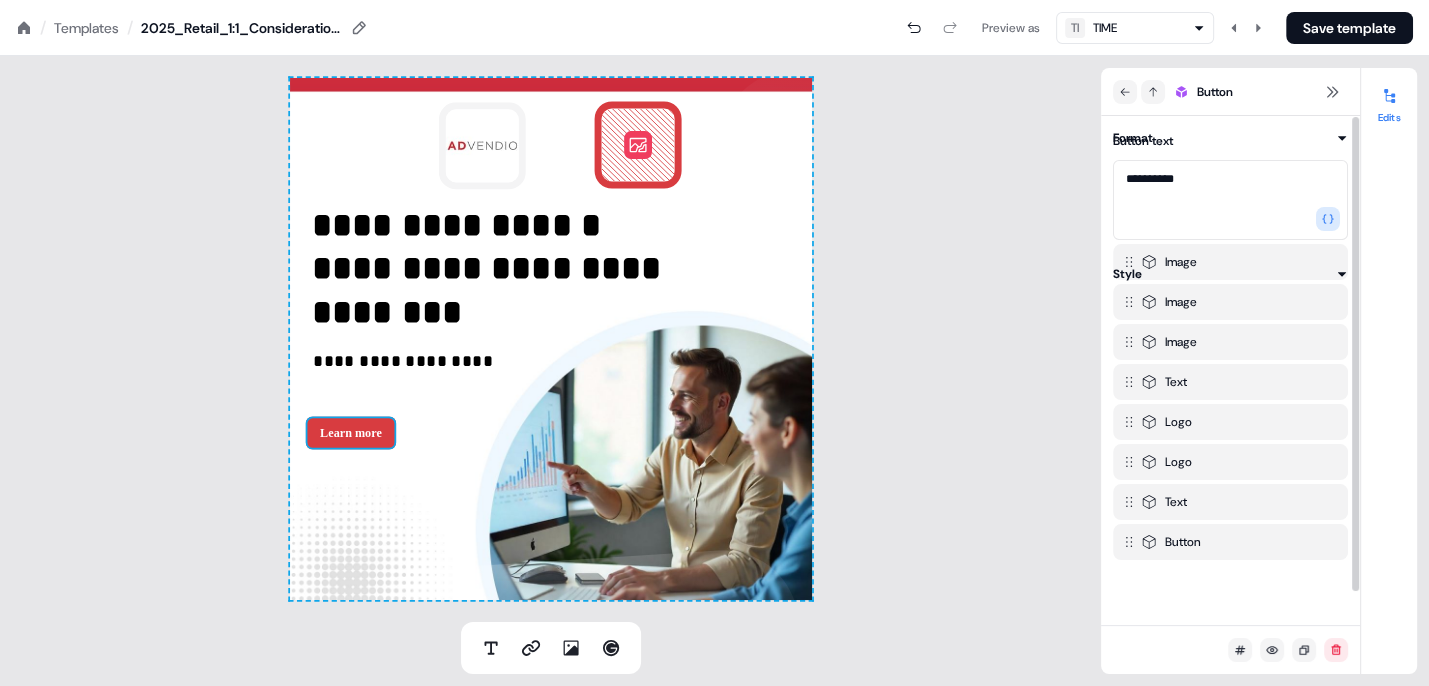 click on "**********" at bounding box center (550, 339) 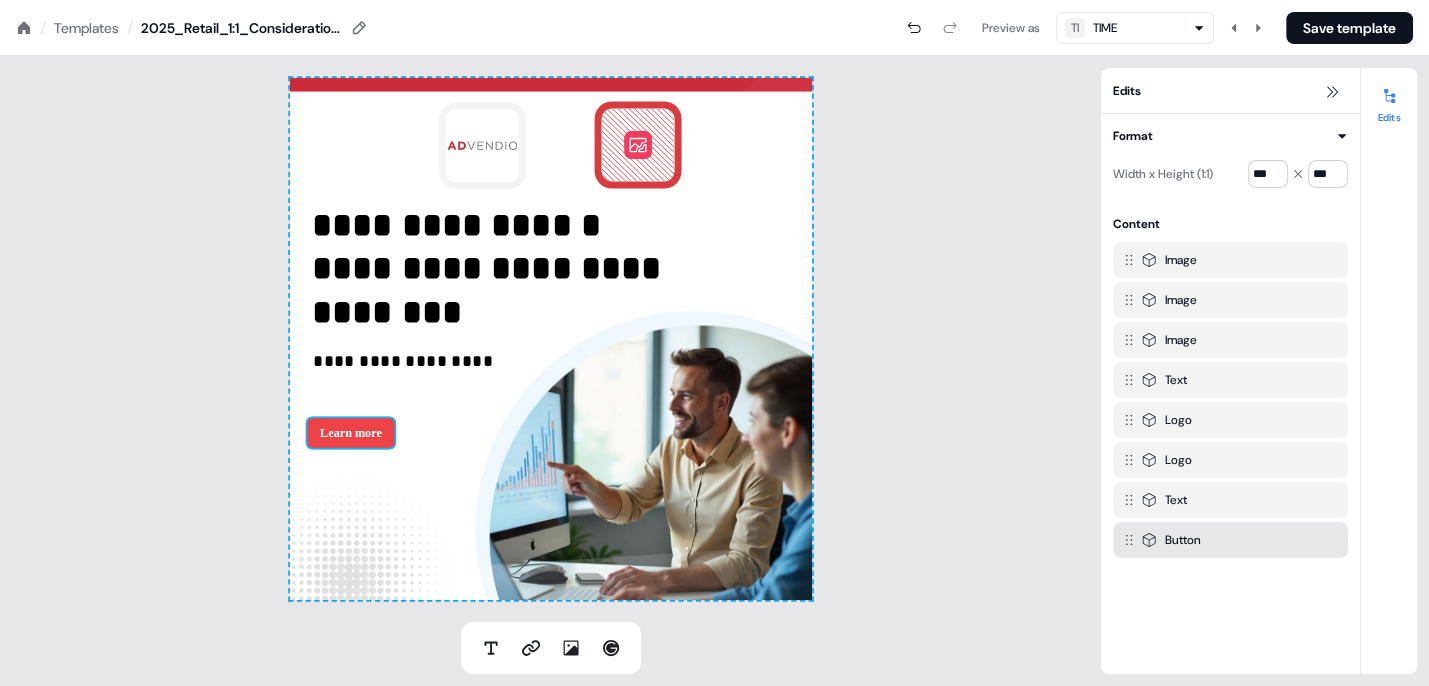 click on "Learn more" at bounding box center [350, 432] 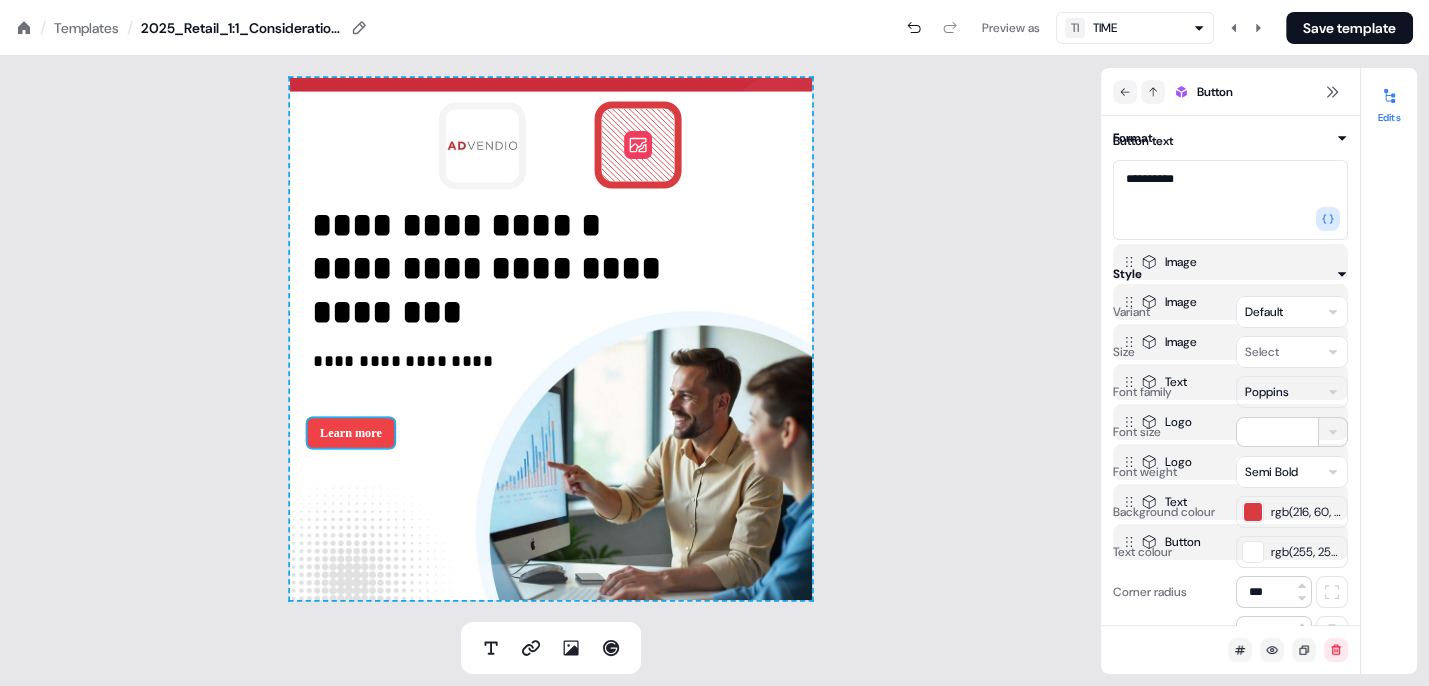type 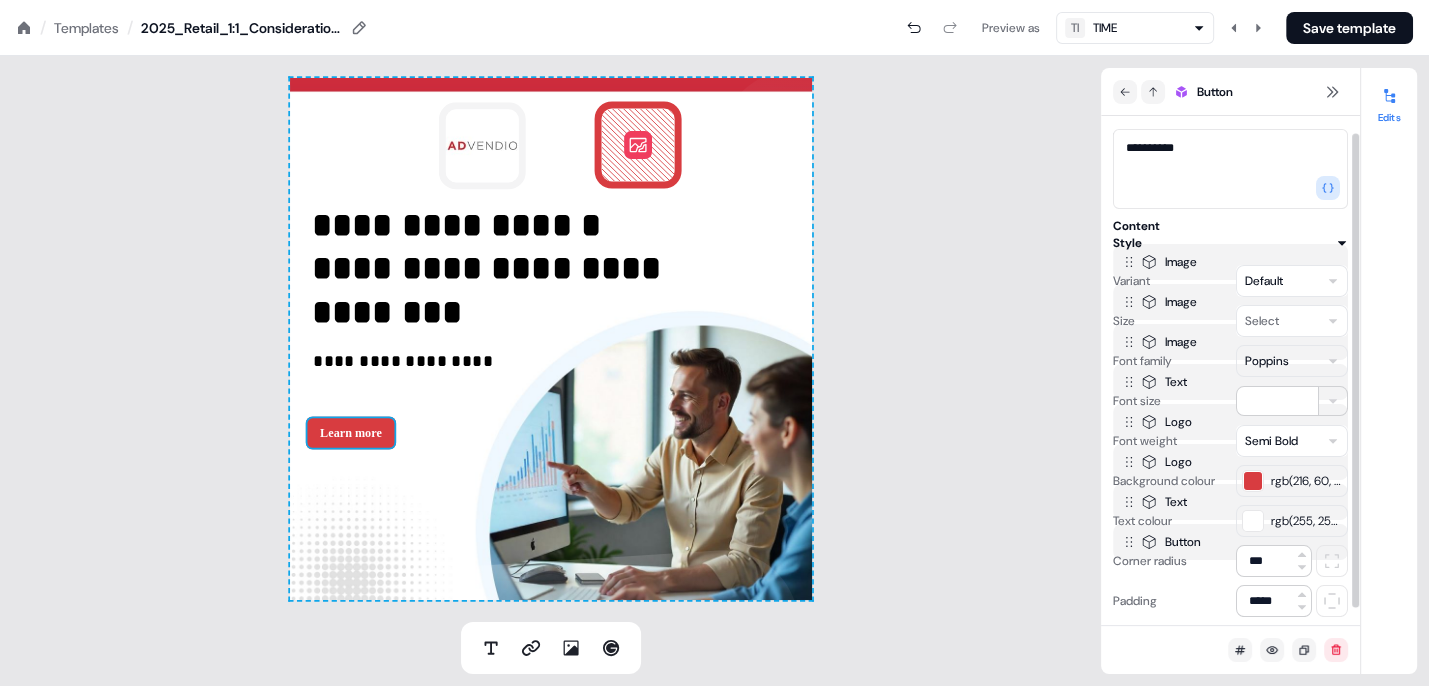 scroll, scrollTop: 35, scrollLeft: 0, axis: vertical 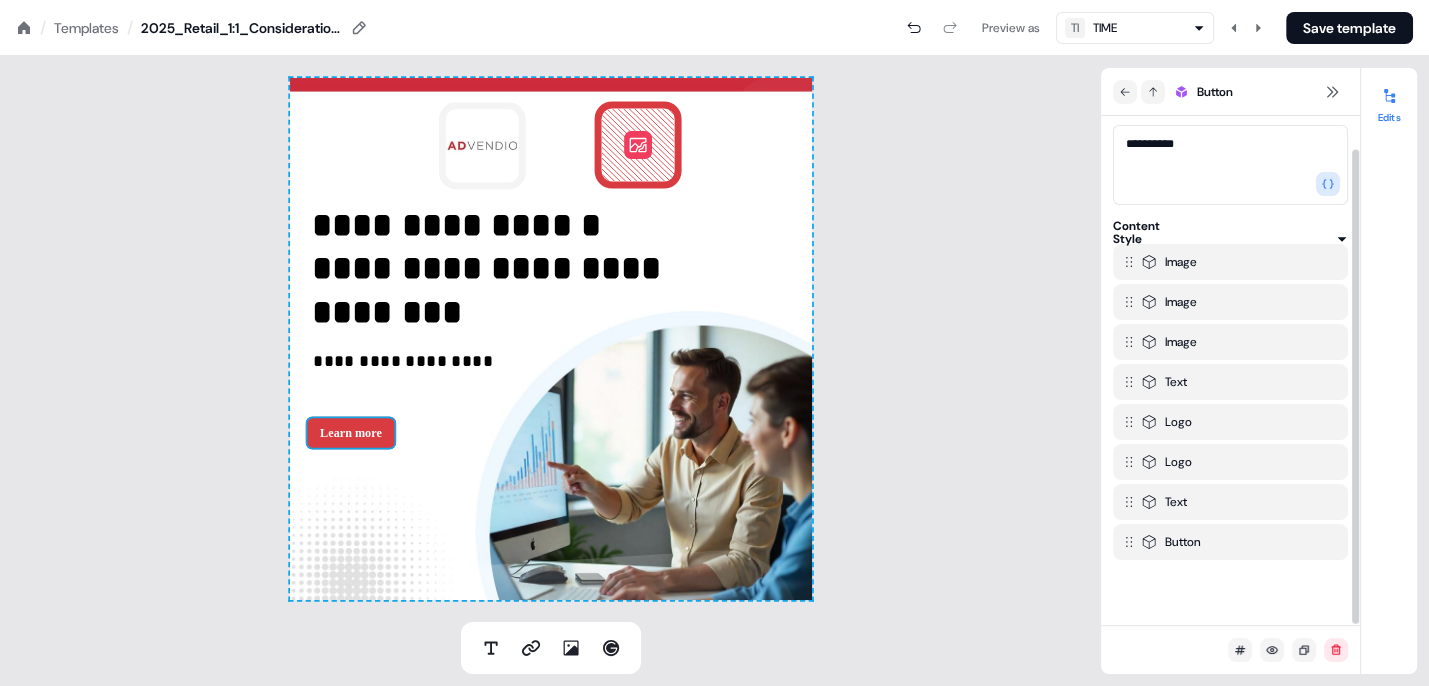 click on "**********" at bounding box center (550, 339) 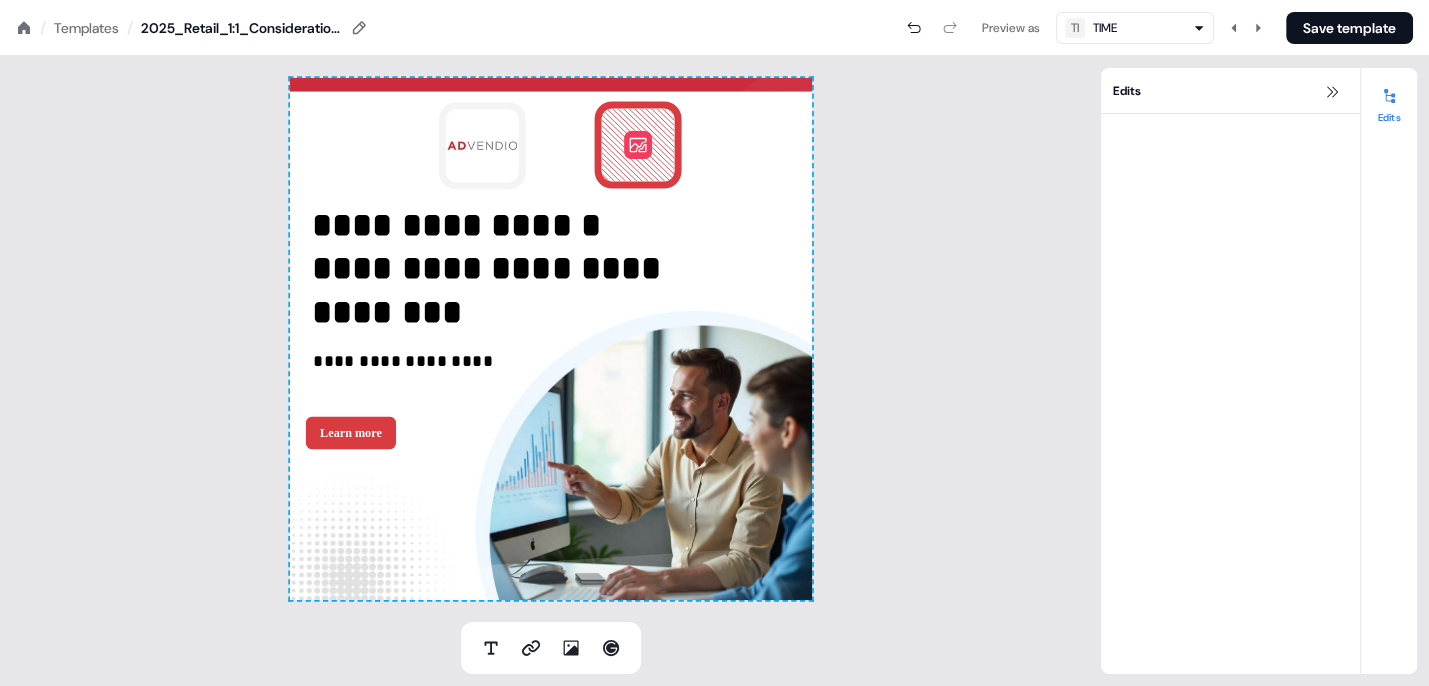 scroll, scrollTop: 0, scrollLeft: 0, axis: both 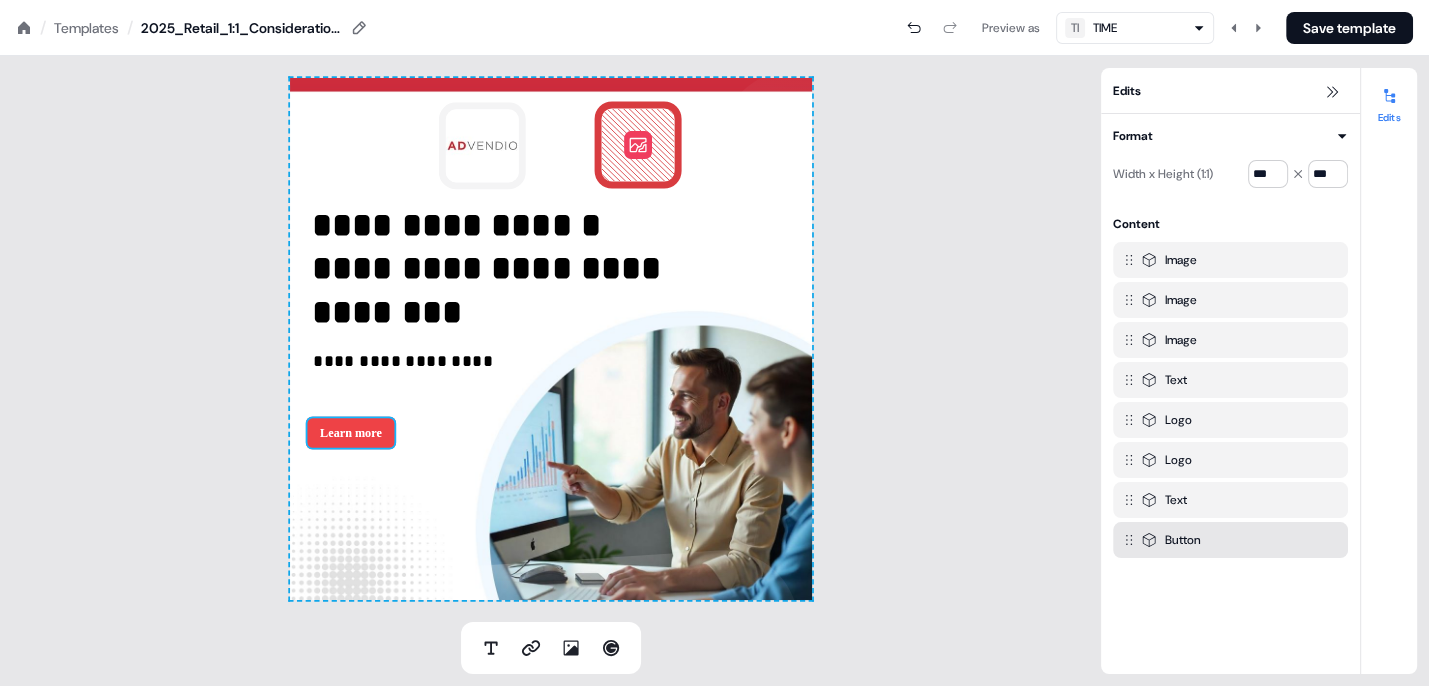 click on "Learn more" at bounding box center (350, 432) 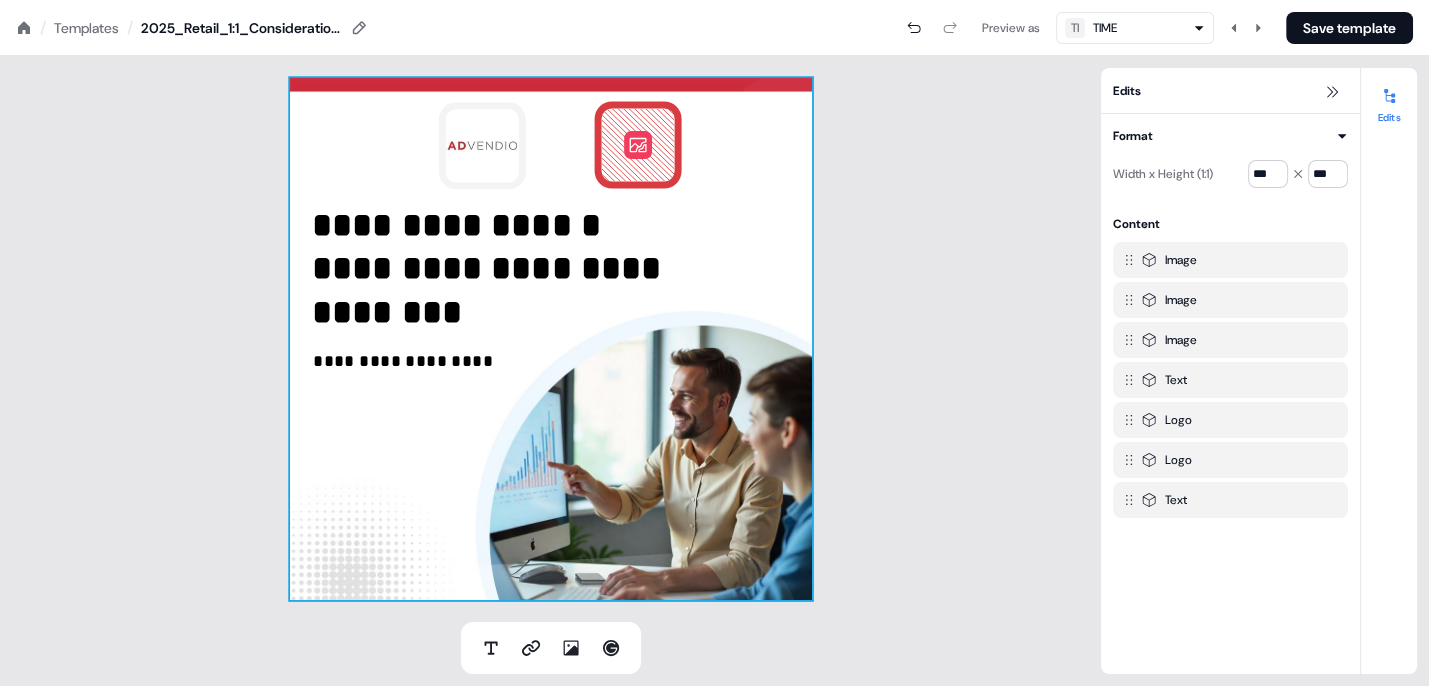 click on "**********" at bounding box center (551, 339) 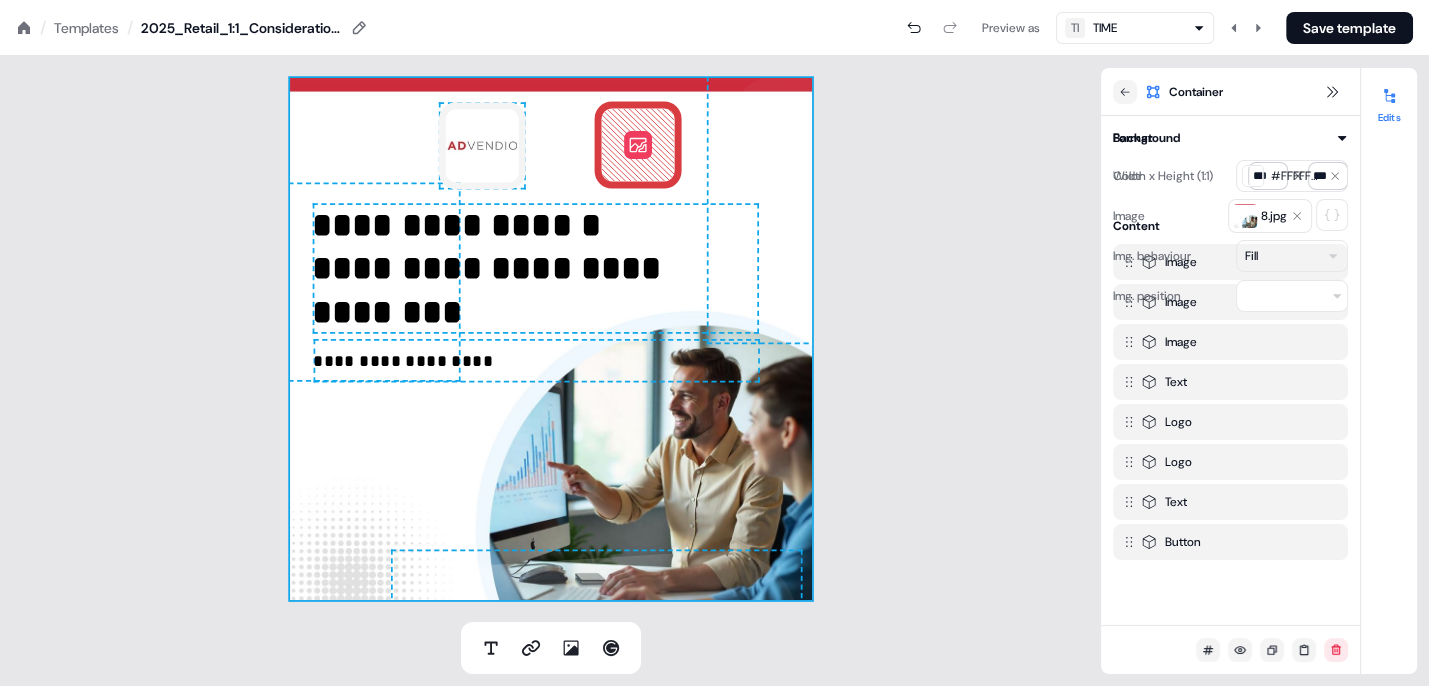 click on "**********" at bounding box center [551, 339] 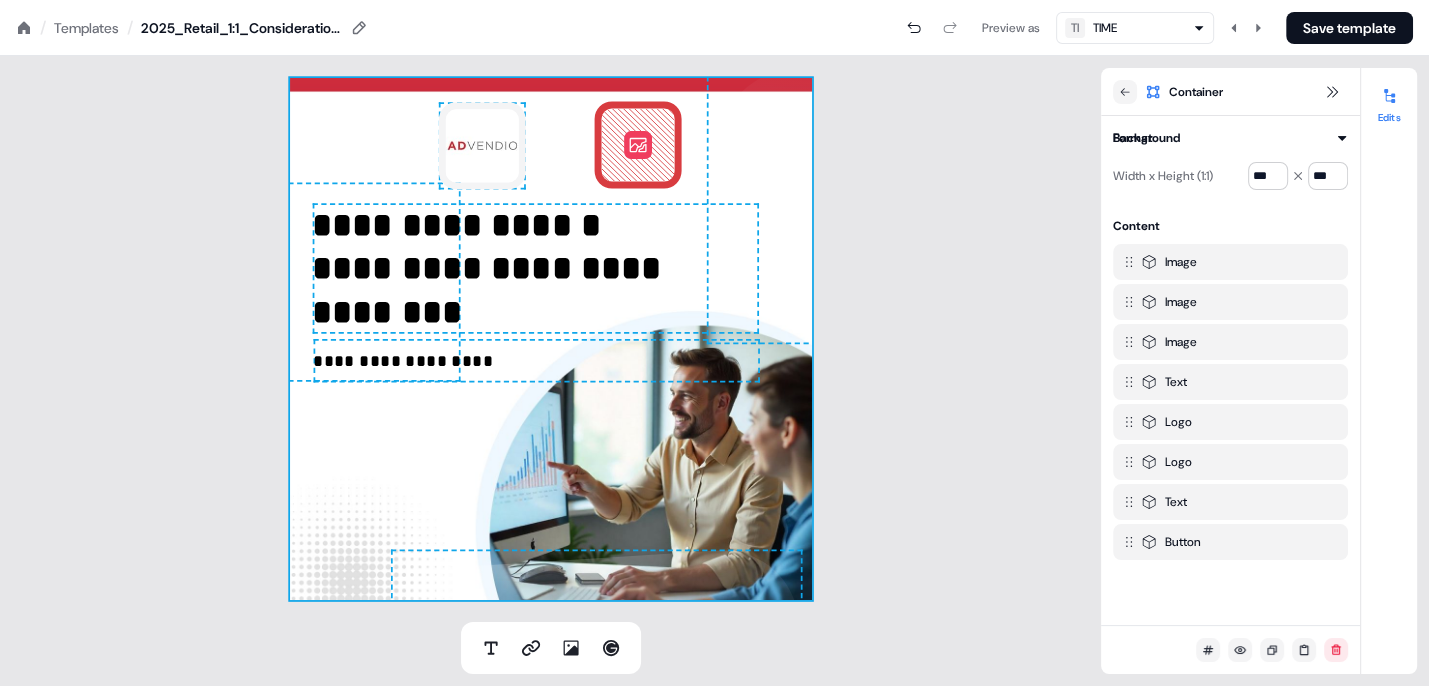 click on "**********" at bounding box center [550, 339] 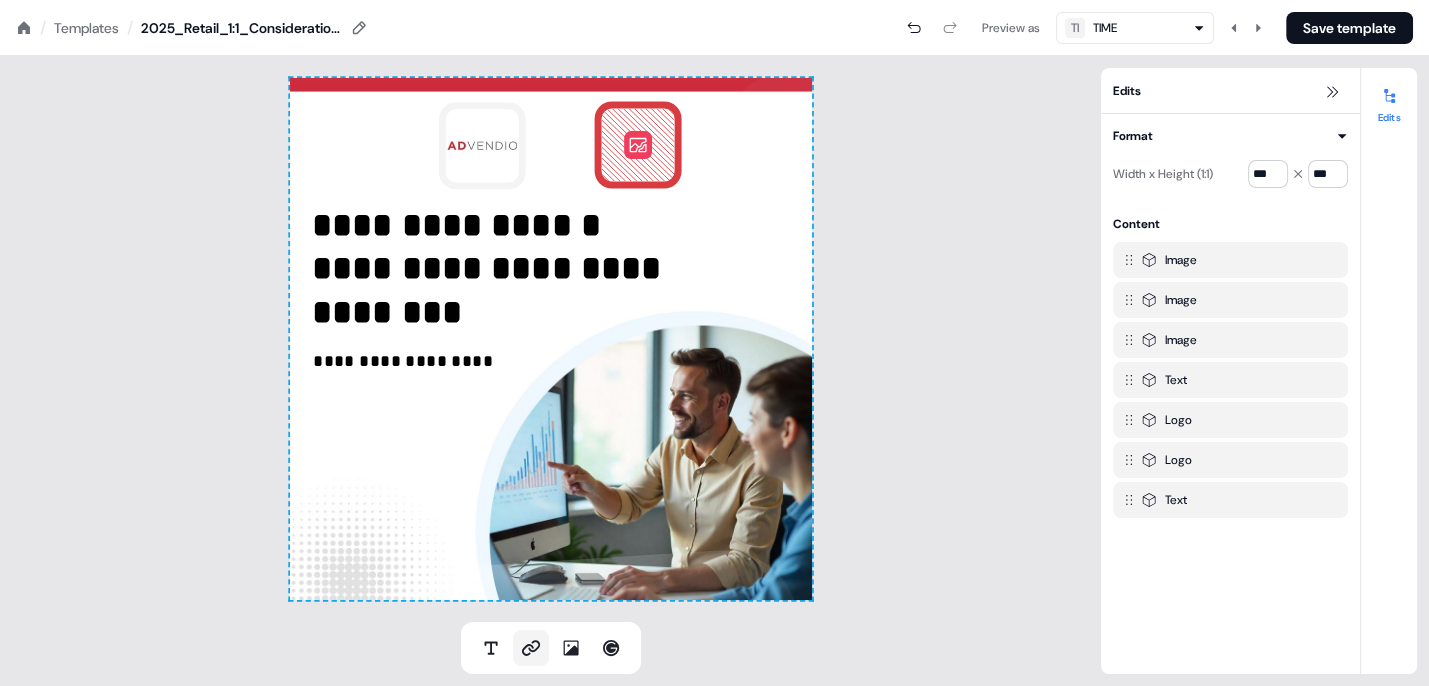 click 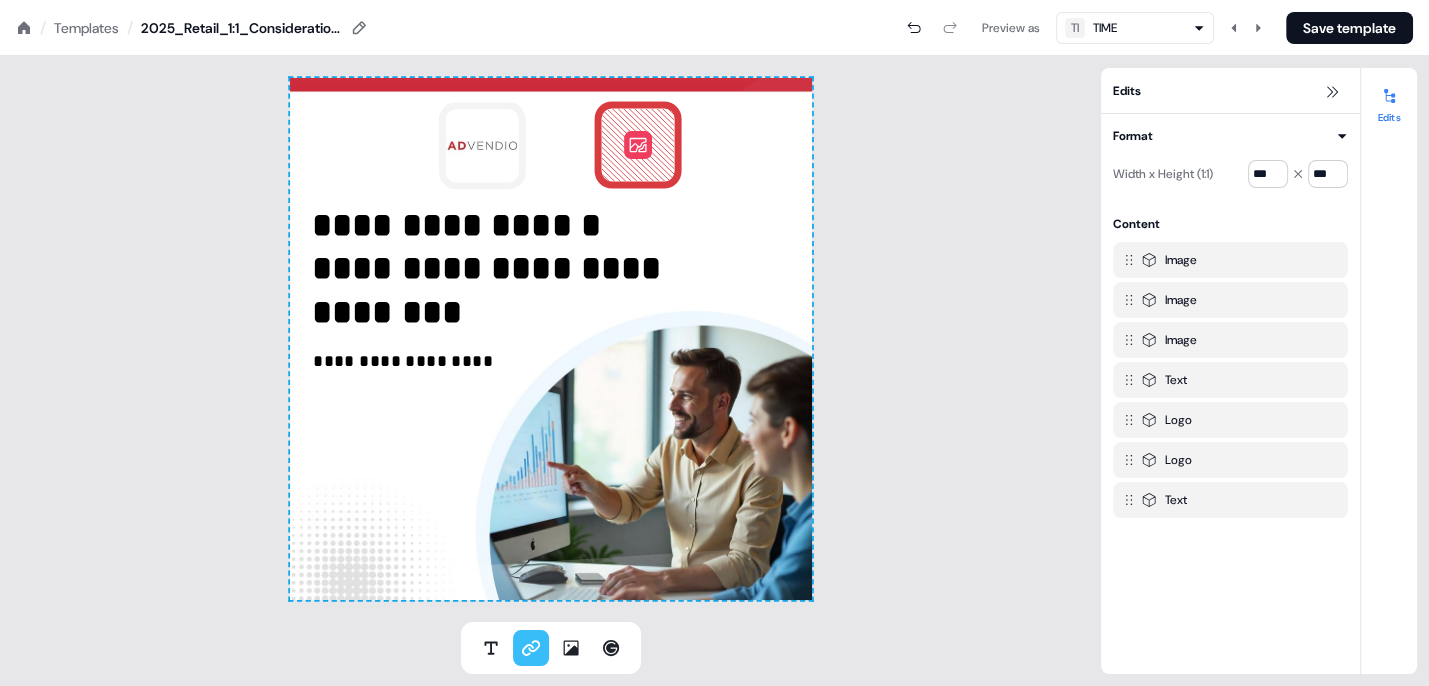 click at bounding box center (551, 339) 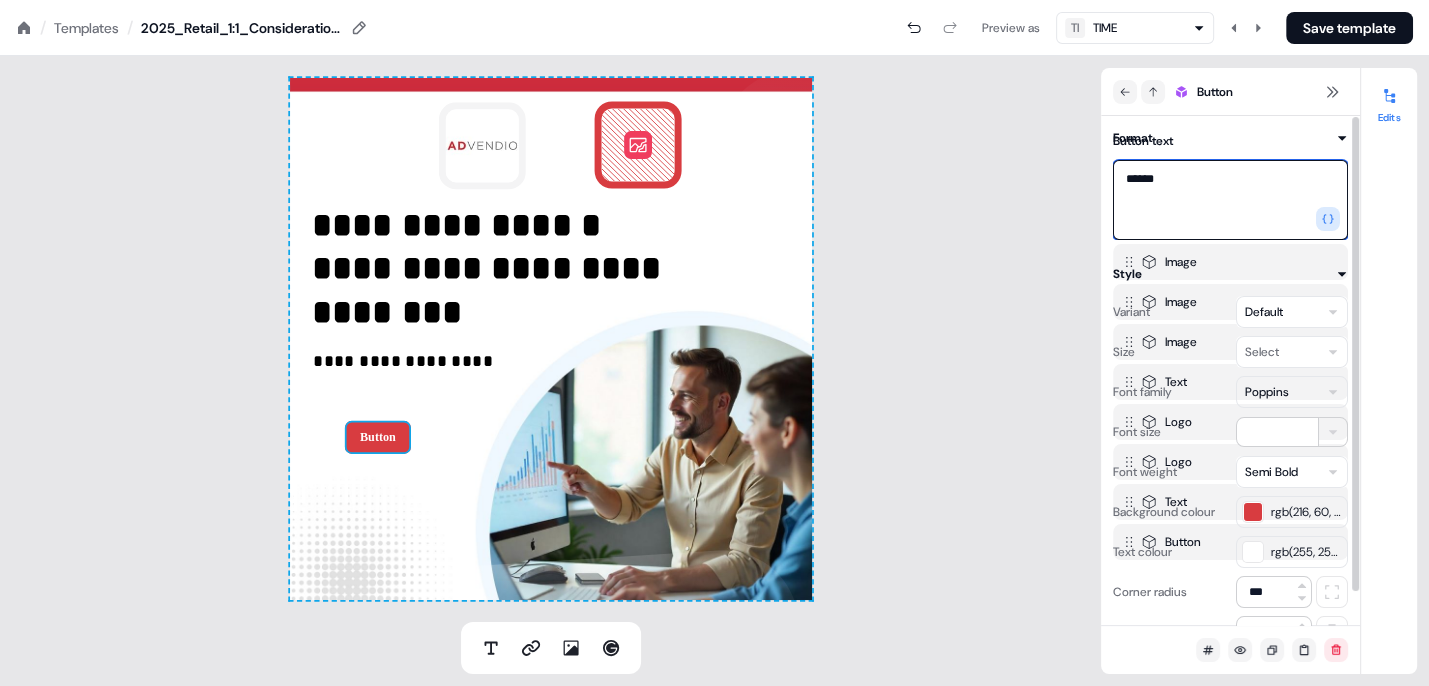 drag, startPoint x: 1165, startPoint y: 183, endPoint x: 1119, endPoint y: 173, distance: 47.07441 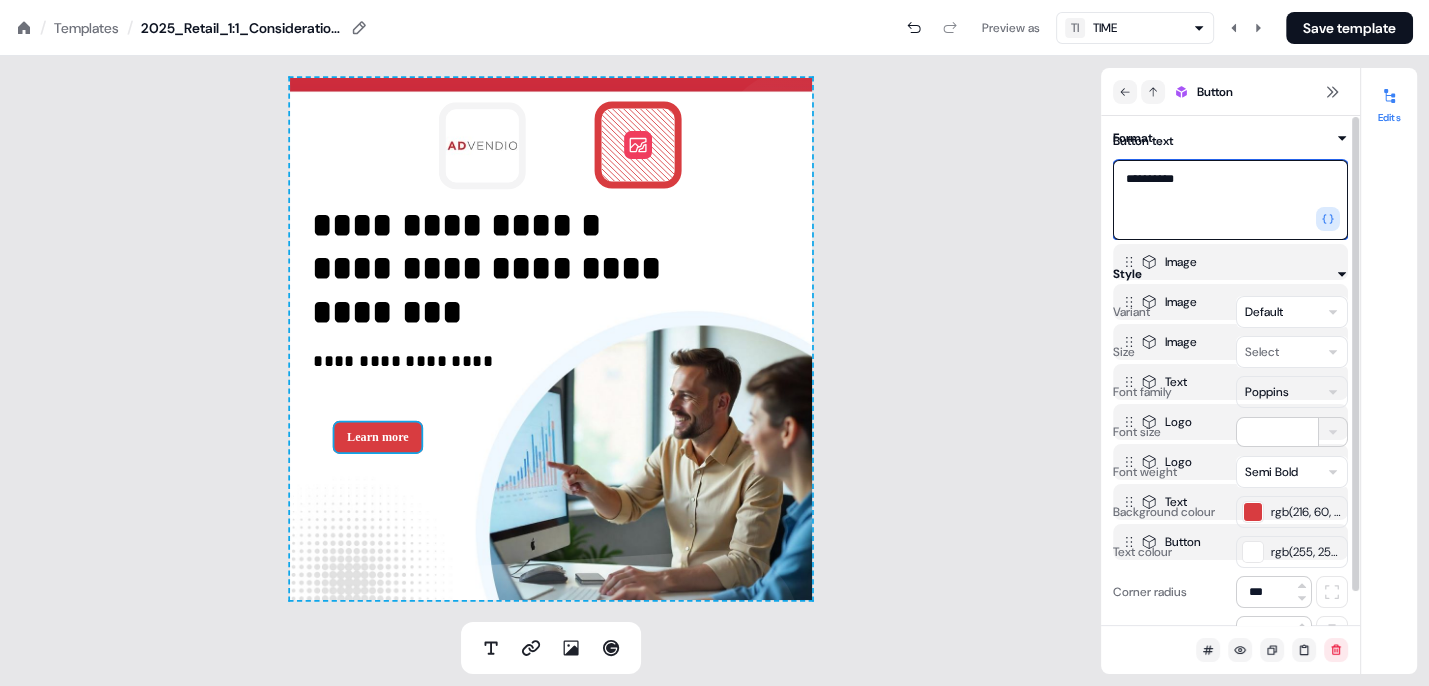 scroll, scrollTop: 3, scrollLeft: 0, axis: vertical 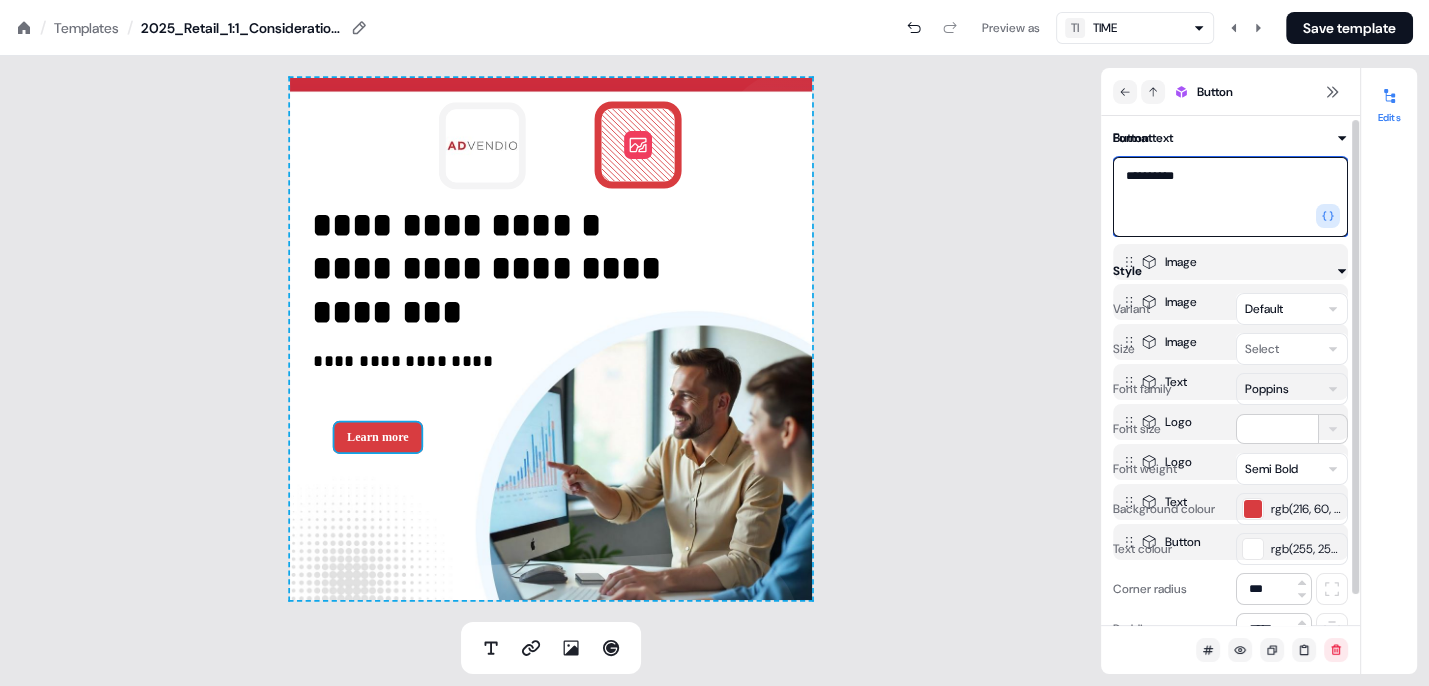 type on "**********" 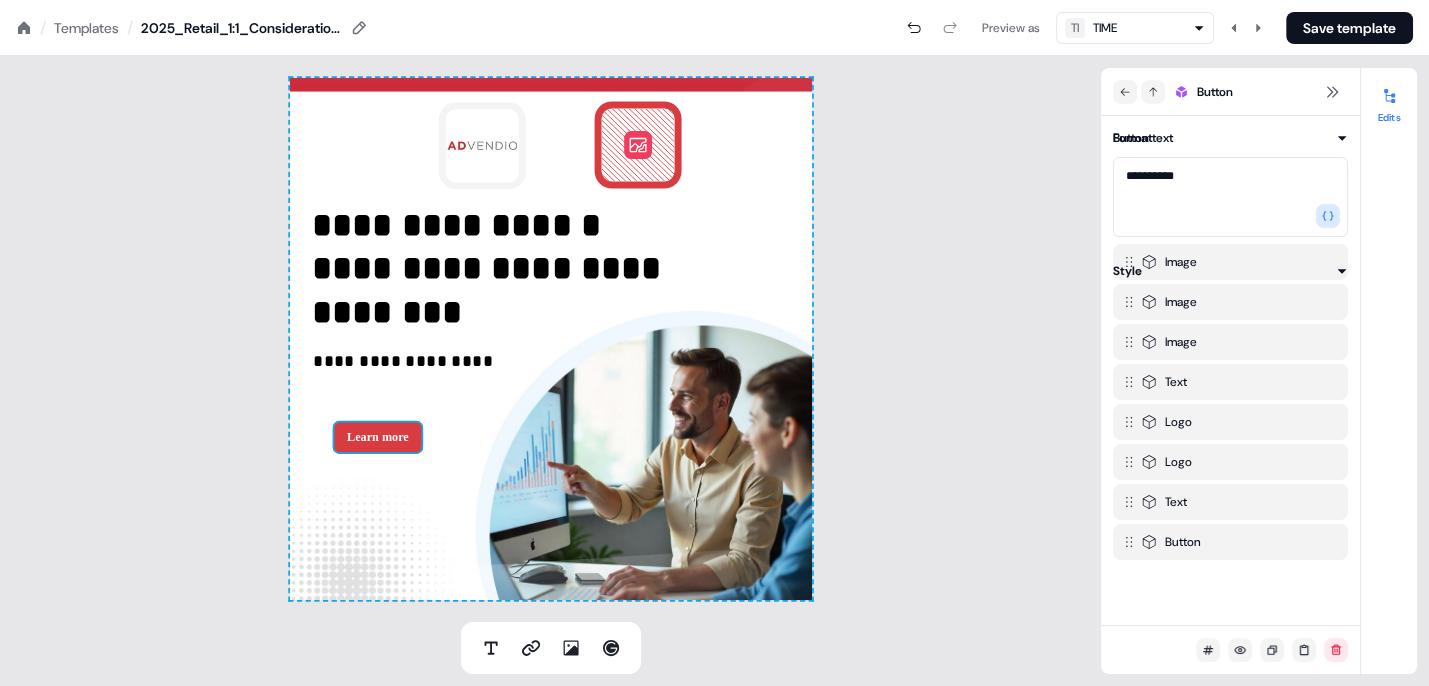 click on "**********" at bounding box center [550, 339] 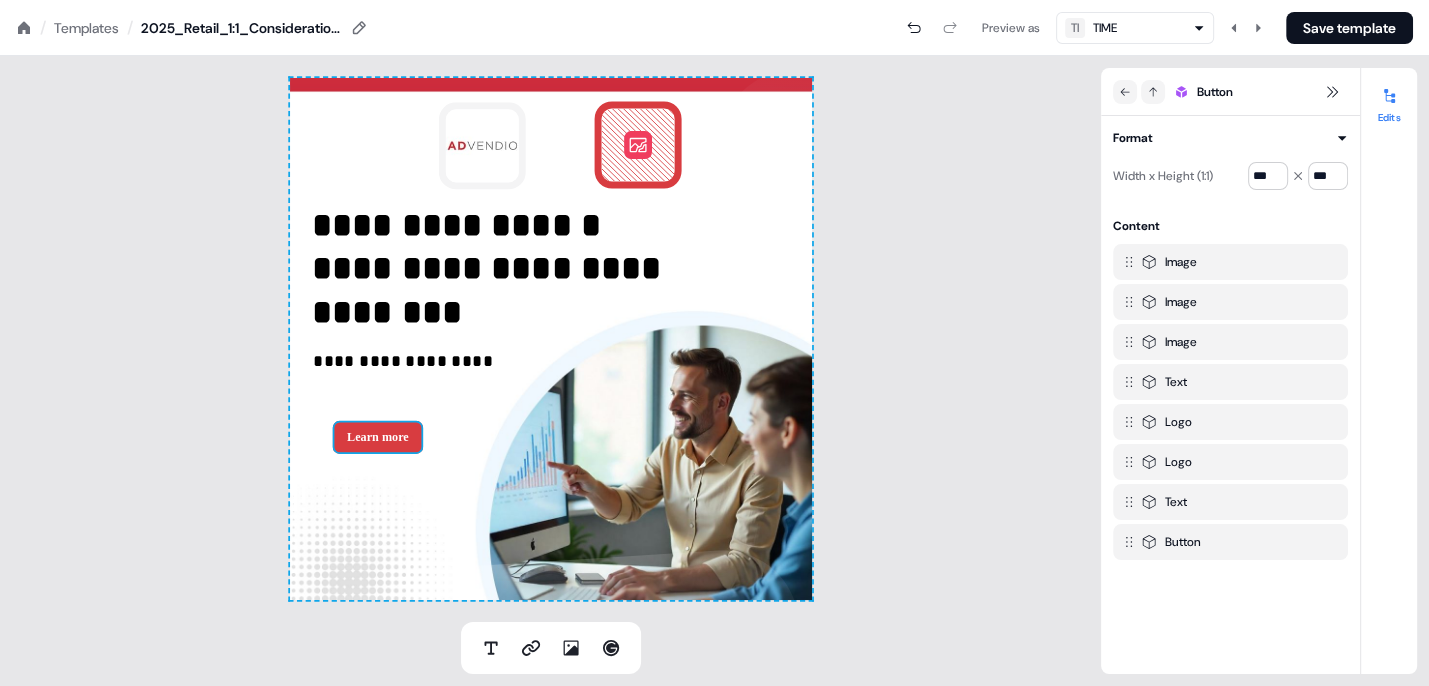 scroll, scrollTop: 0, scrollLeft: 0, axis: both 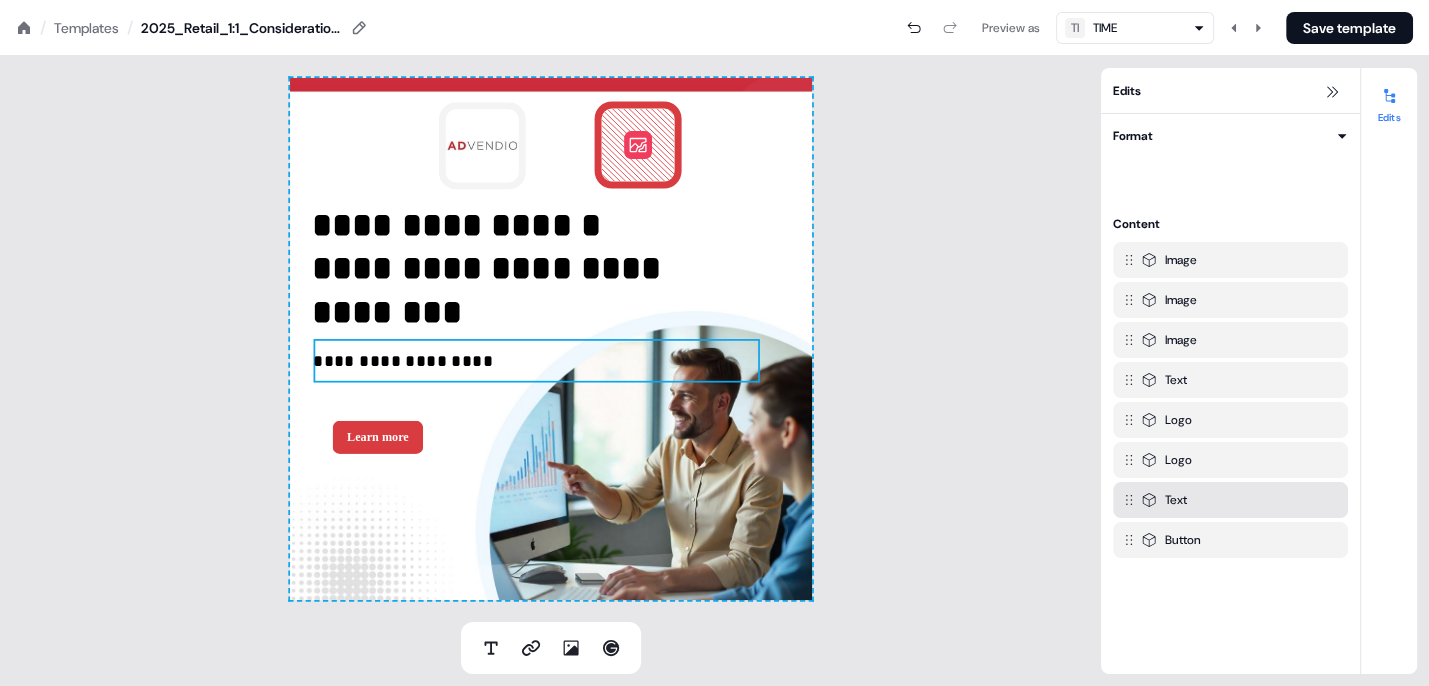 click on "**********" at bounding box center (536, 361) 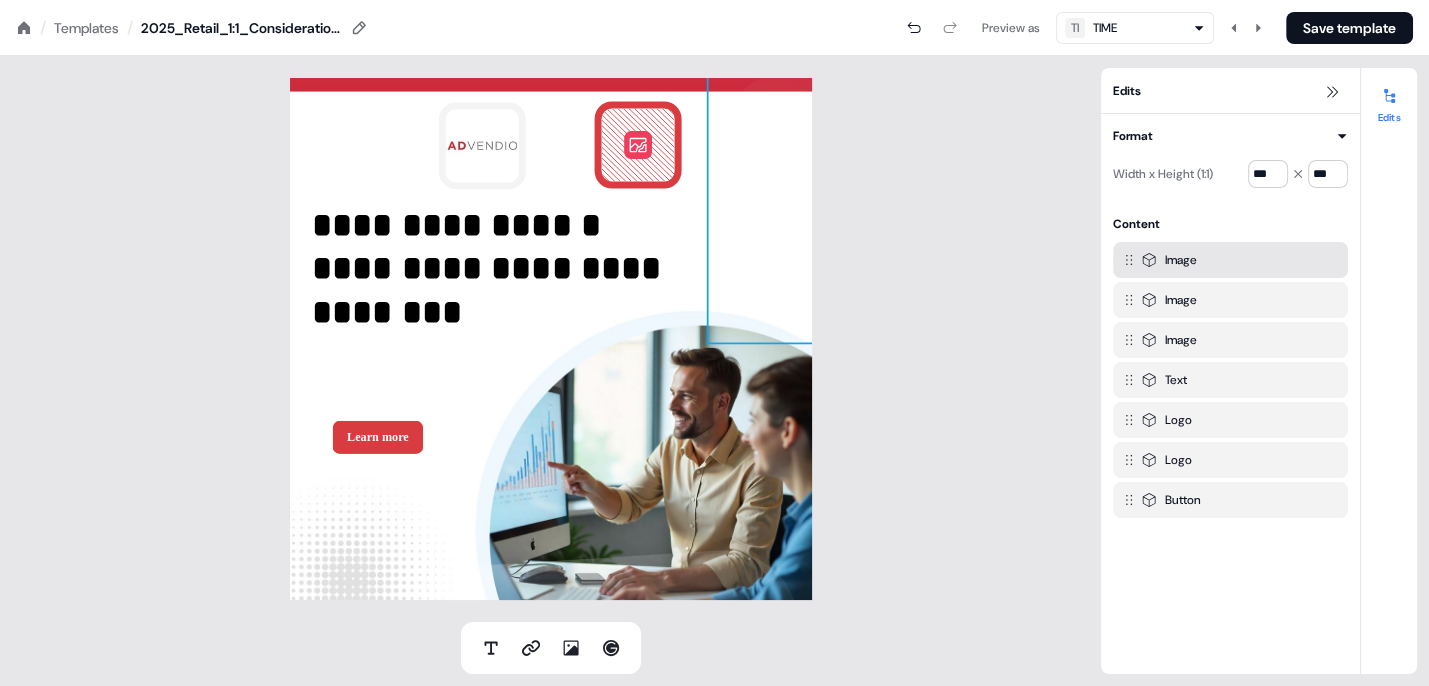 click on "Image" at bounding box center [1230, 260] 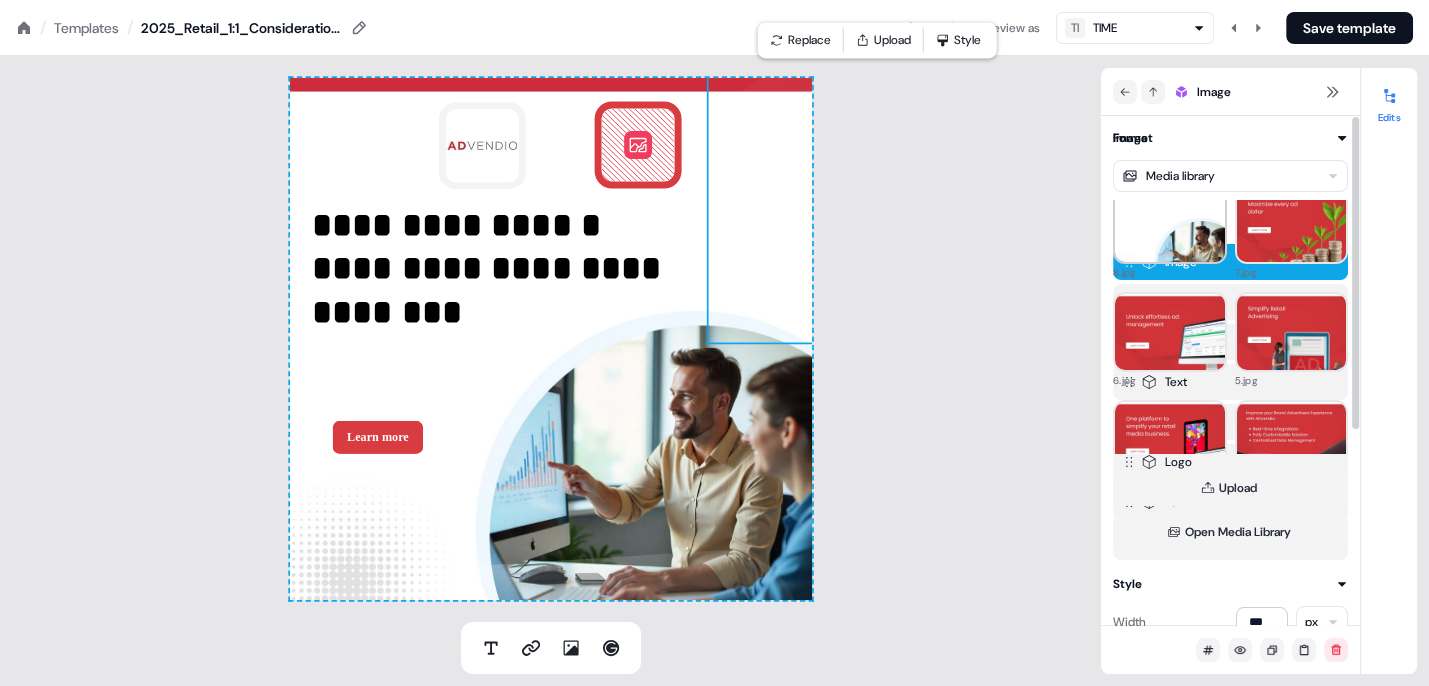 scroll, scrollTop: 616, scrollLeft: 0, axis: vertical 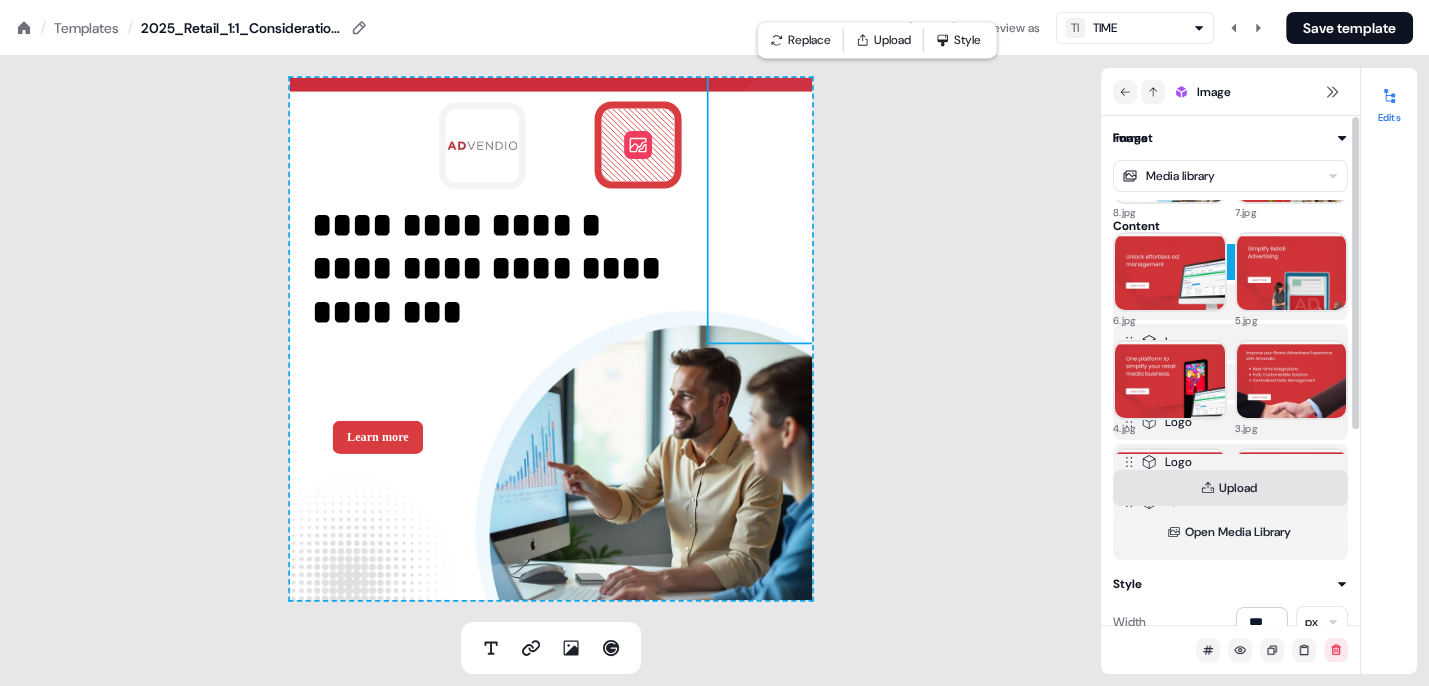 click on "Upload" at bounding box center [1230, 488] 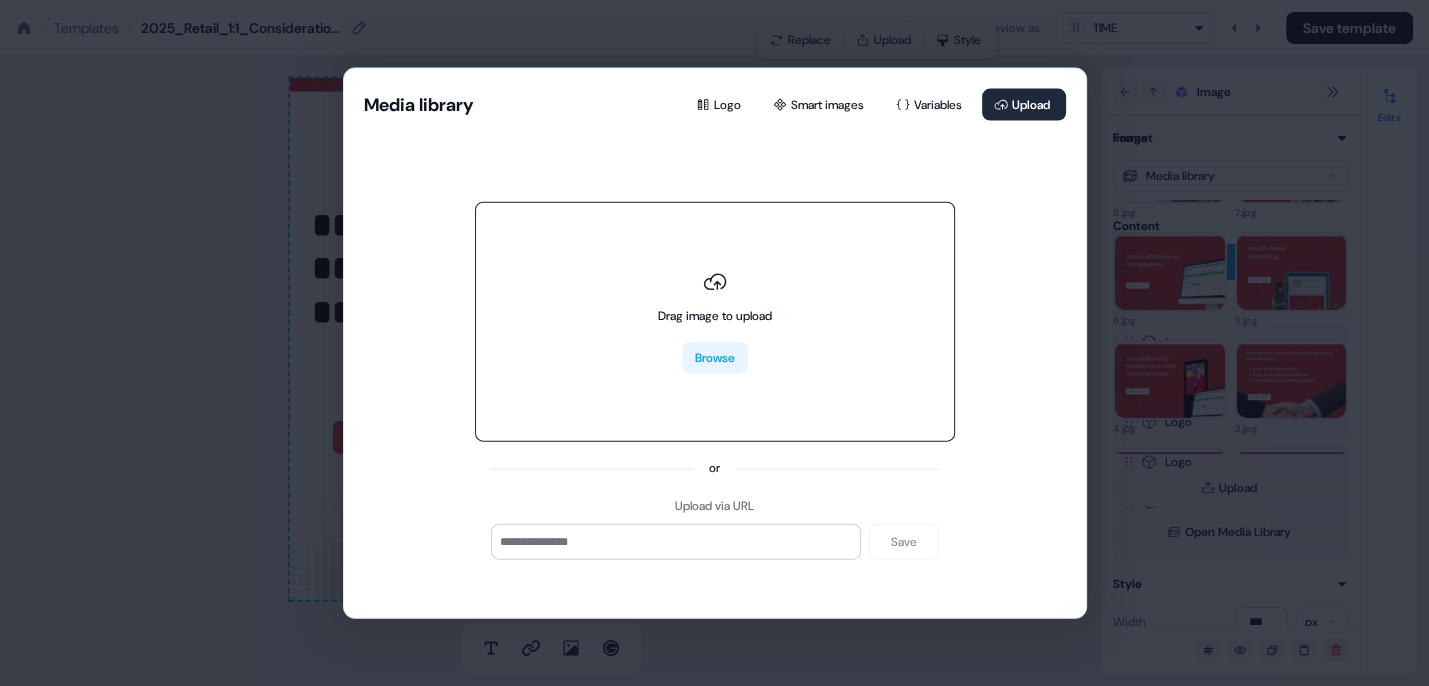 click on "Browse" at bounding box center [715, 358] 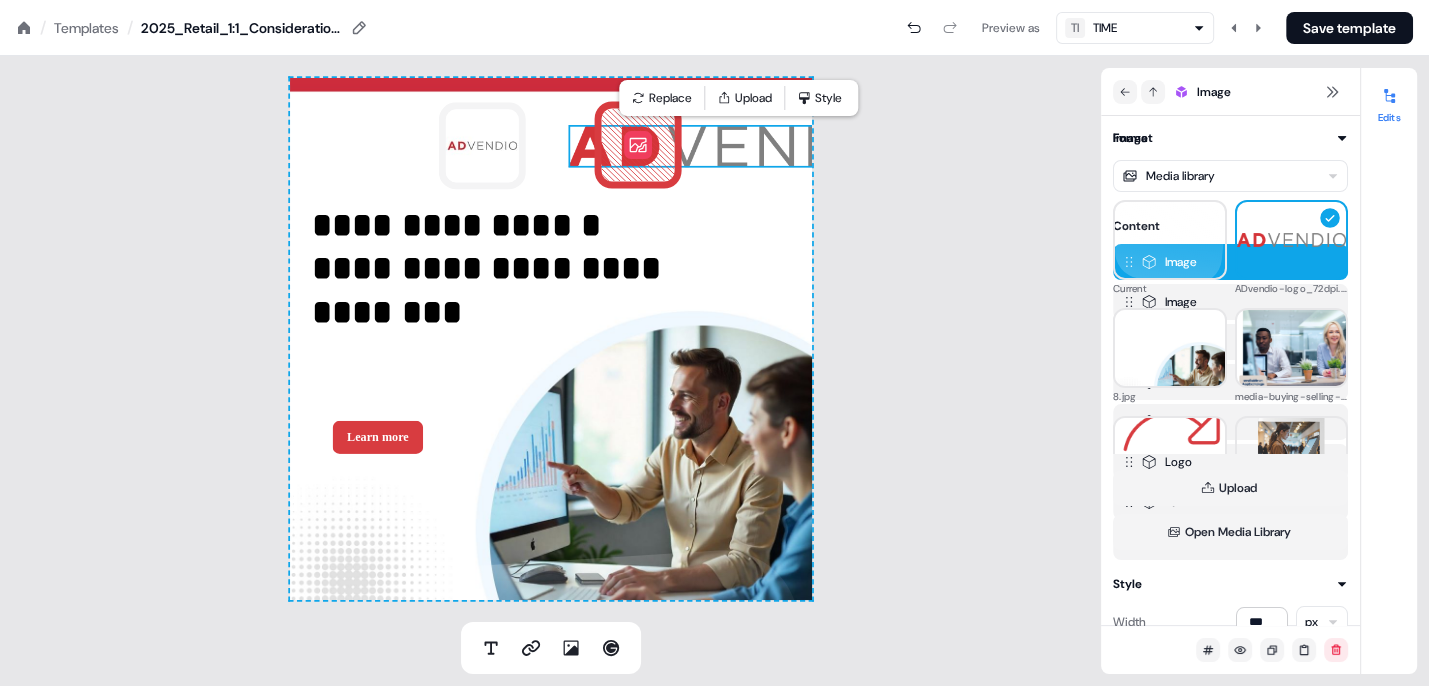 drag, startPoint x: 755, startPoint y: 100, endPoint x: 763, endPoint y: 144, distance: 44.72136 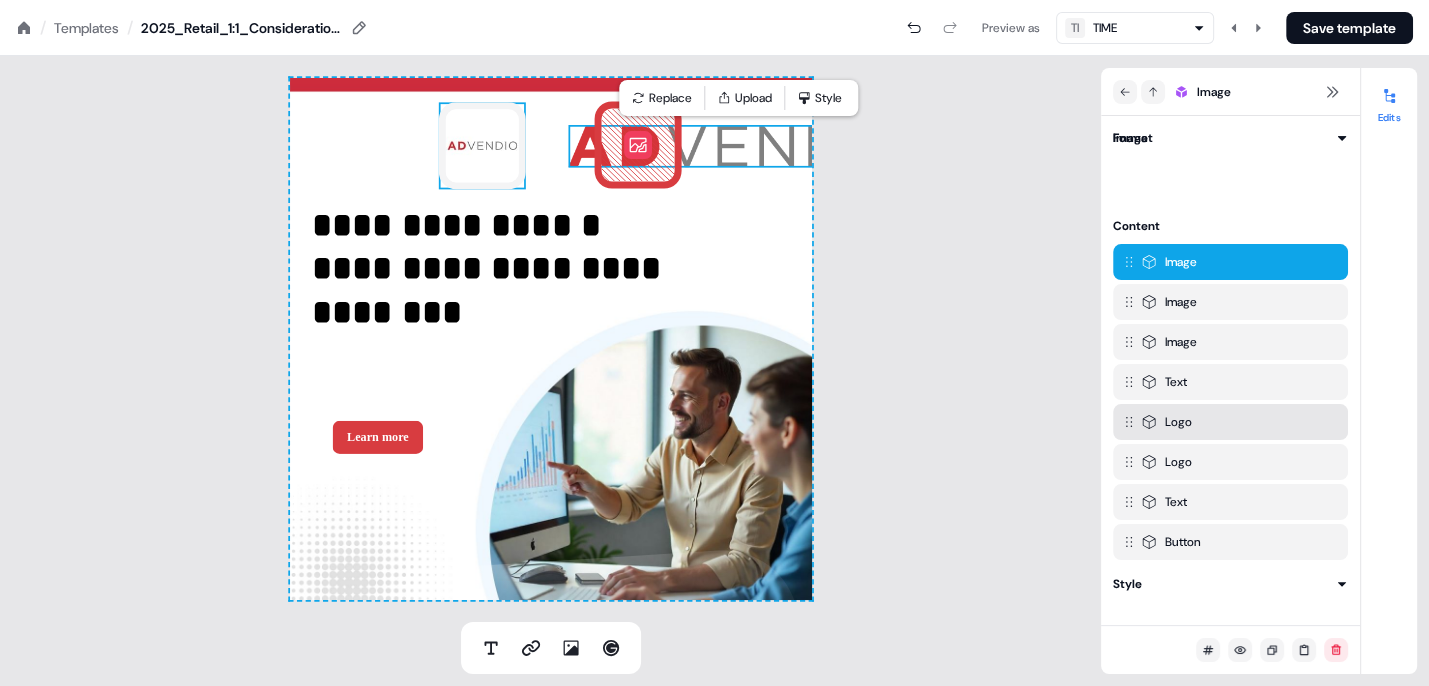 click at bounding box center (481, 145) 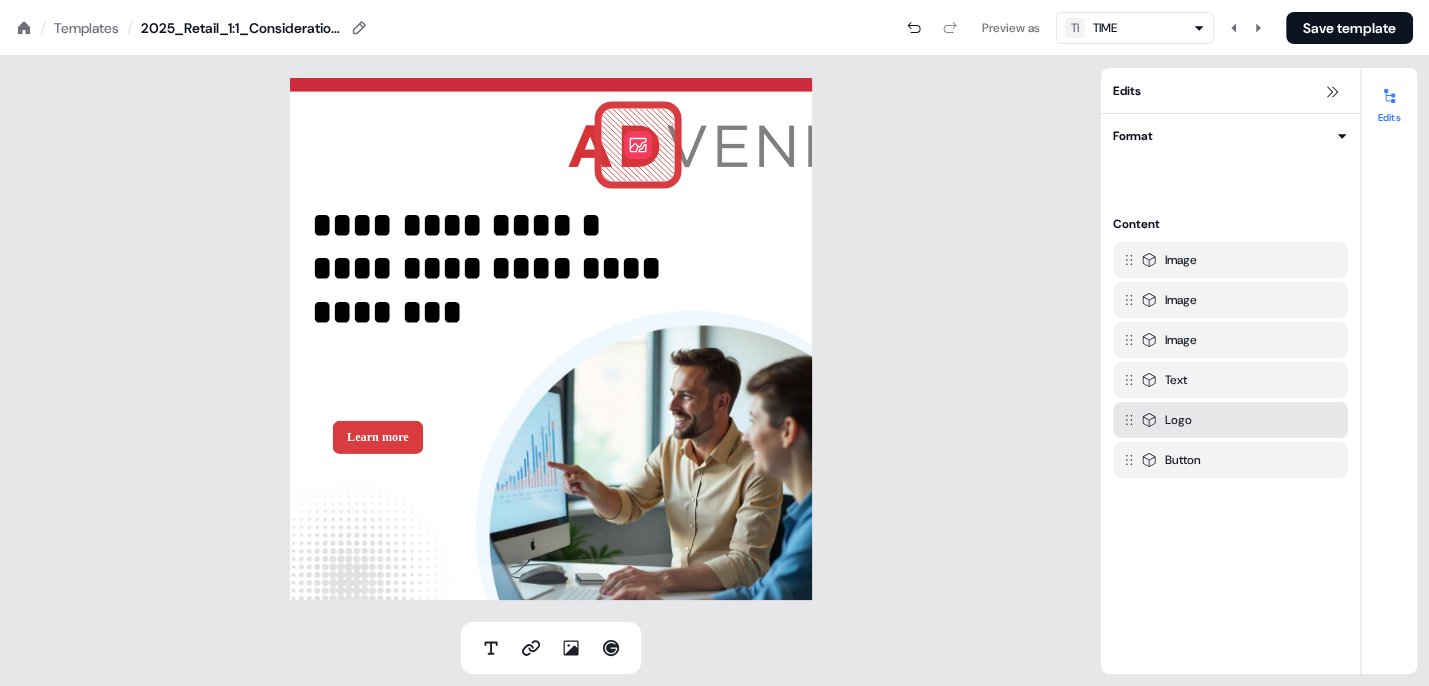 click 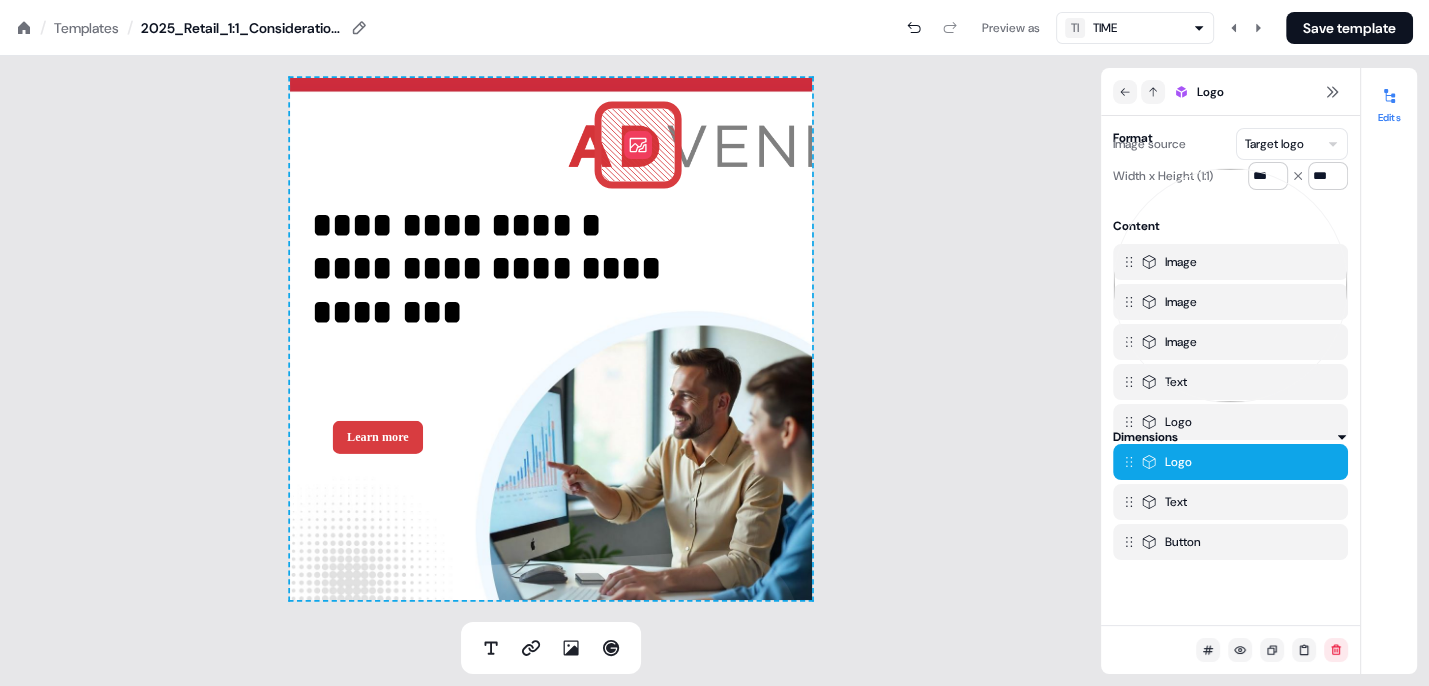 click on "**********" at bounding box center (551, 339) 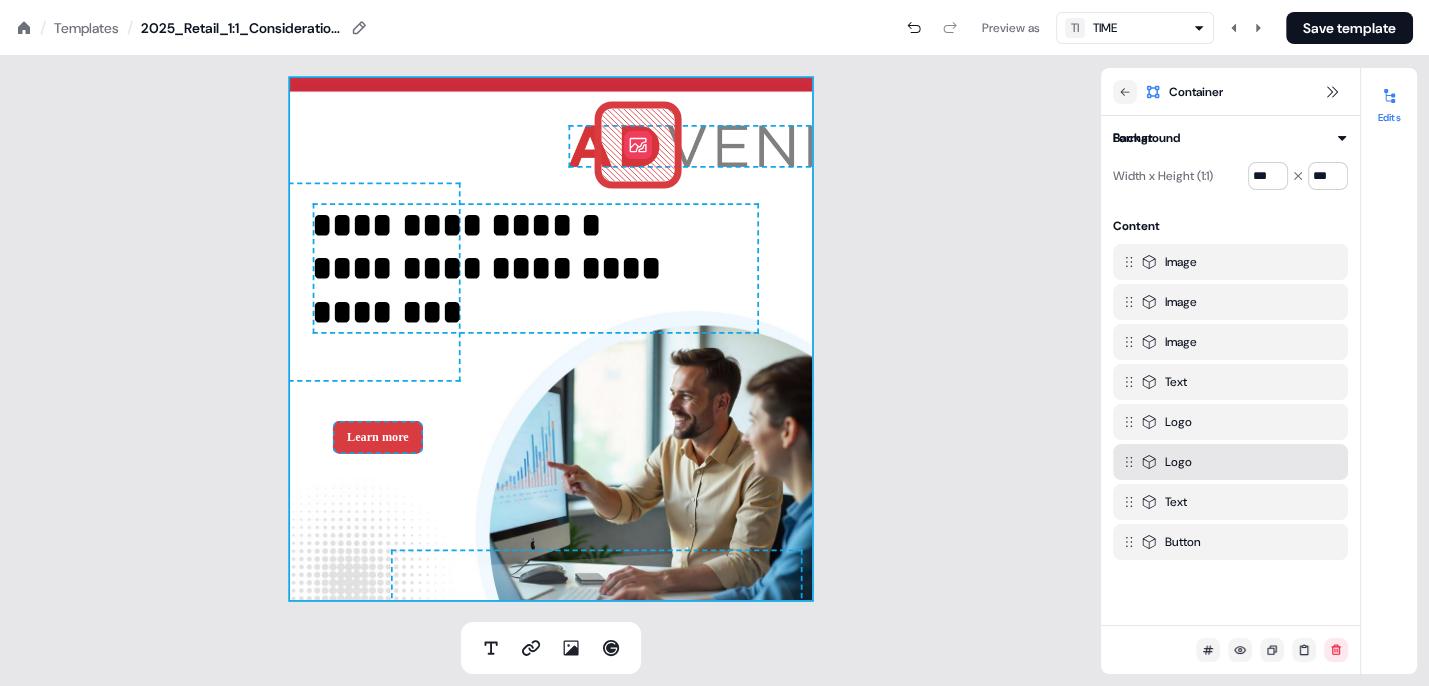 click 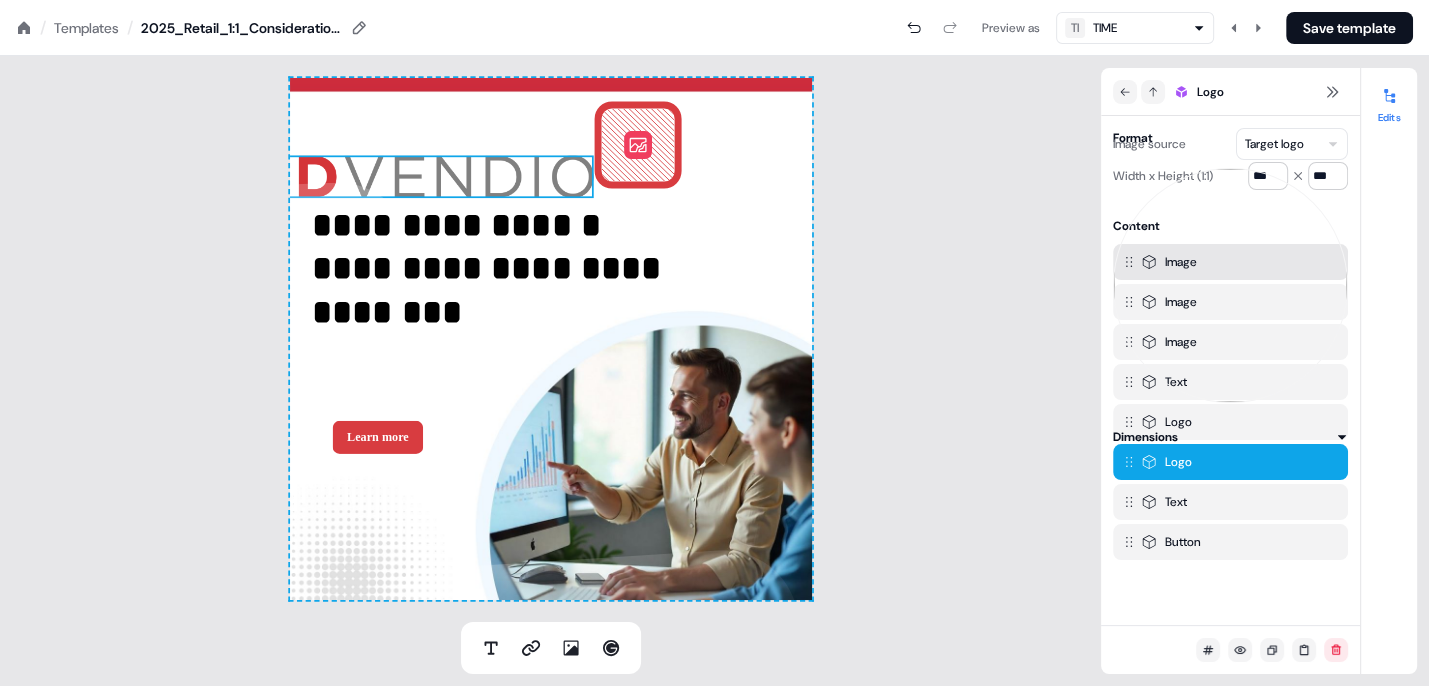 click at bounding box center (419, 176) 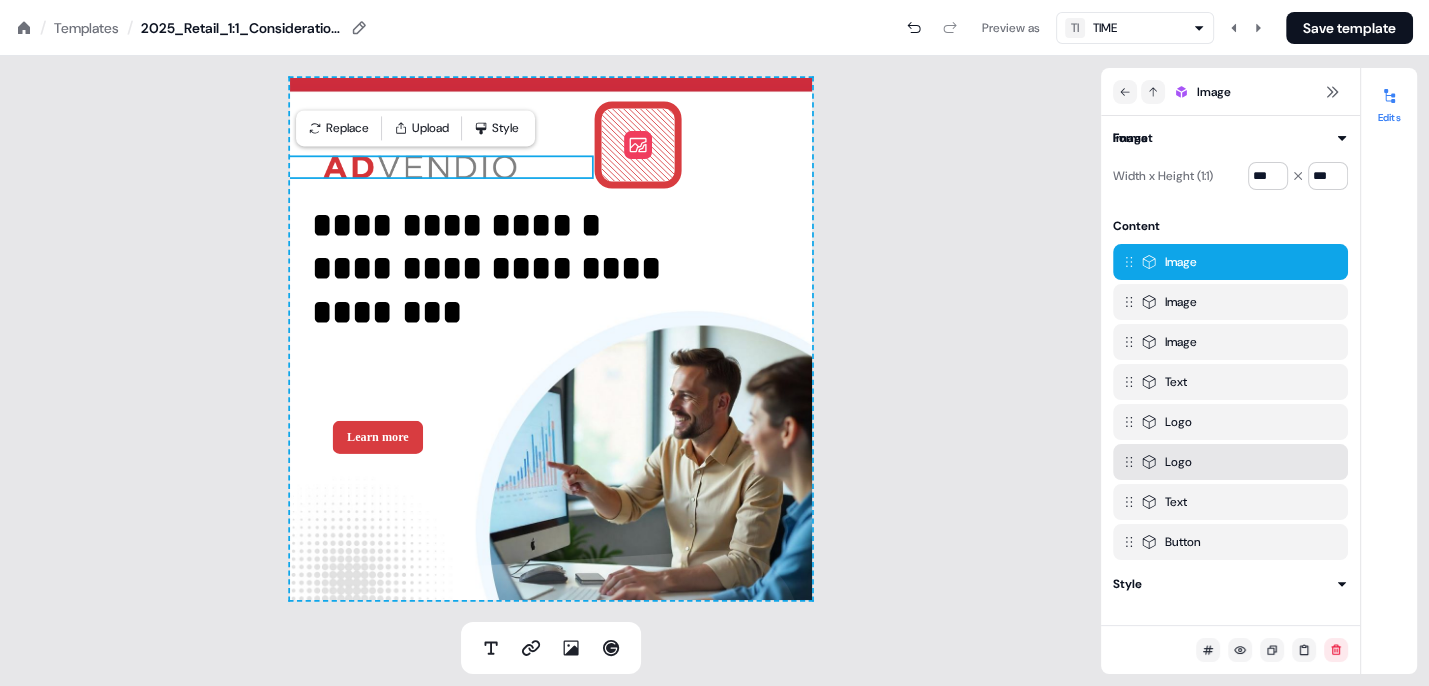 click 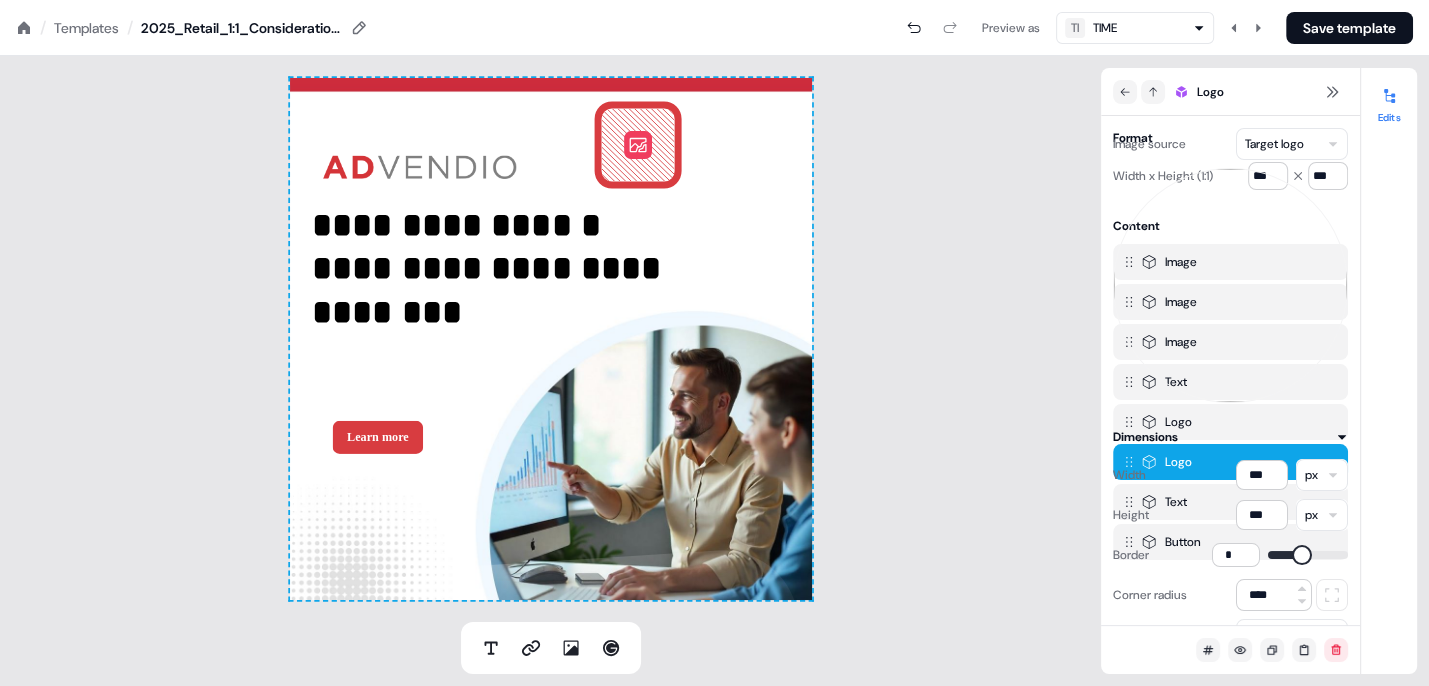click 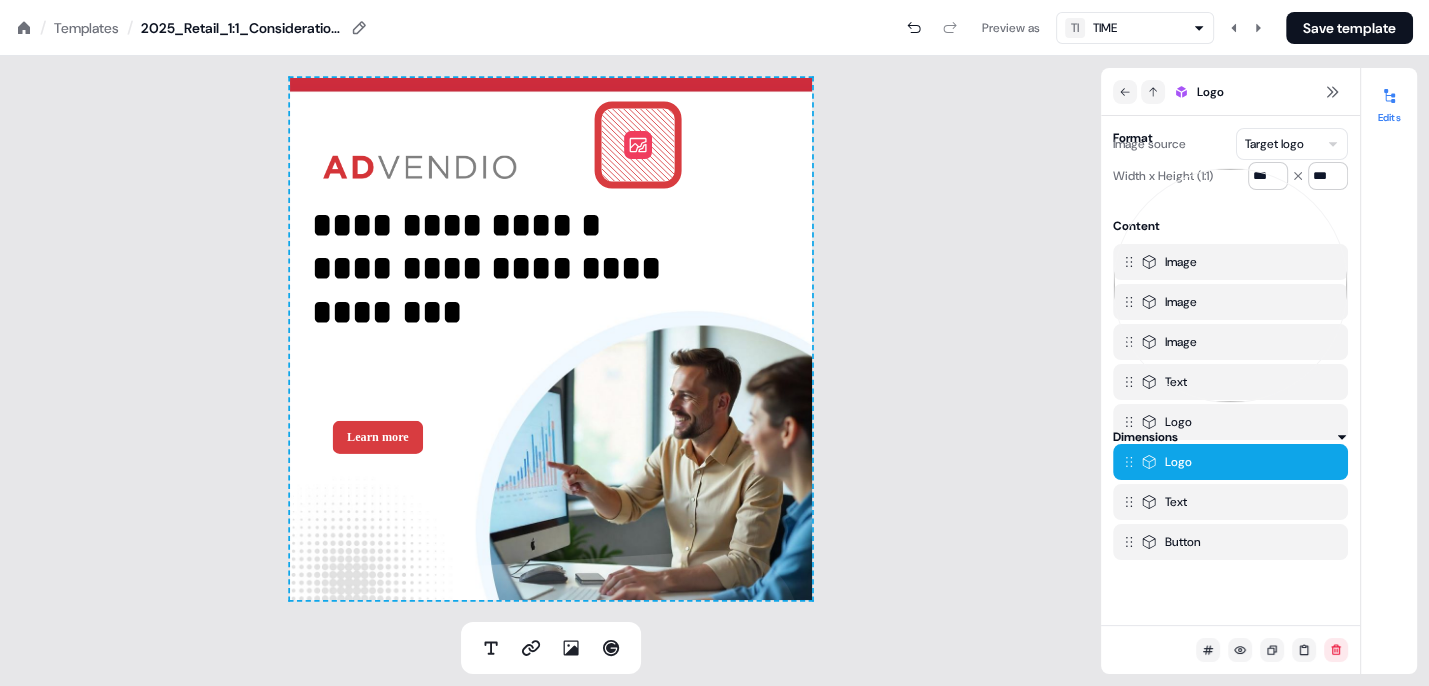 click on "**********" at bounding box center [550, 339] 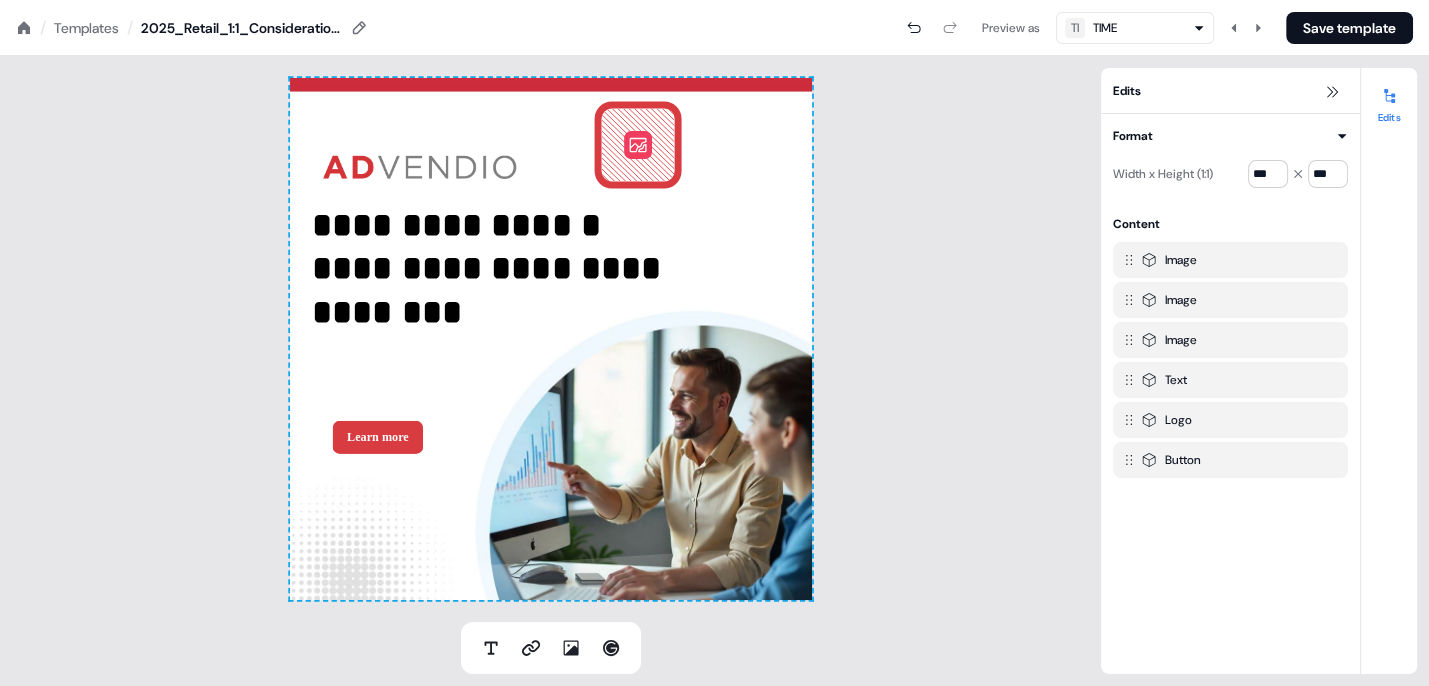 click on "**********" at bounding box center (550, 339) 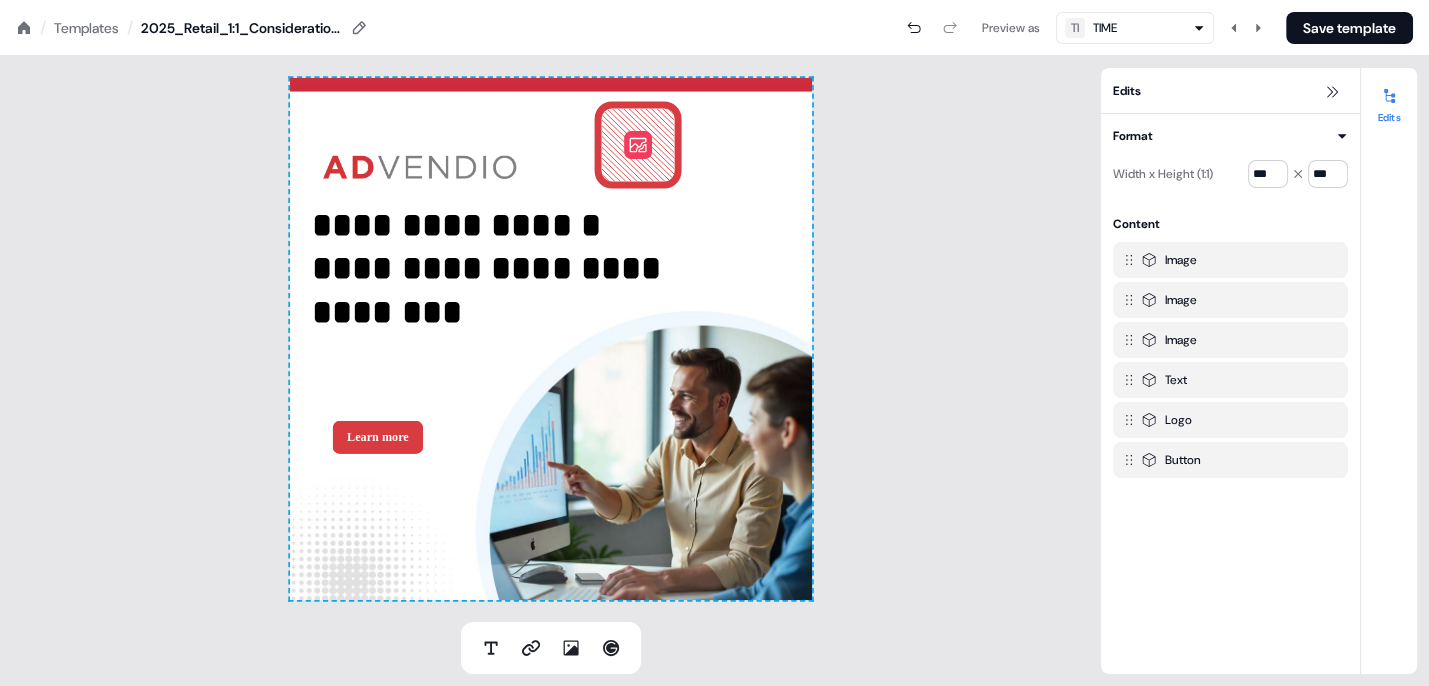 click on "**********" at bounding box center [551, 339] 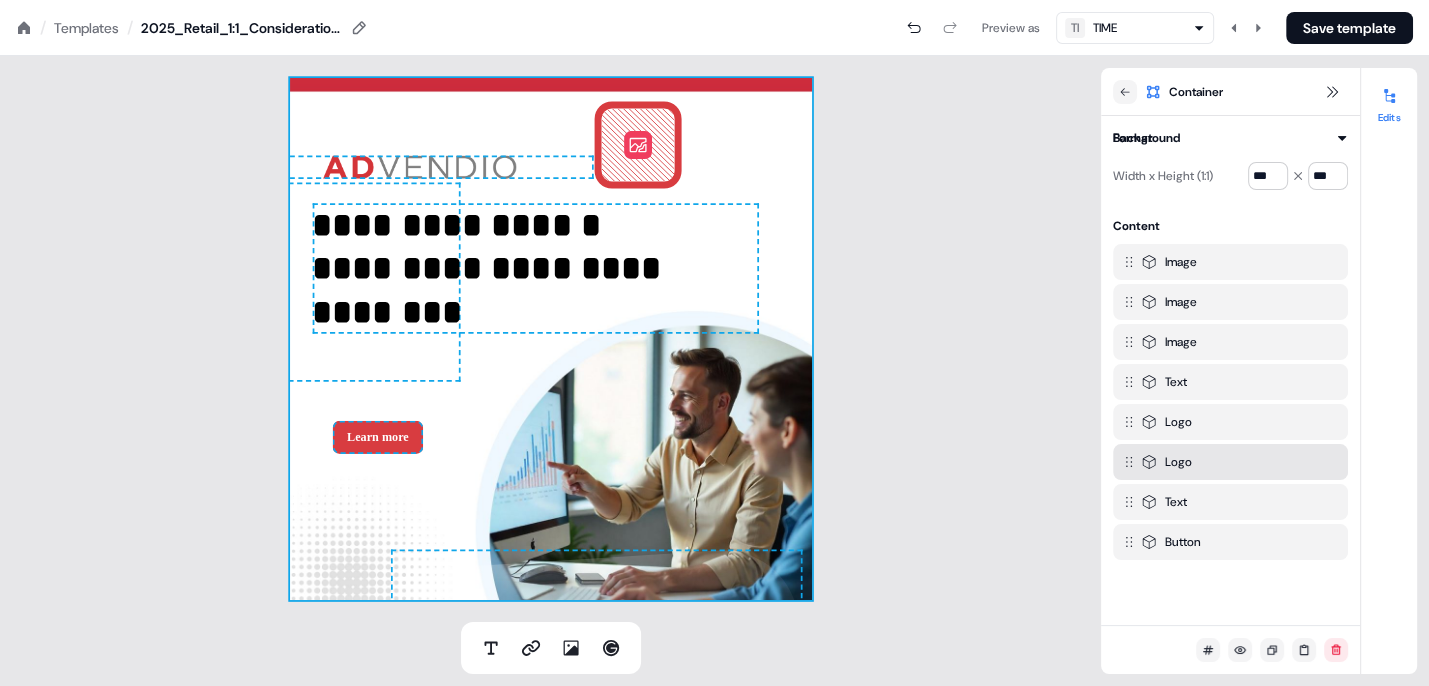 click 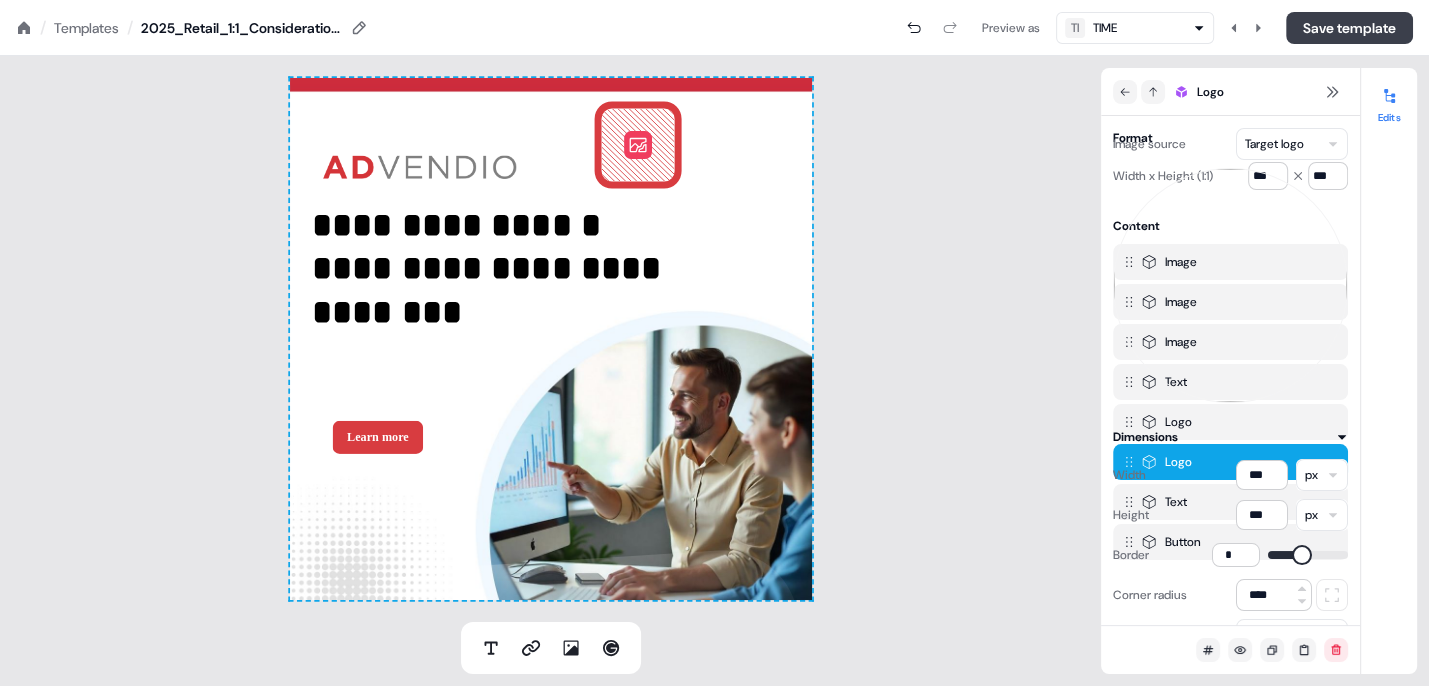 click on "Save template" at bounding box center (1349, 28) 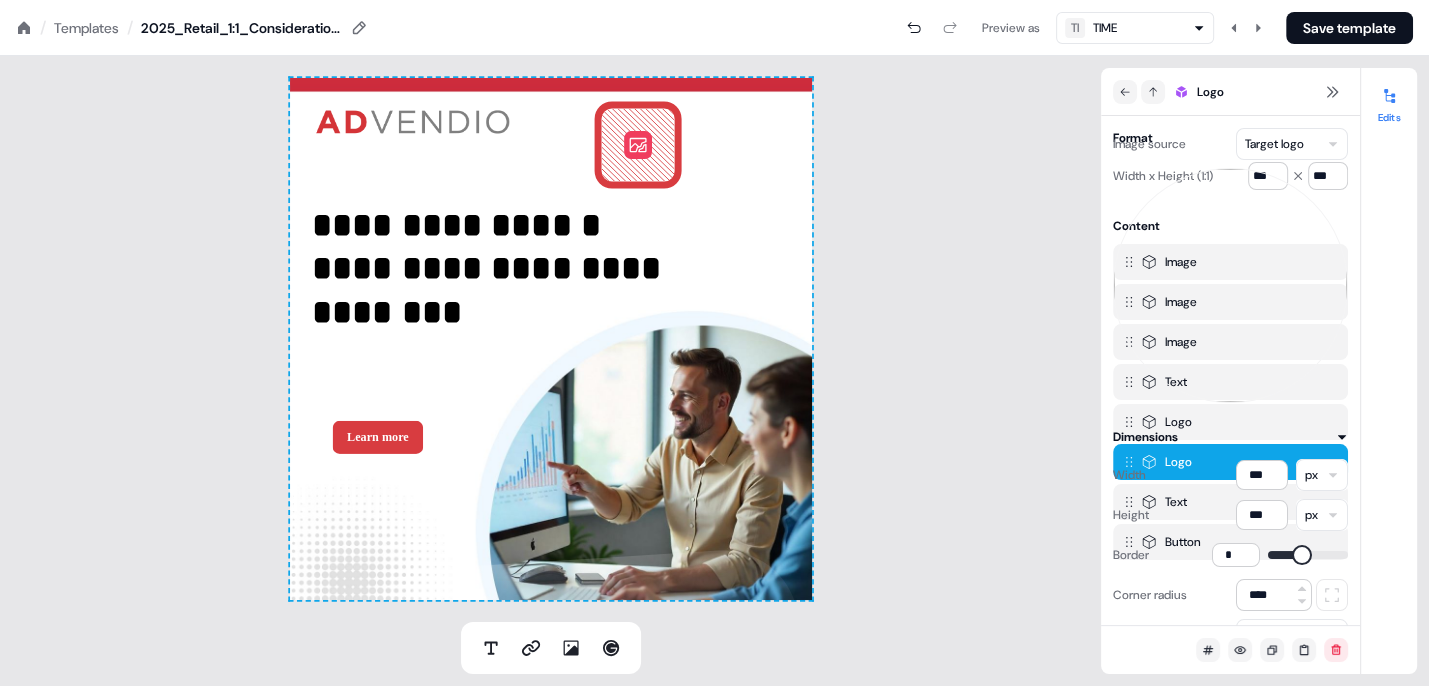 click 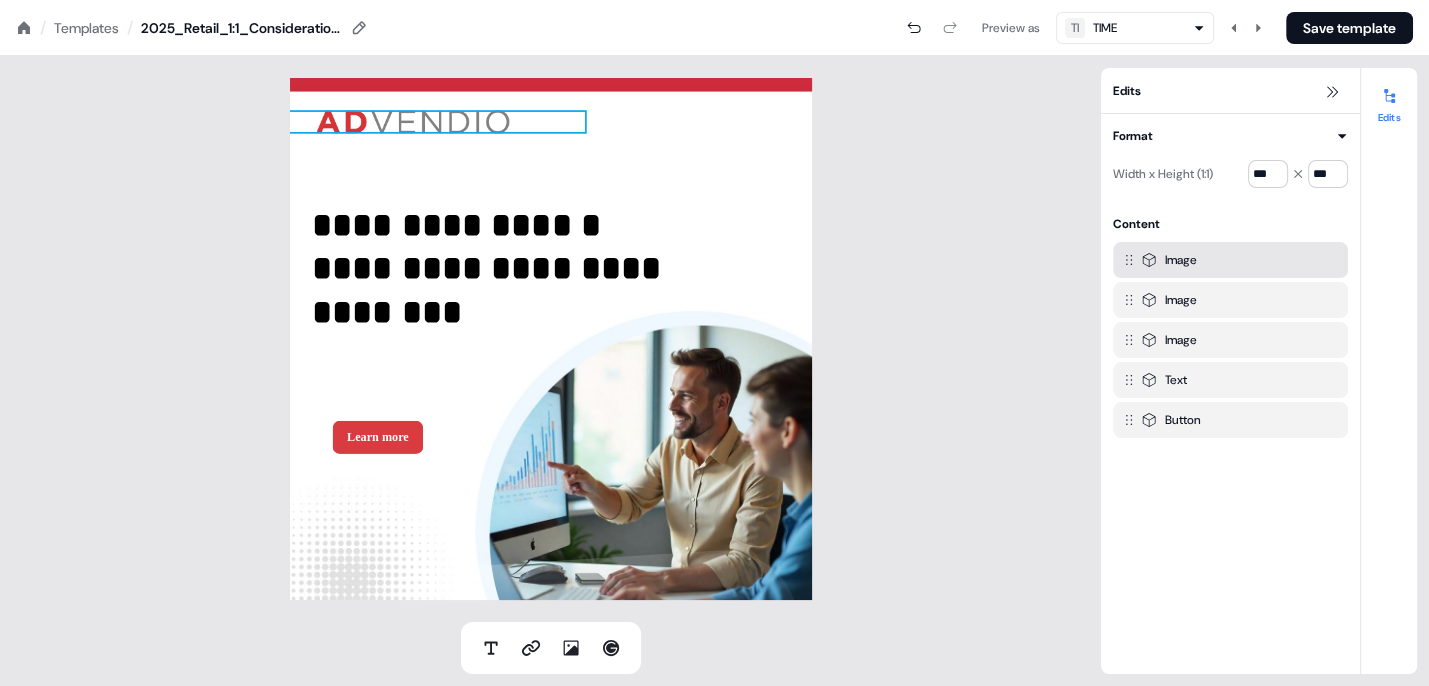 click at bounding box center [412, 121] 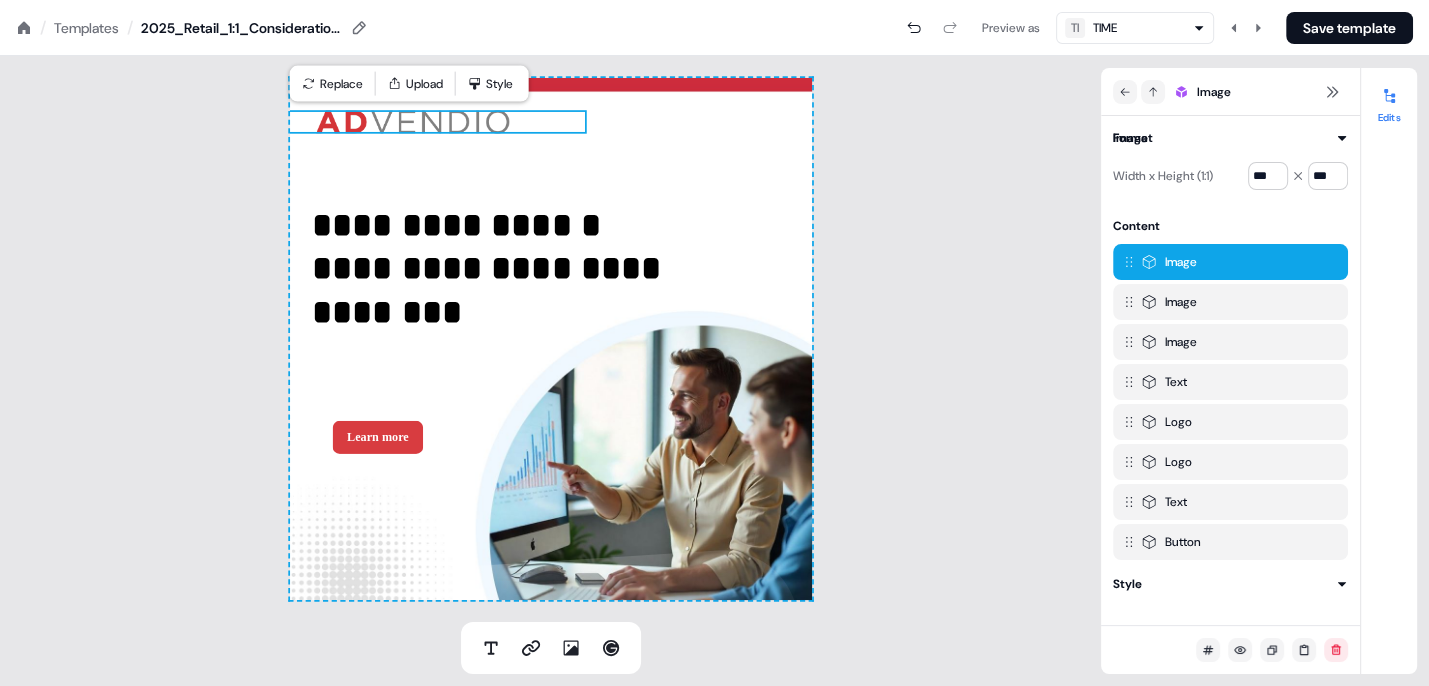 drag, startPoint x: 444, startPoint y: 120, endPoint x: 449, endPoint y: 134, distance: 14.866069 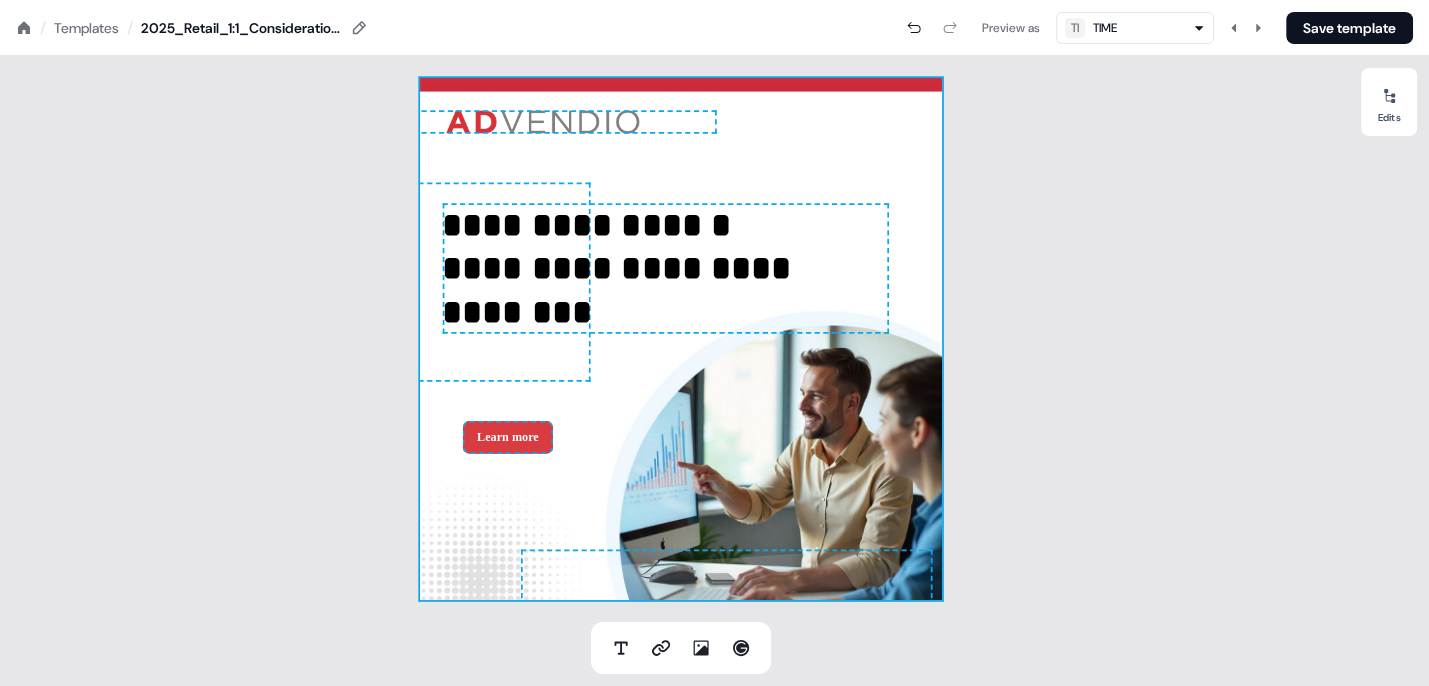 click on "**********" at bounding box center (680, 339) 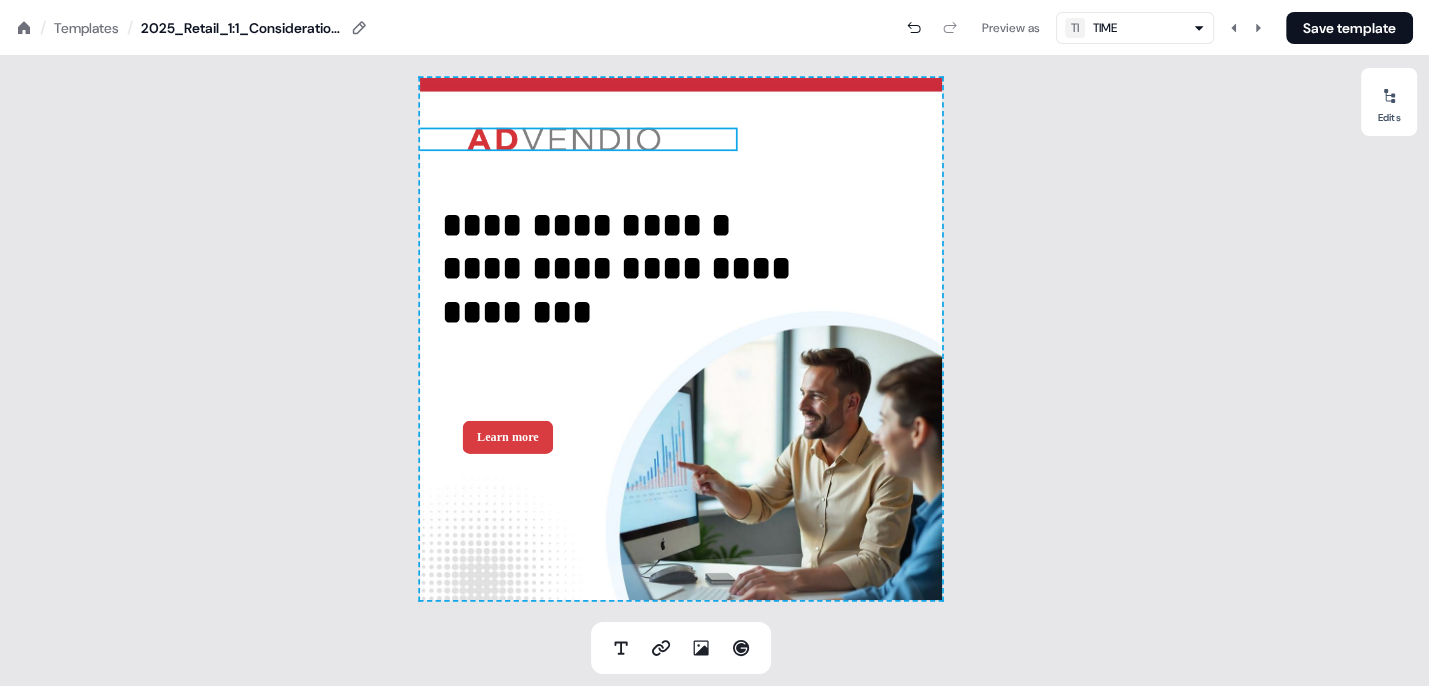 click at bounding box center [563, 149] 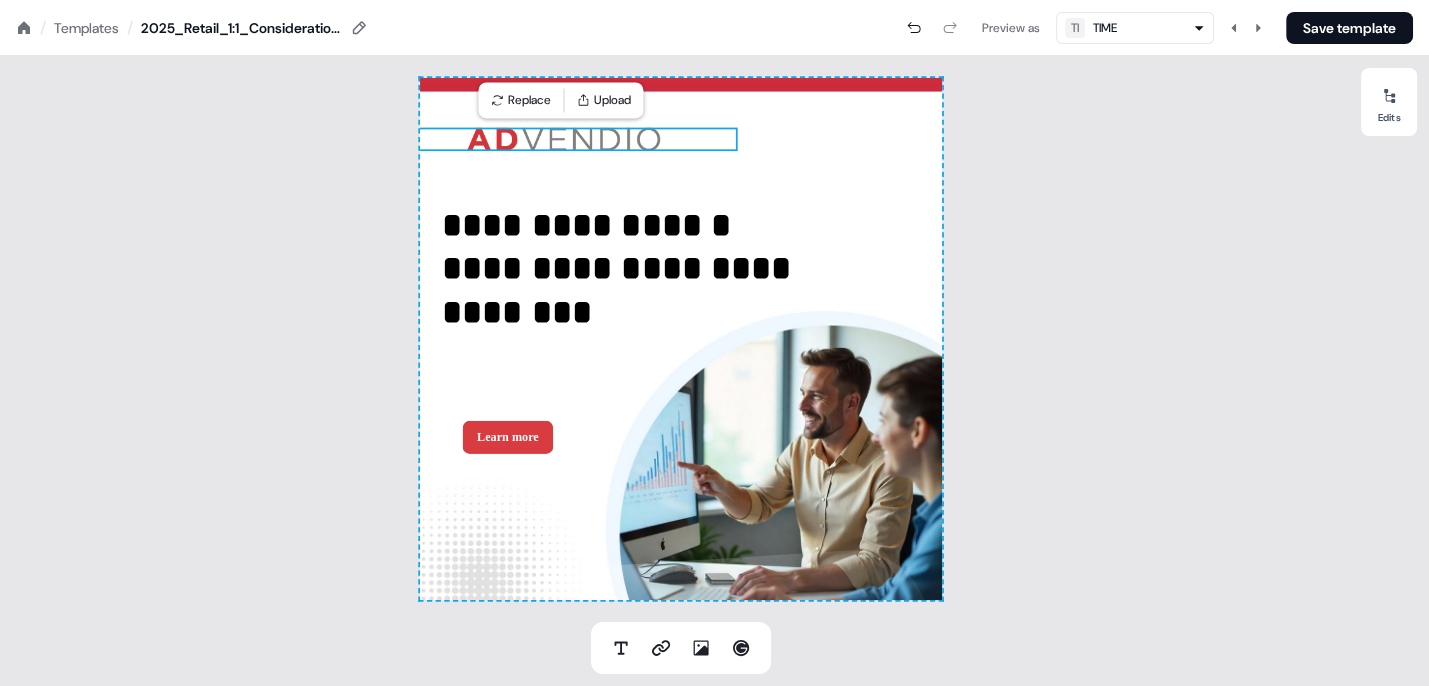 click on "**********" at bounding box center [680, 339] 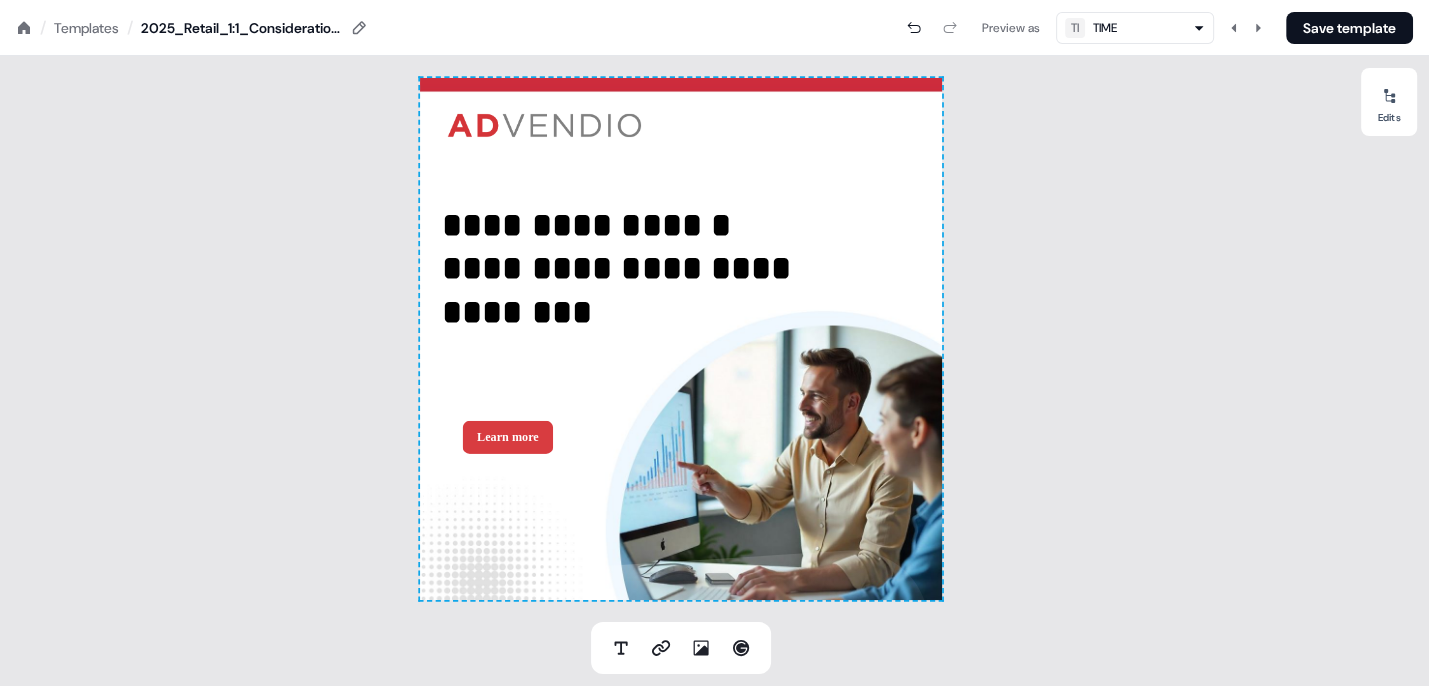 click on "**********" at bounding box center (680, 339) 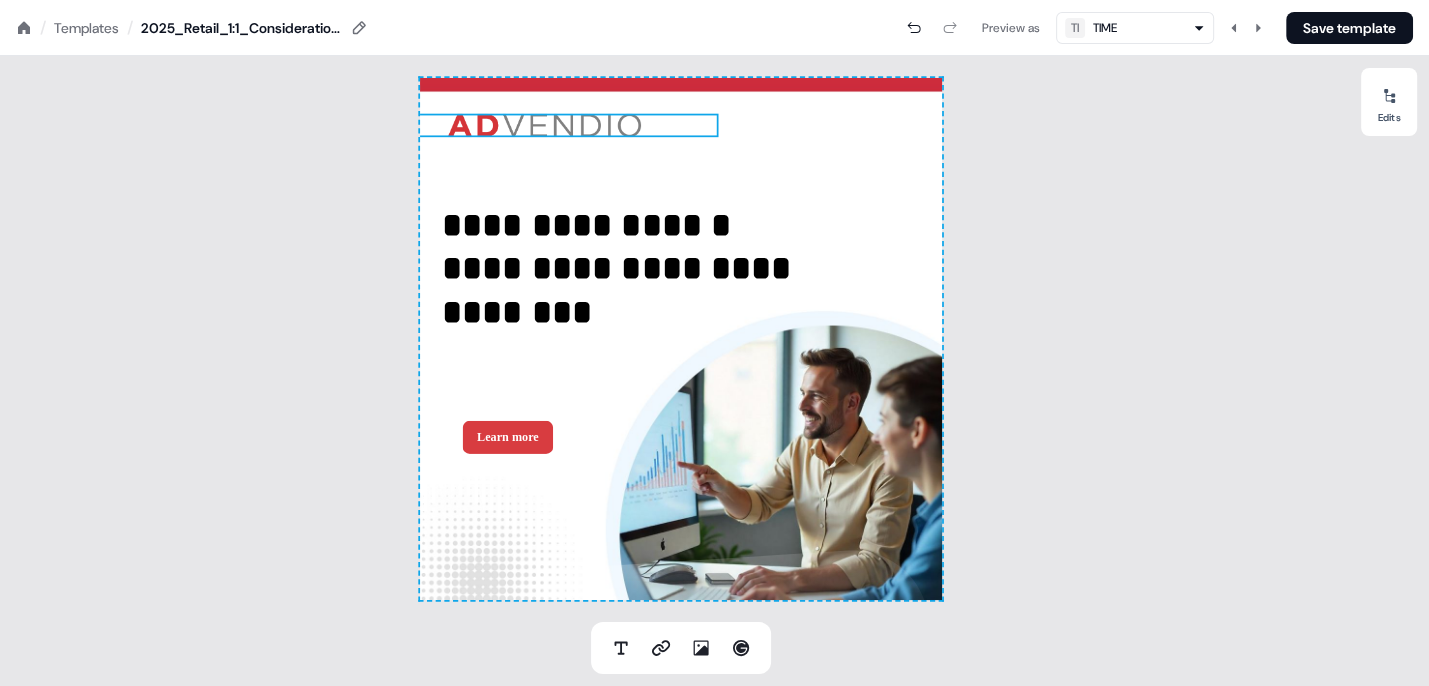click at bounding box center (544, 125) 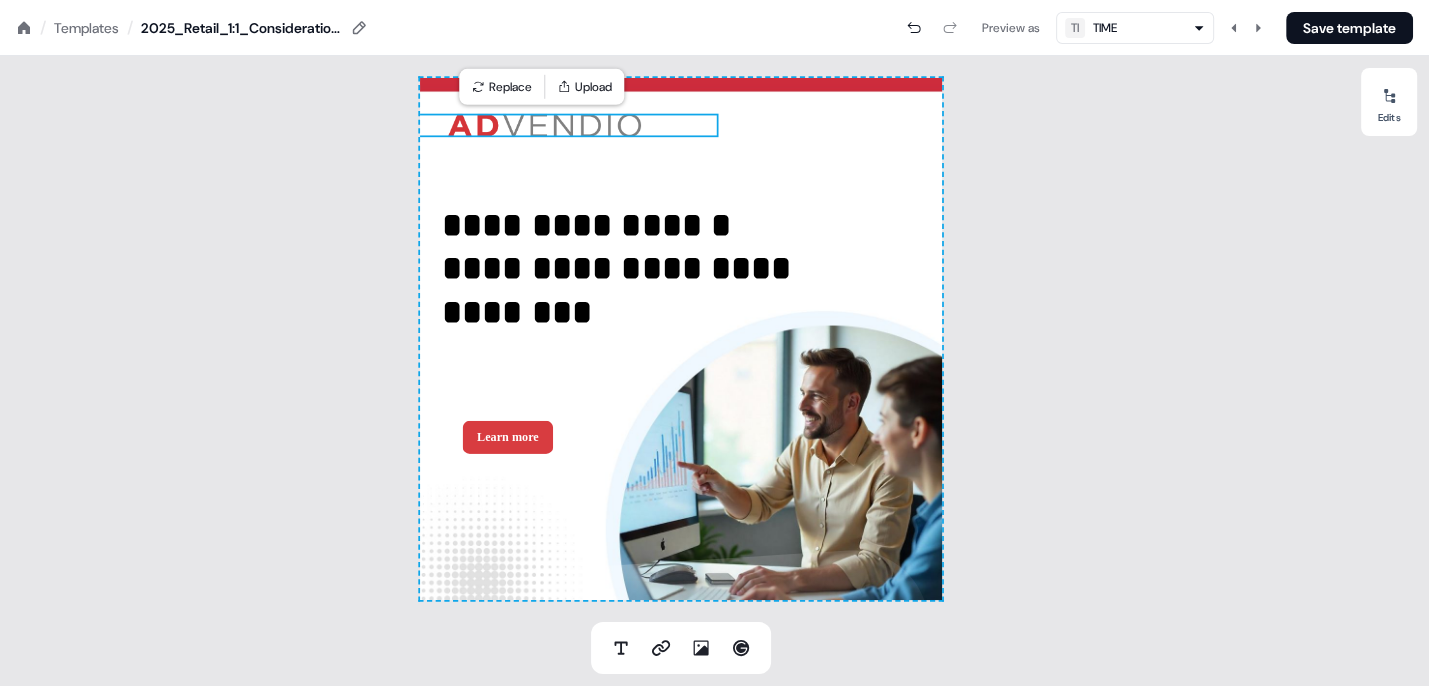 type 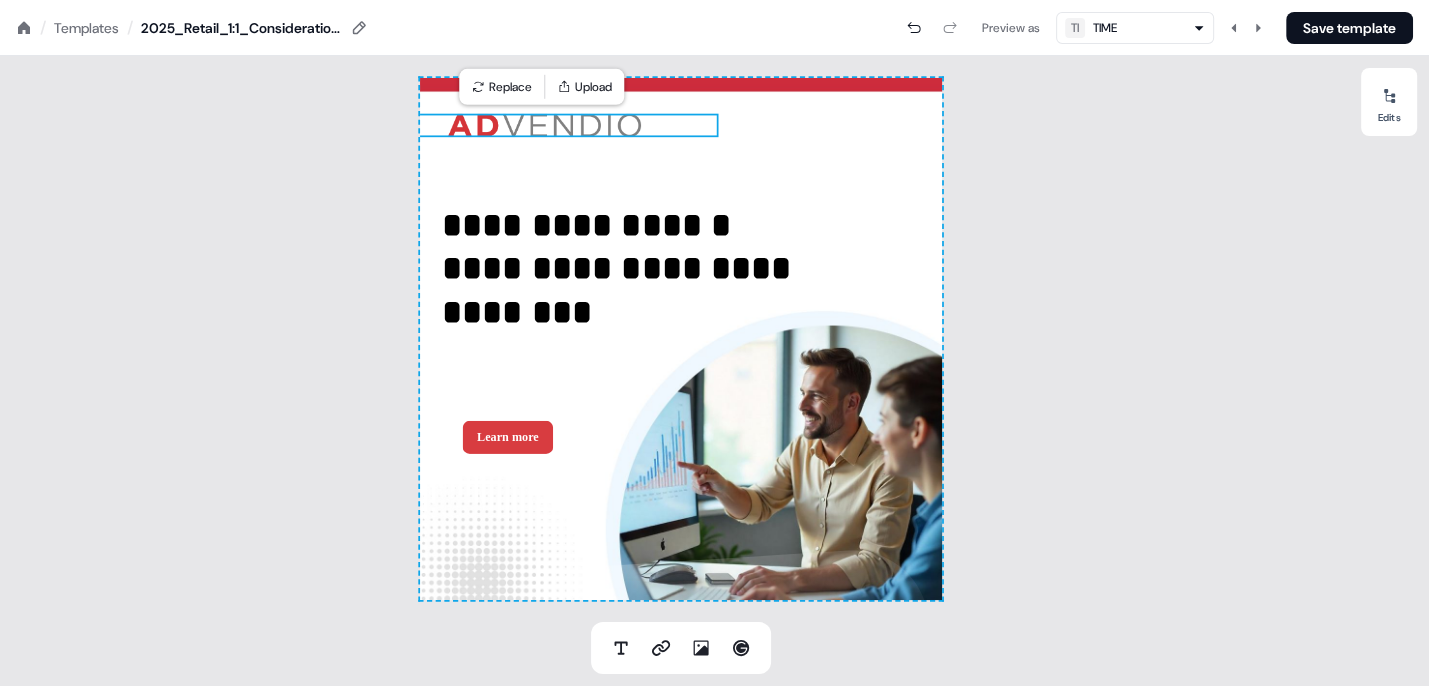 click on "**********" at bounding box center (680, 339) 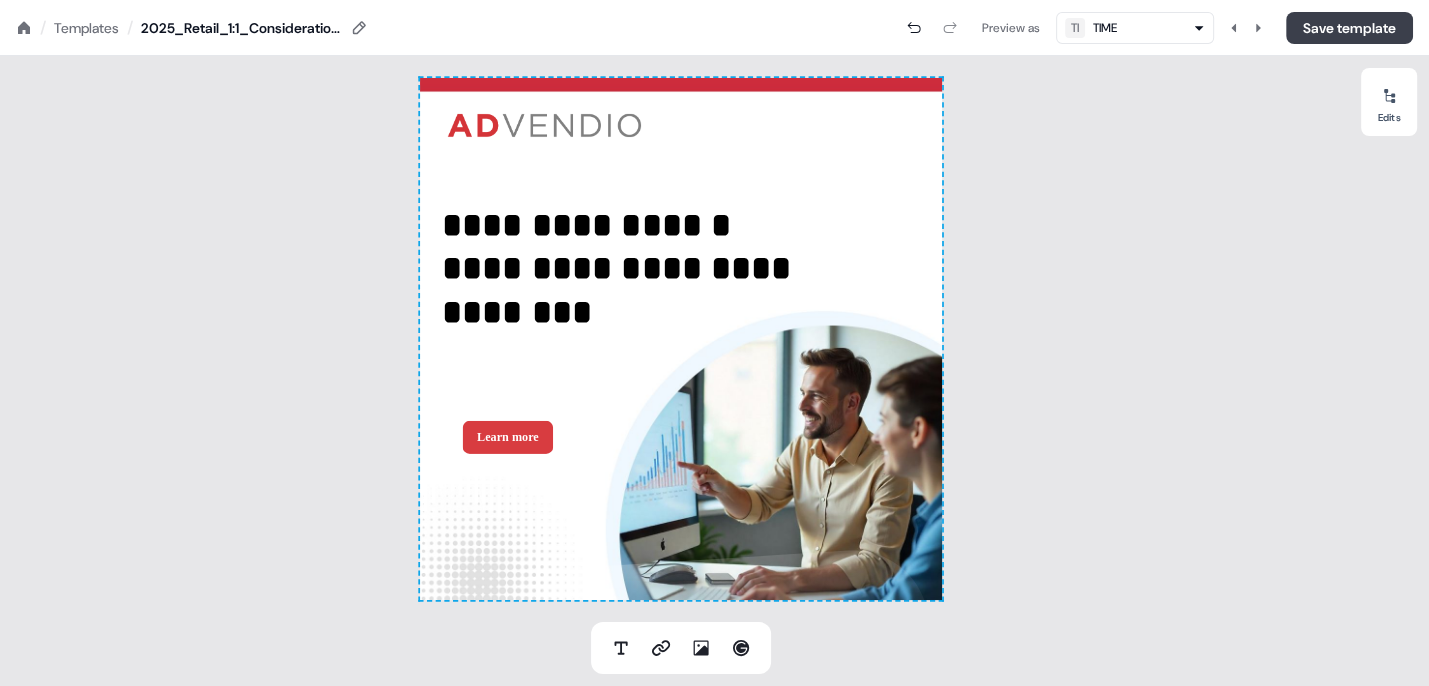 click on "Save template" at bounding box center (1349, 28) 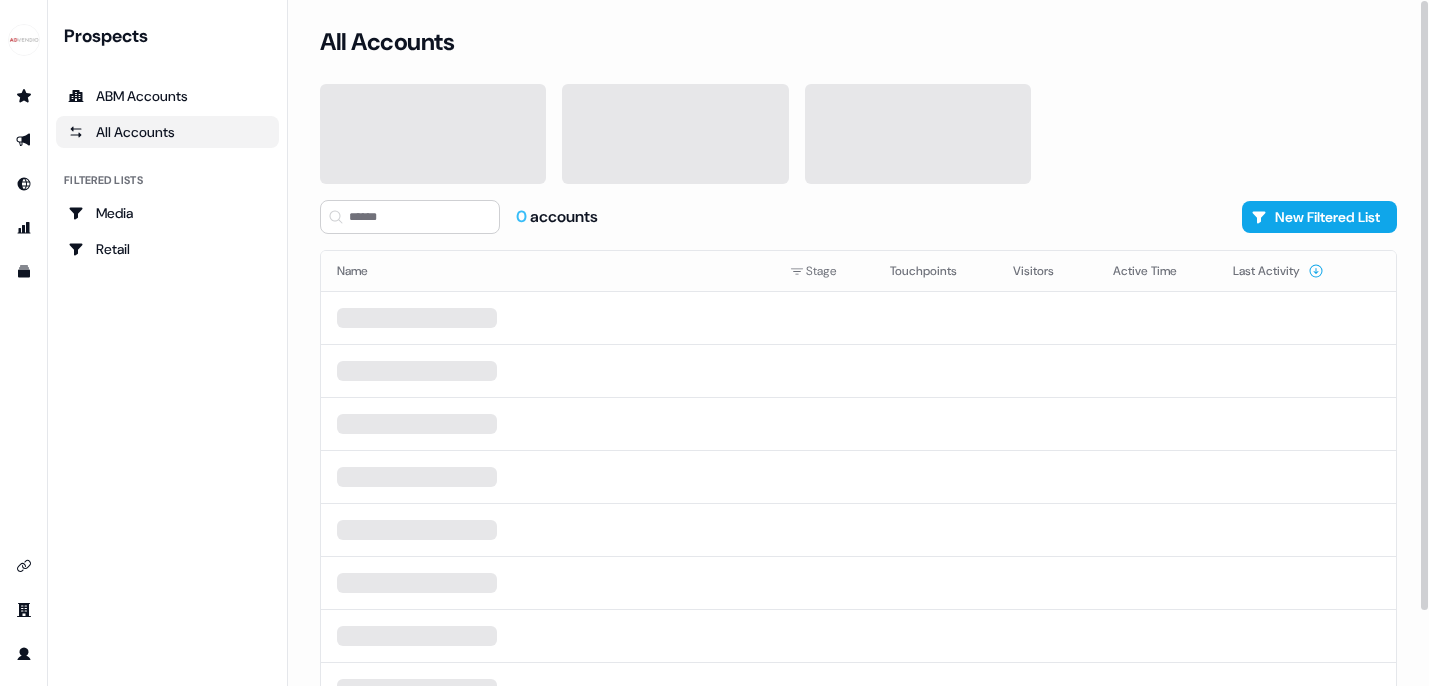 scroll, scrollTop: 0, scrollLeft: 0, axis: both 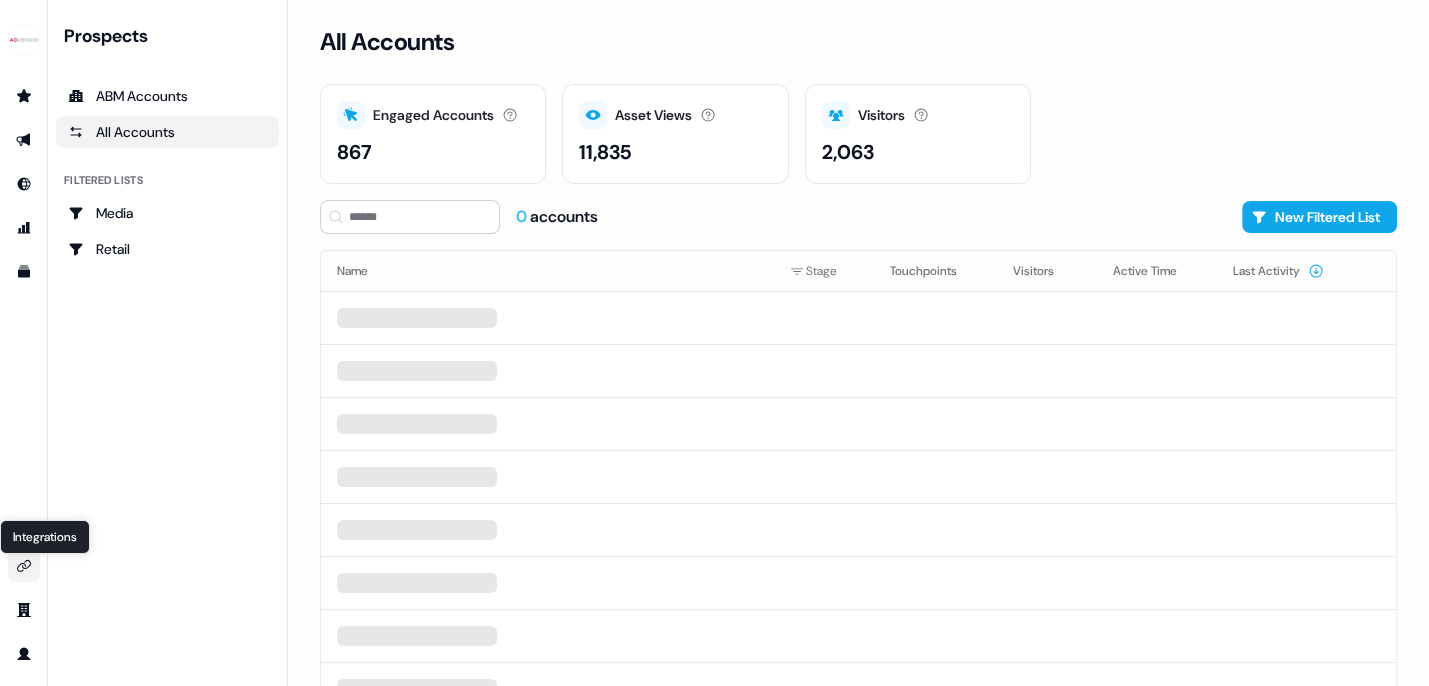 click 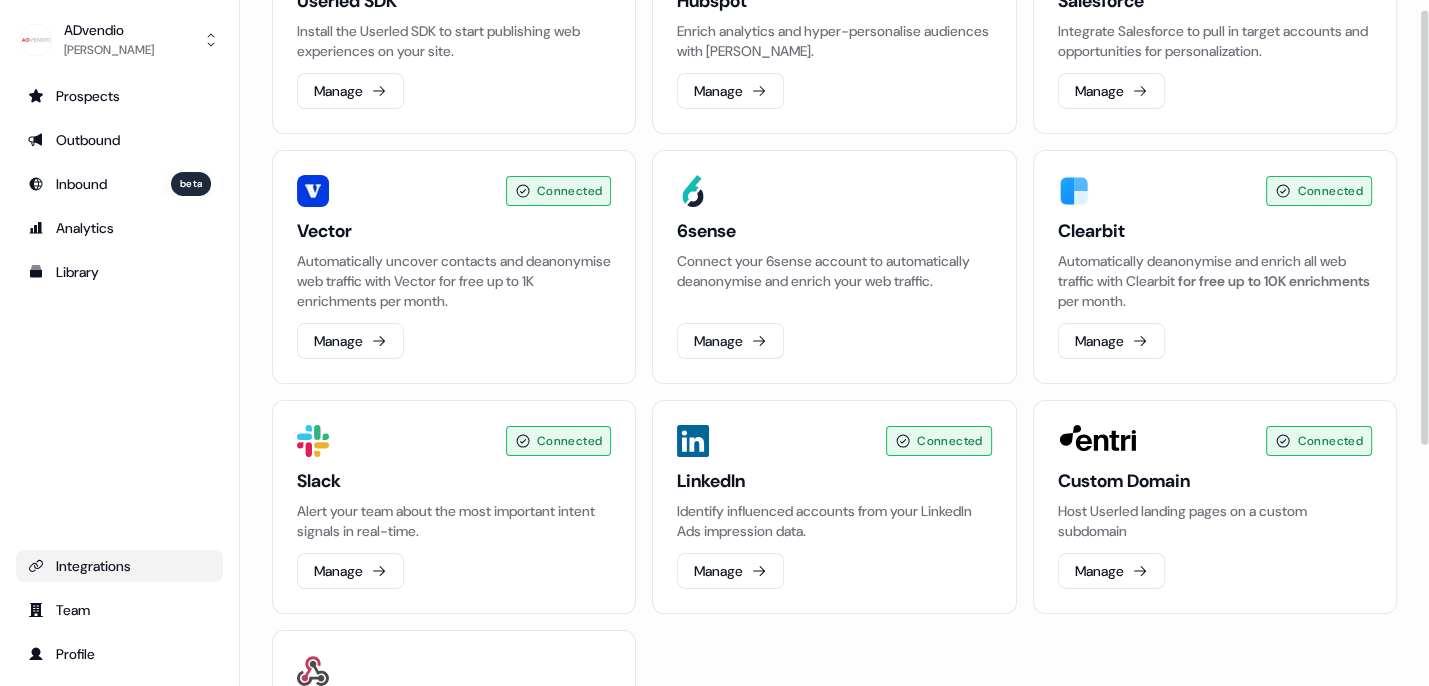 scroll, scrollTop: 0, scrollLeft: 0, axis: both 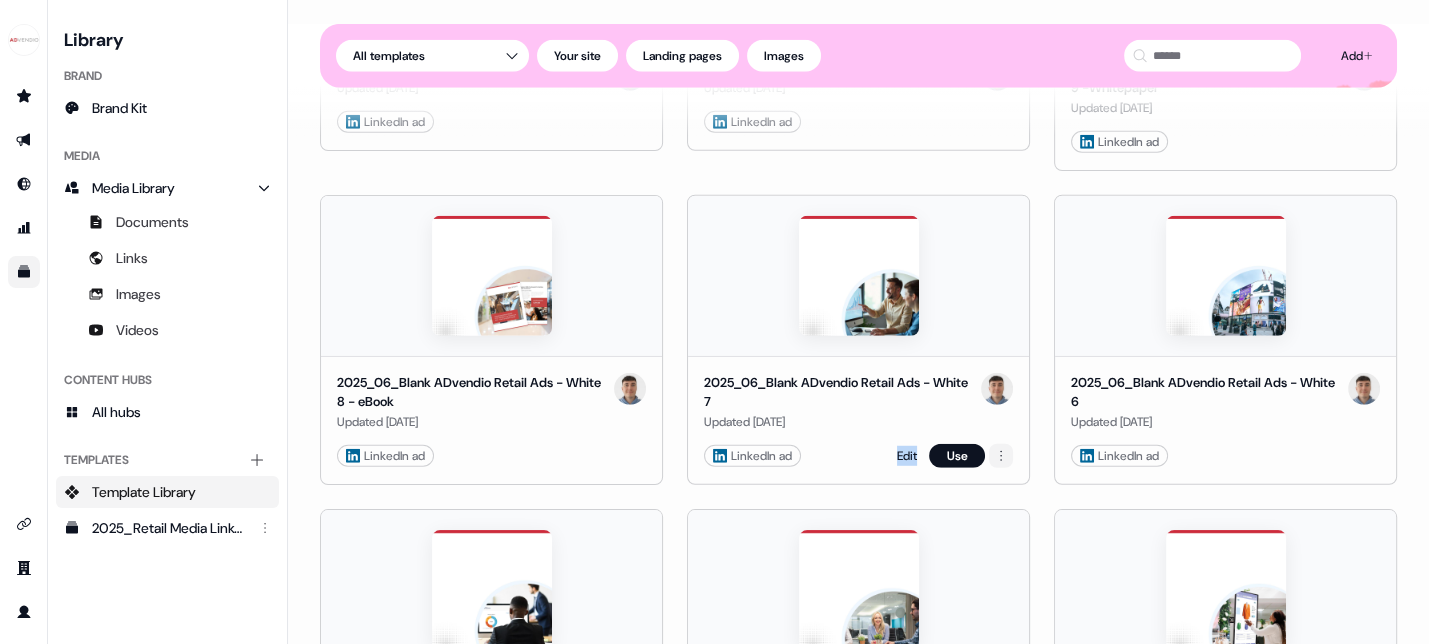 click on "For the best experience switch devices to a bigger screen. Go to Userled.io   Library Brand Brand Kit Media Media Library Documents Links Images Videos Content Hubs All hubs Templates   Add collection Template Library 2025_Retail Media LinkedIn Ad Templates_1080X1080 Loading... Add Templates All   templates Your site Landing pages Images 2025_06_Blank ADvendio Retail Ads - White 7 Copy Created 1 hour ago   LinkedIn ad Edit Use Retail Media_Consideration Updated 2 hours ago Landing page Edit Use Retail Media Landing Page 2 Copy Used 21 hours ago Landing page Edit Use eBook (2025) Landing Page Updated 2 days ago Landing page Edit Use Whitepaper (2025) Landing Page  Updated 2 days ago Landing page Edit Use New template Created 13 days ago Your site Edit Use Sales Discovery Used 13 days ago Landing page Edit Use Userled Sales Outbound Example Created 20 days ago Landing page Edit Use Retail Media Landing Page 2 Updated 28 days ago Landing page Edit Use New template Copy Created 1 month ago Landing page Edit Use" at bounding box center (714, 322) 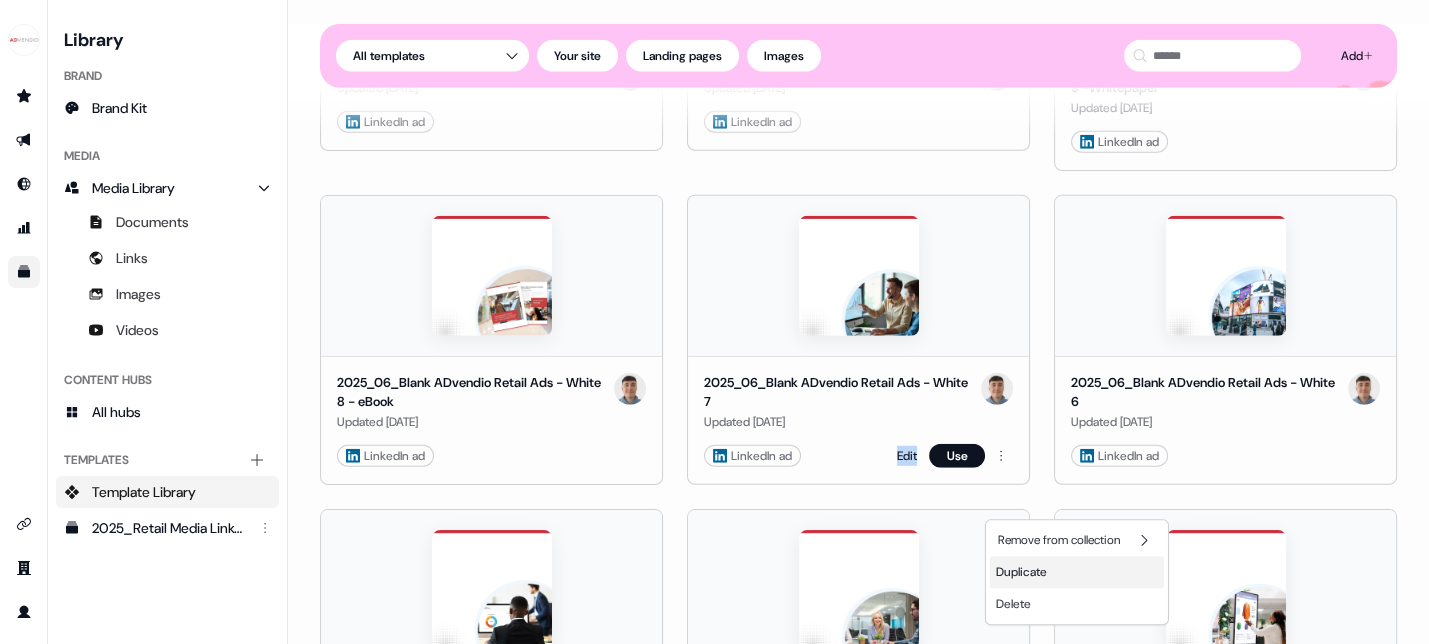 click on "Duplicate" at bounding box center [1021, 572] 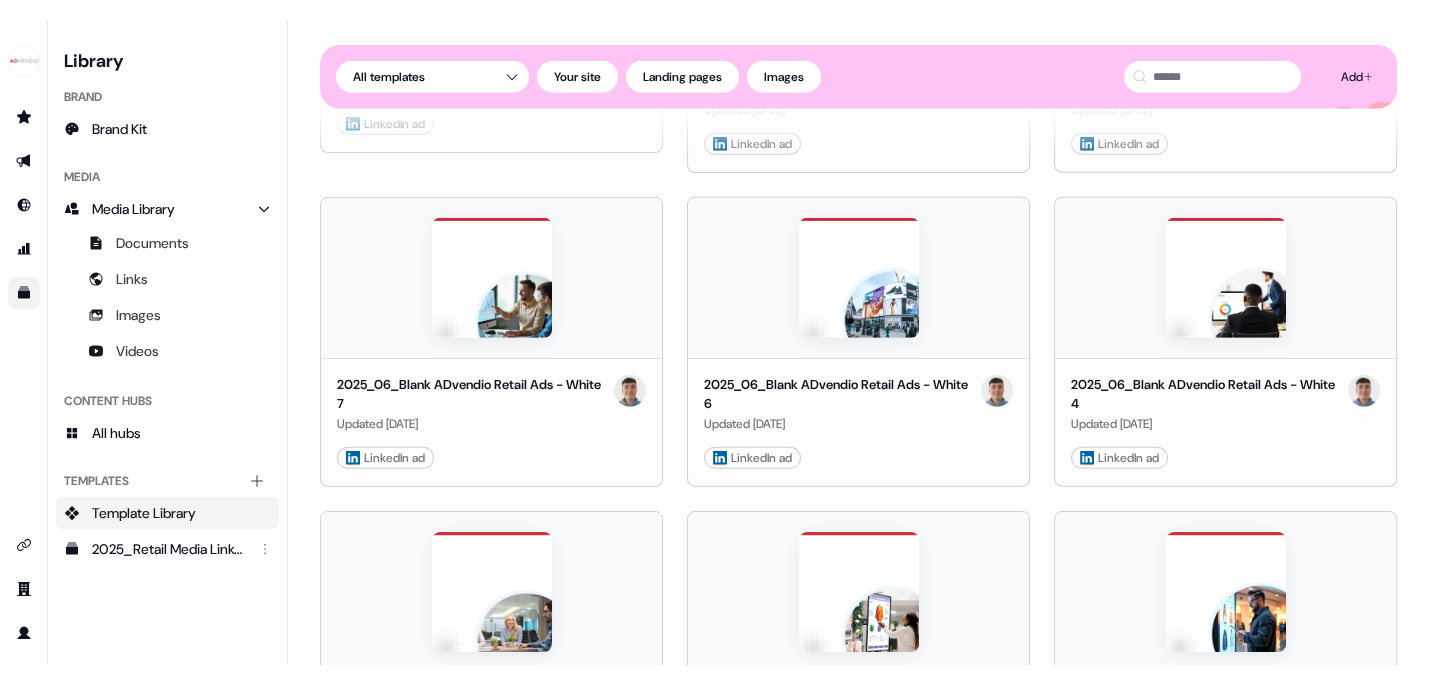 scroll, scrollTop: 5402, scrollLeft: 0, axis: vertical 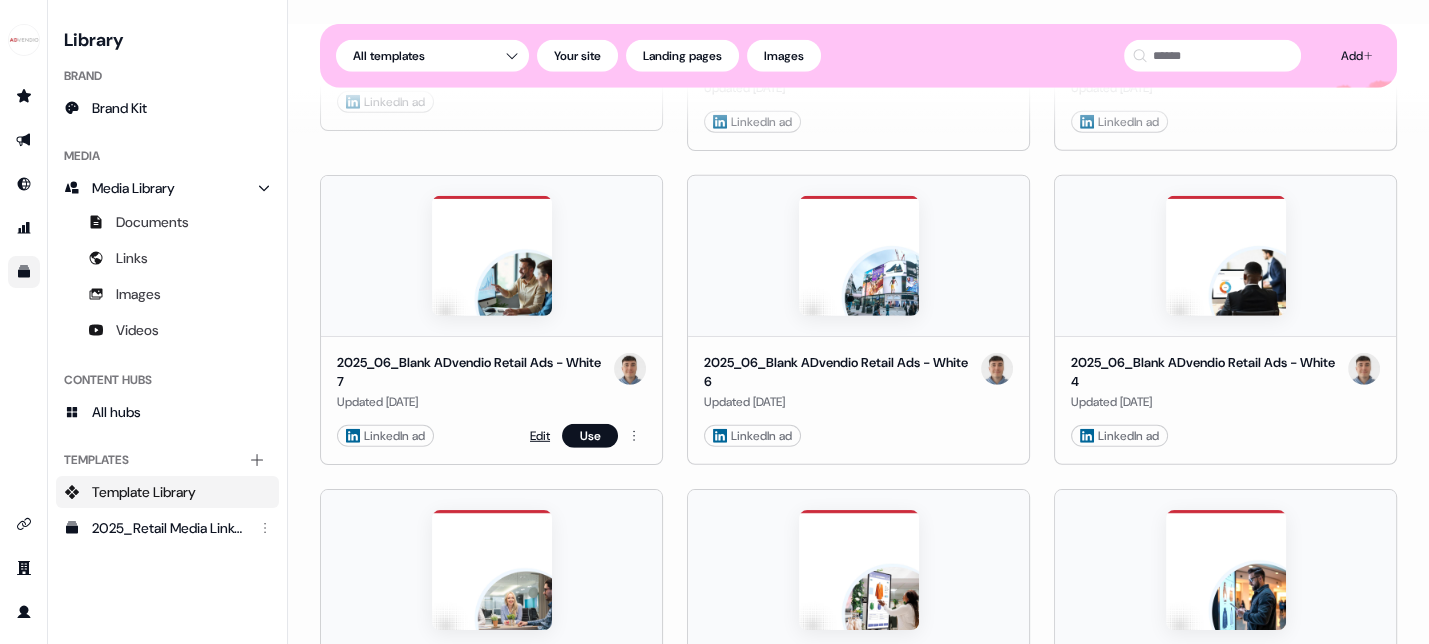 click on "Edit" at bounding box center [540, 436] 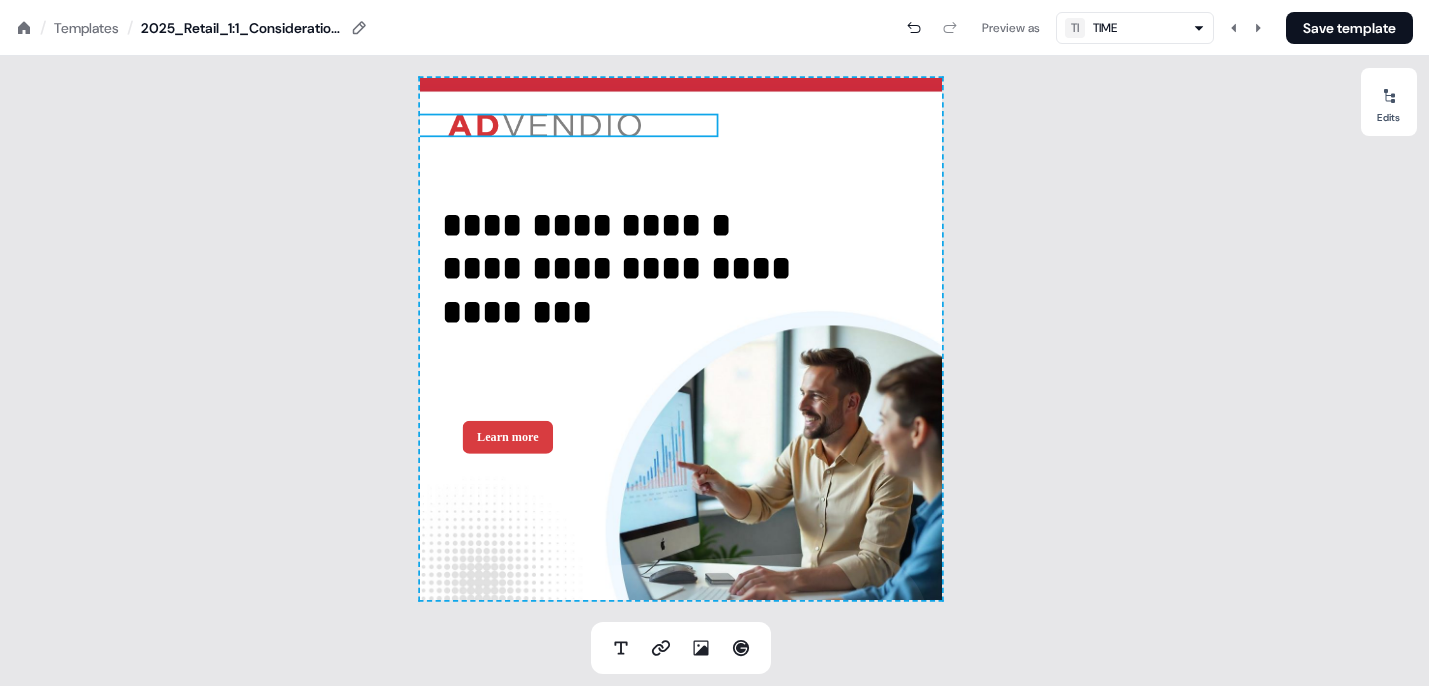 scroll, scrollTop: 0, scrollLeft: 0, axis: both 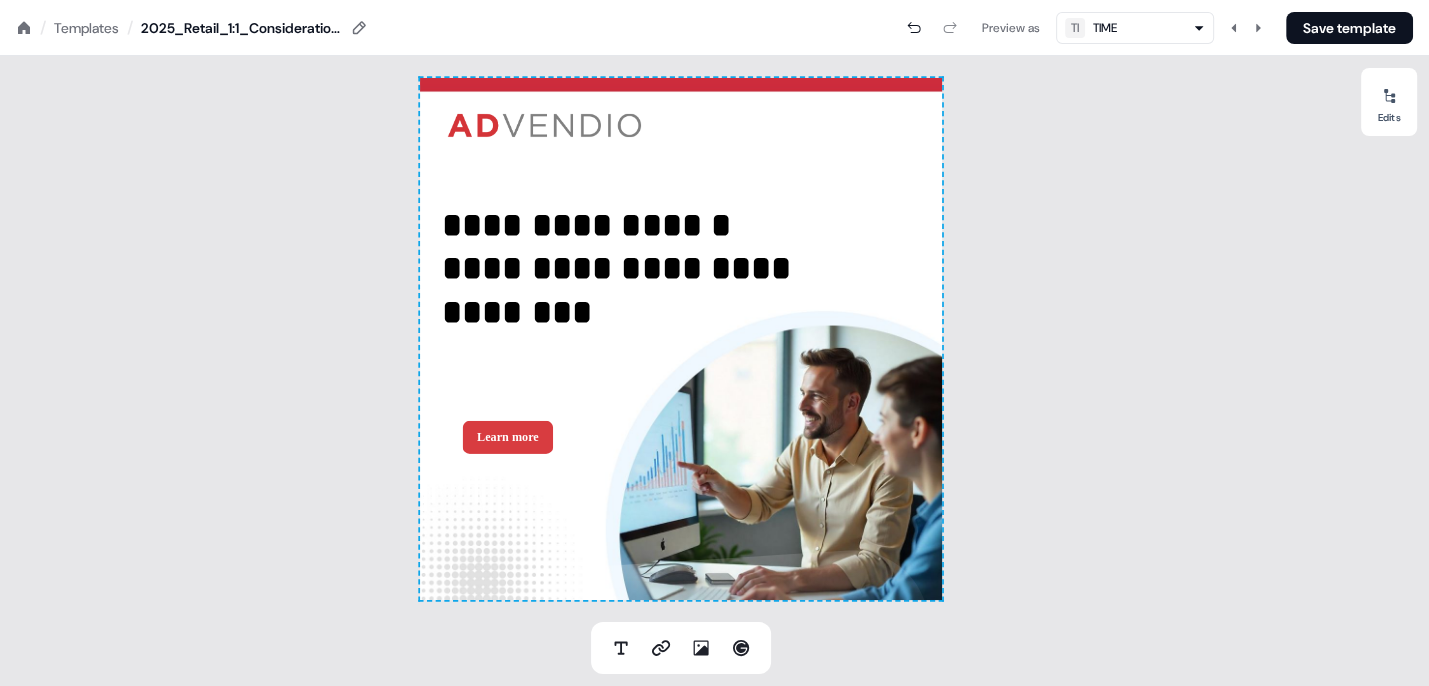 click on "**********" at bounding box center [681, 339] 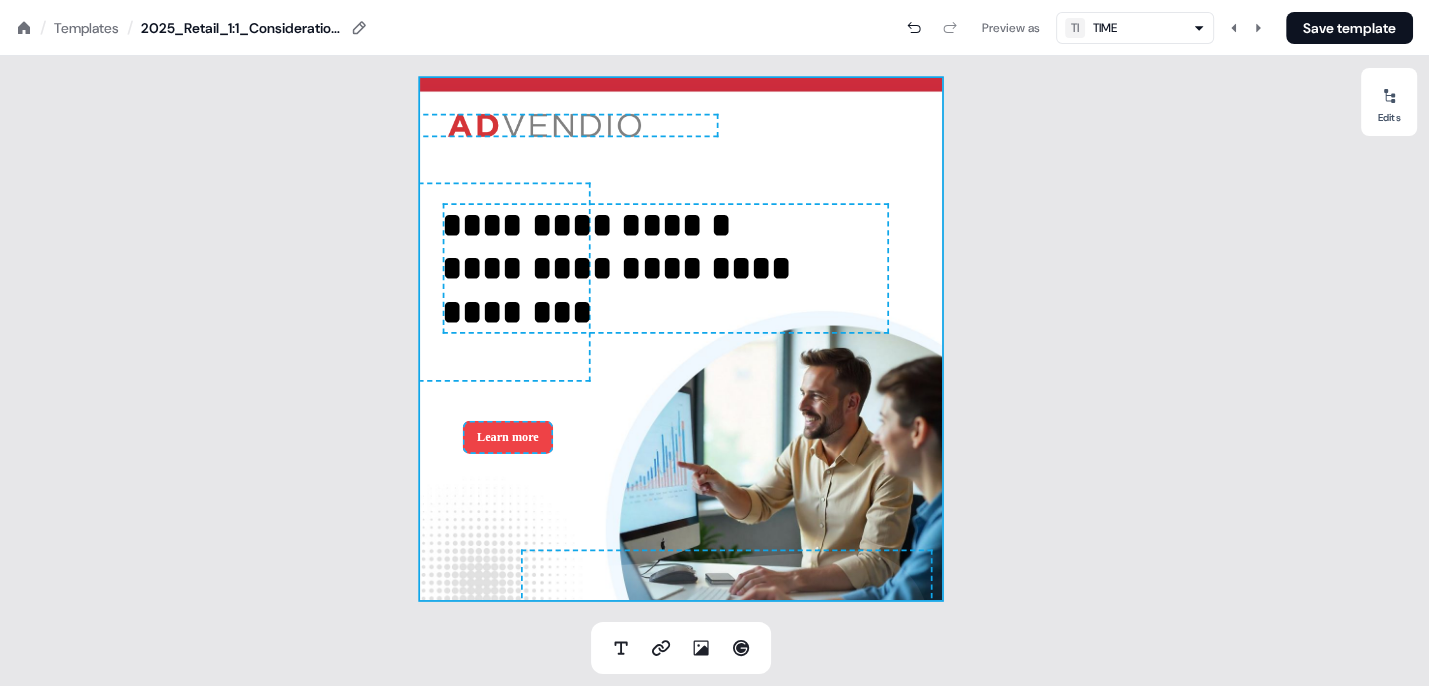 drag, startPoint x: 535, startPoint y: 428, endPoint x: 522, endPoint y: 428, distance: 13 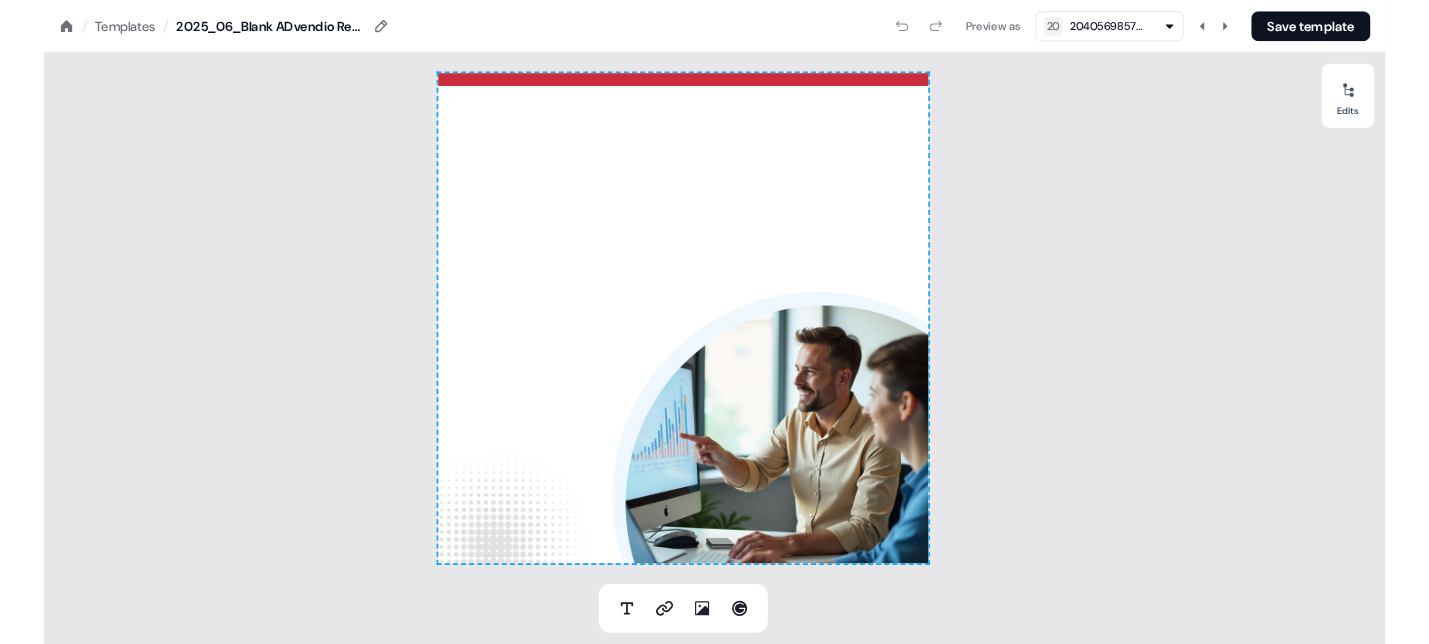 scroll, scrollTop: 0, scrollLeft: 0, axis: both 